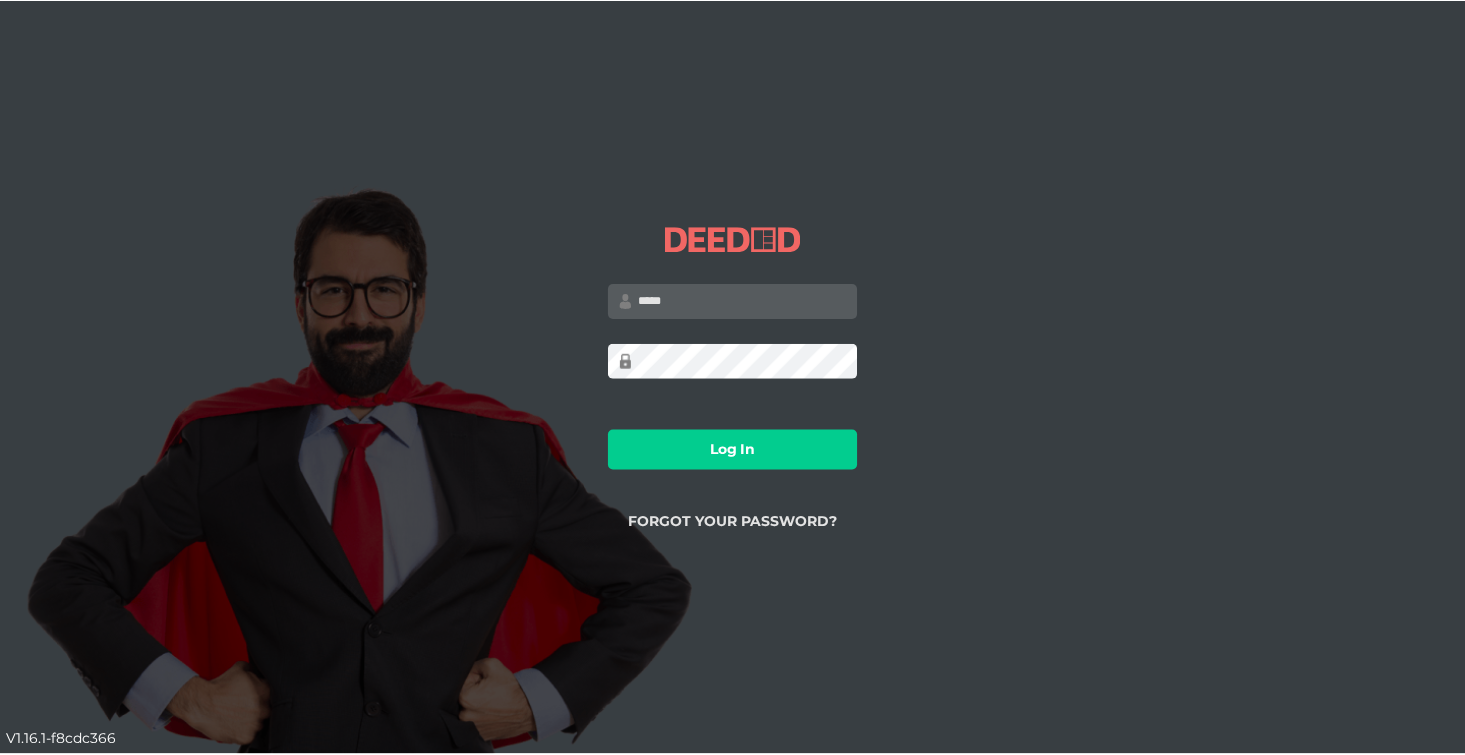 scroll, scrollTop: 0, scrollLeft: 0, axis: both 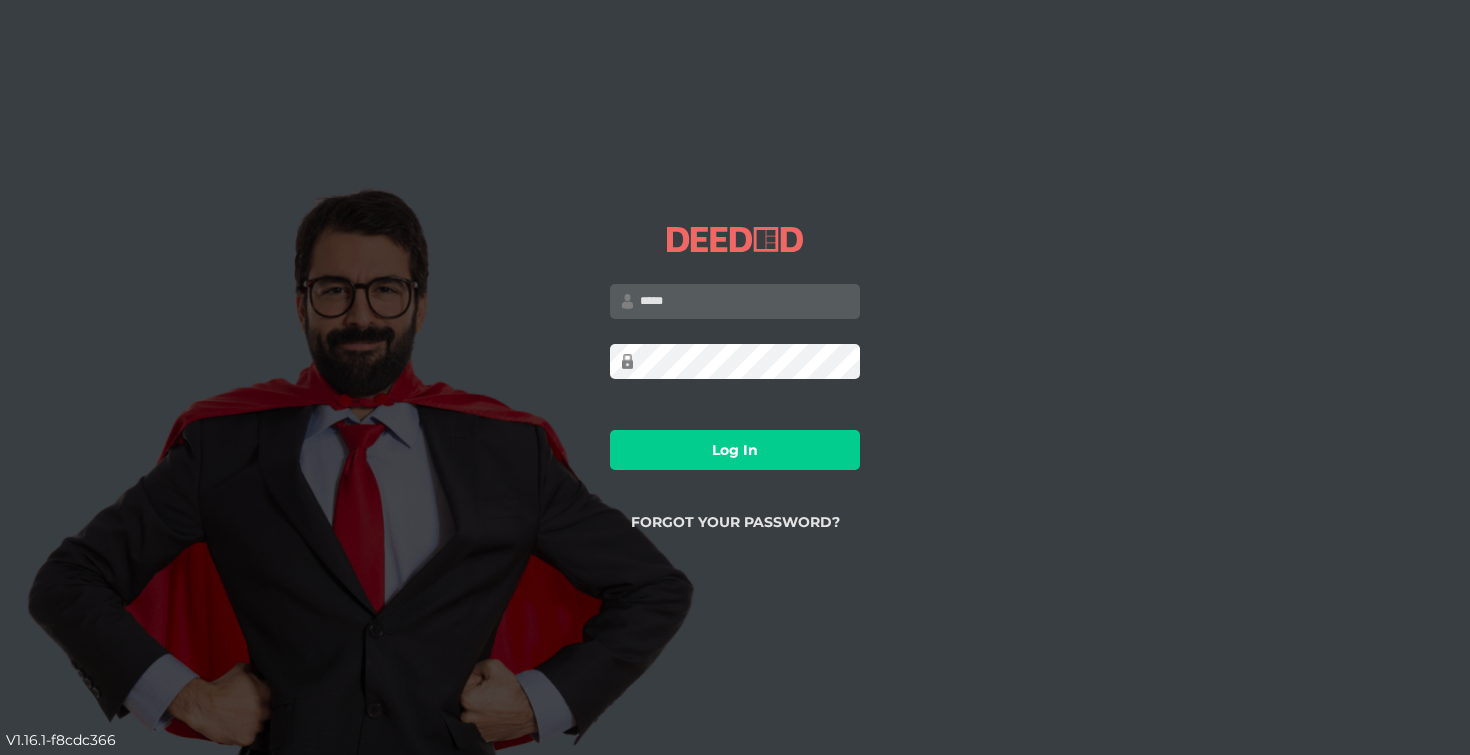 click at bounding box center [735, 301] 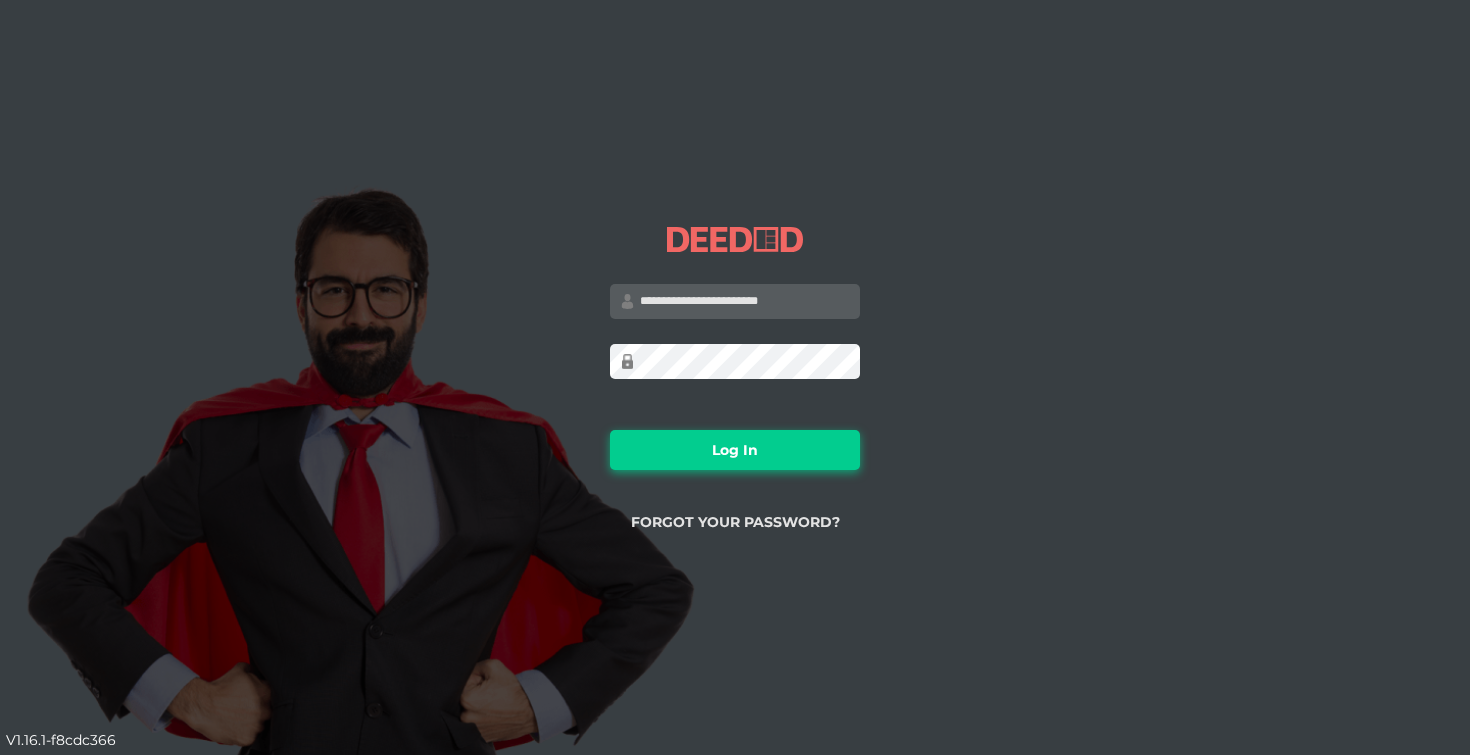click on "Log In" at bounding box center (735, 450) 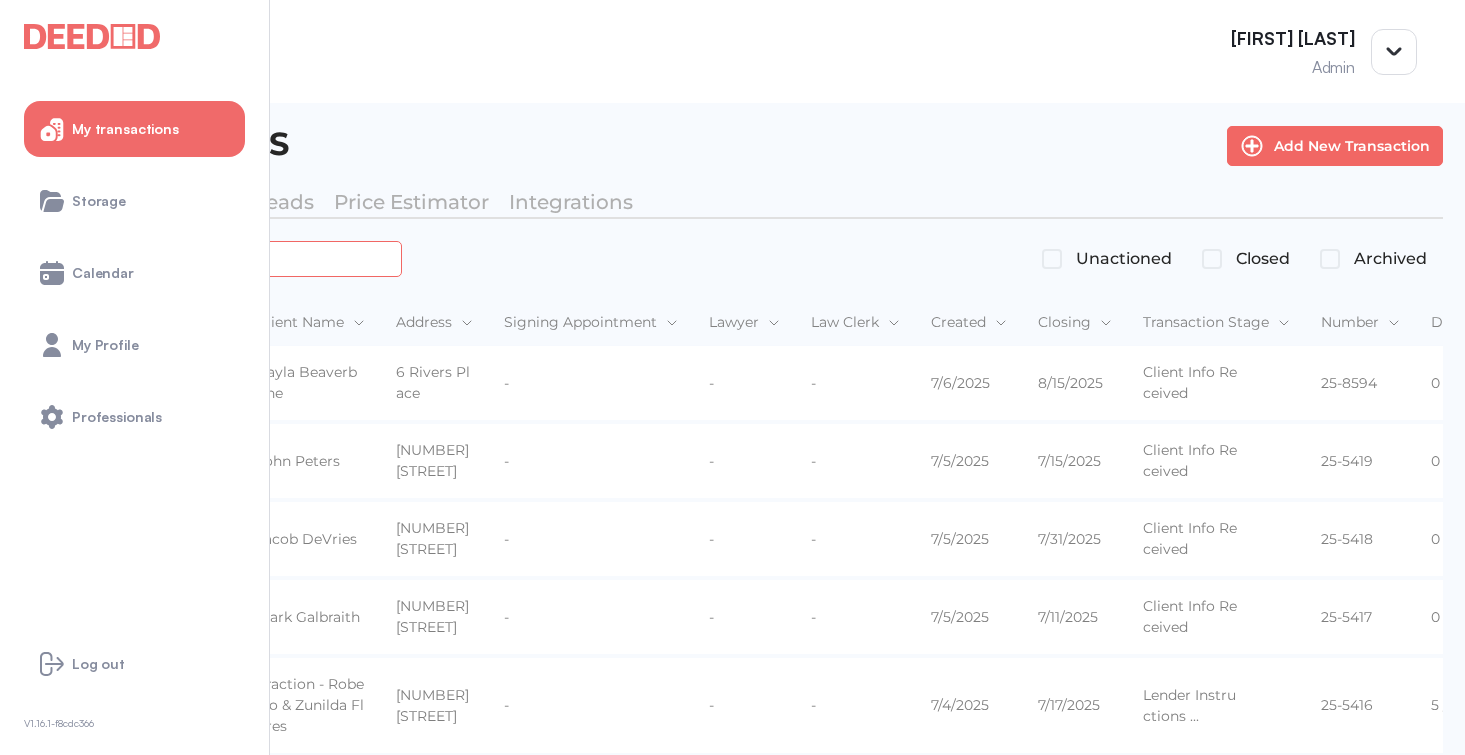 click at bounding box center [224, 258] 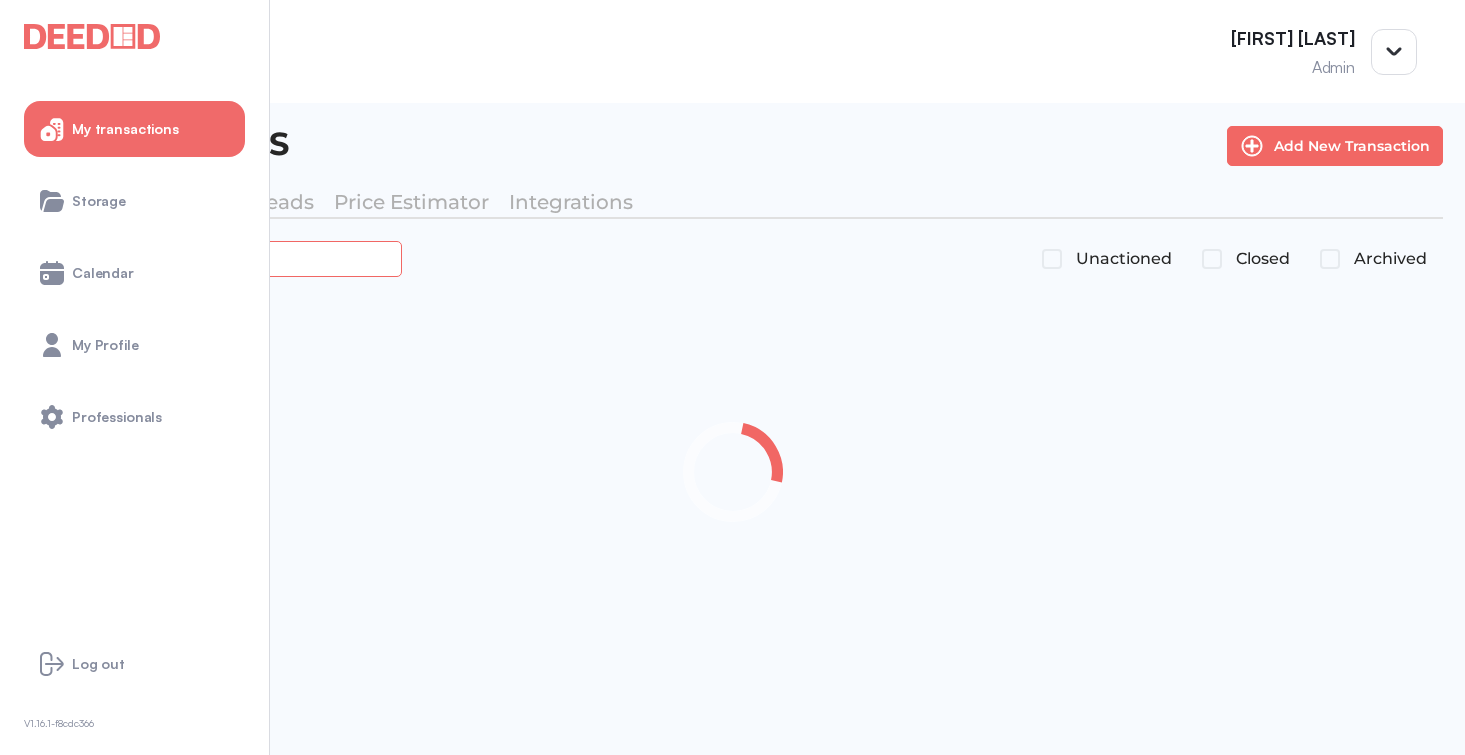 type on "*******" 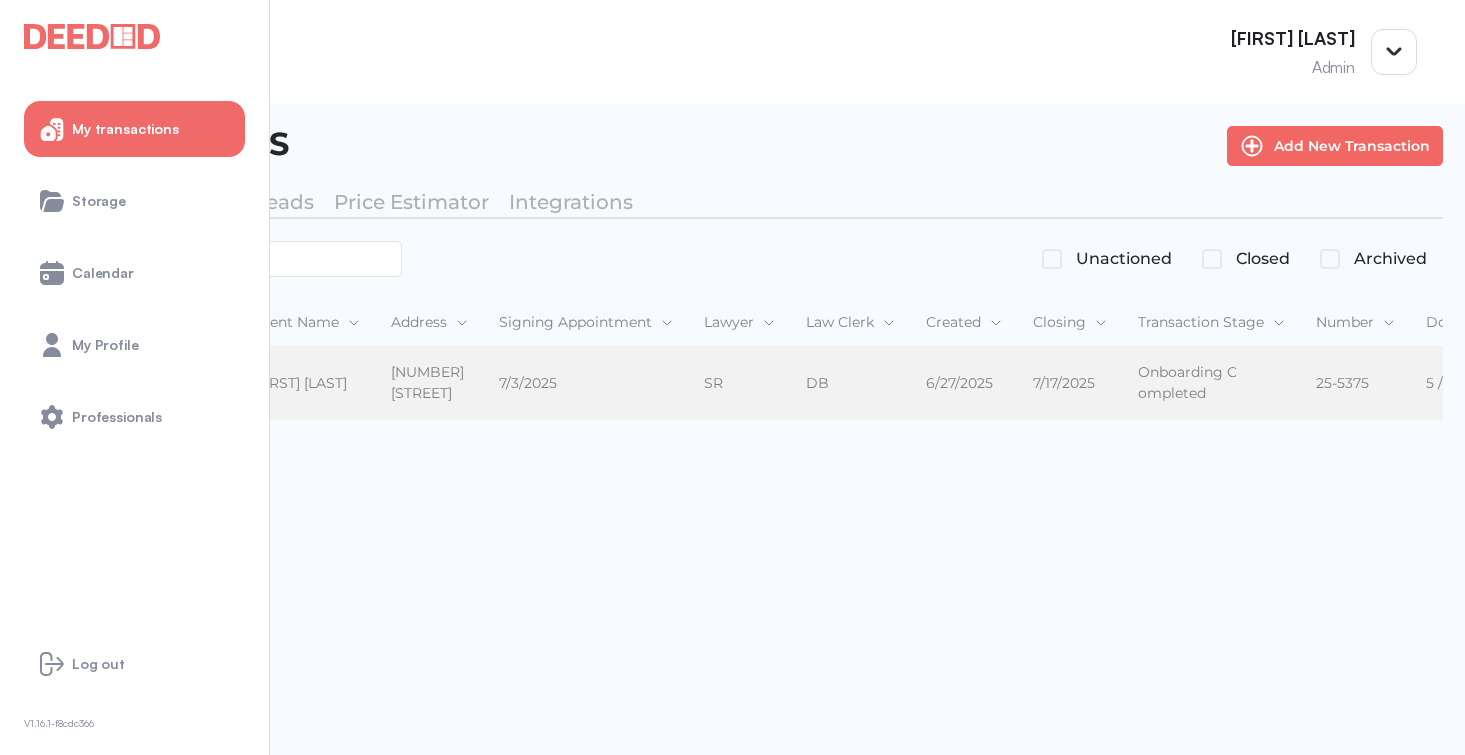 click on "[NUMBER] [STREET]" at bounding box center (429, 384) 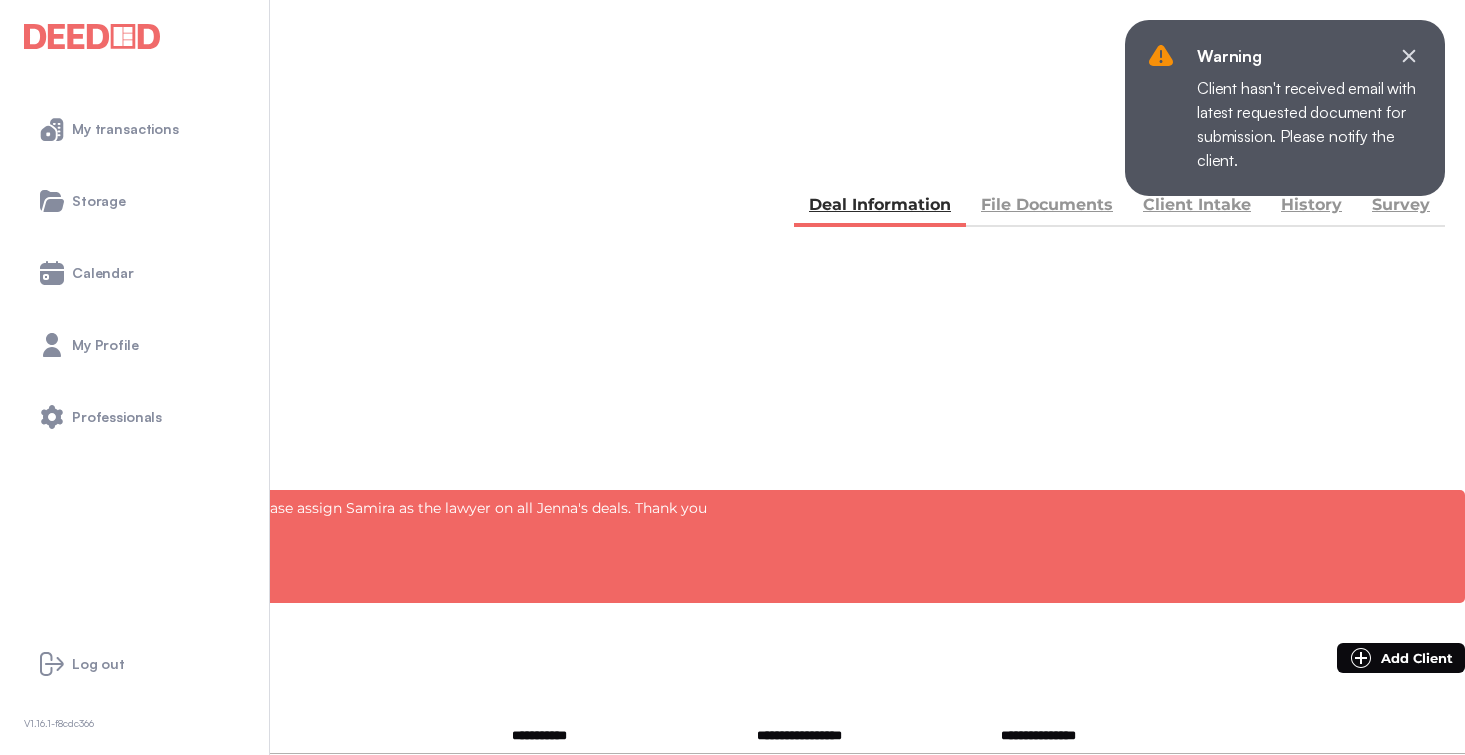 click on "File Documents" at bounding box center [1047, 207] 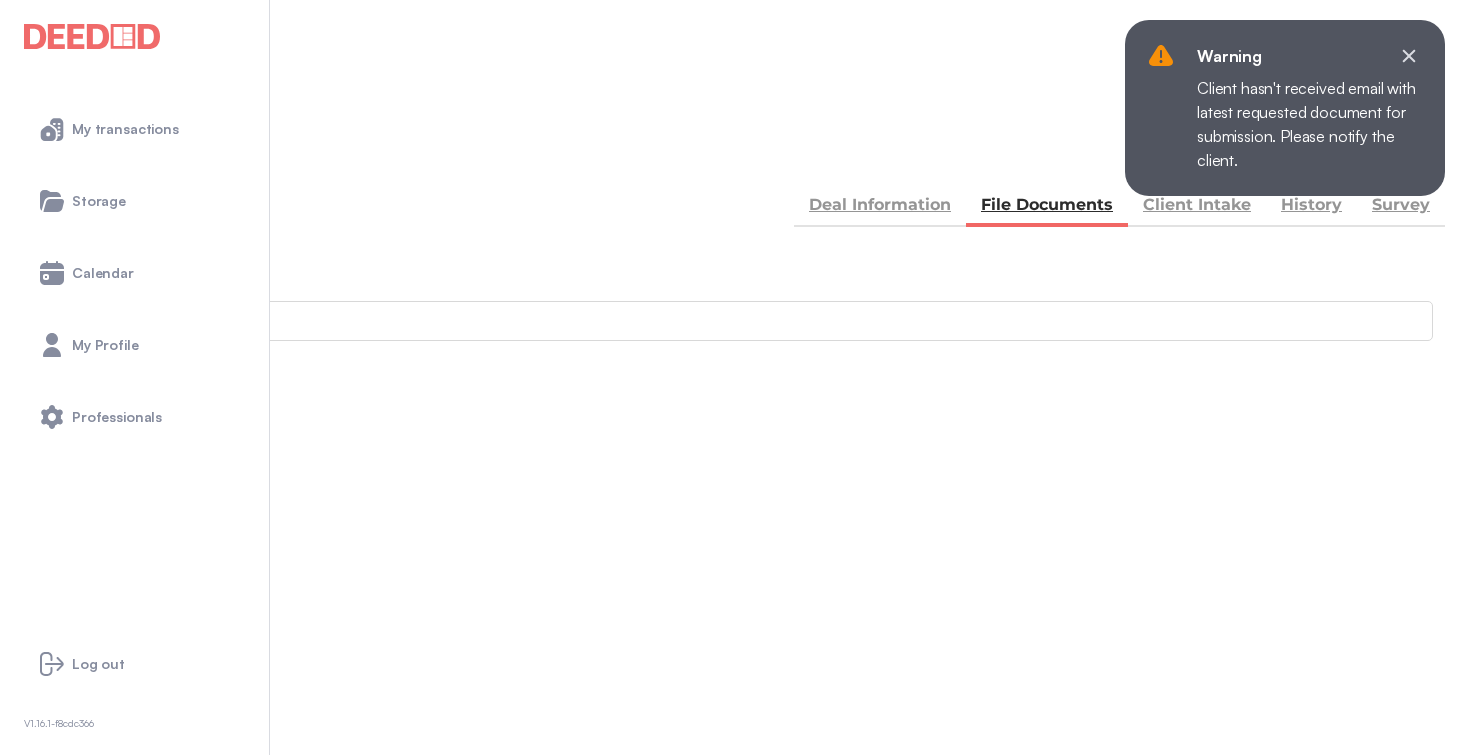 click on "Accounting" at bounding box center [41, 870] 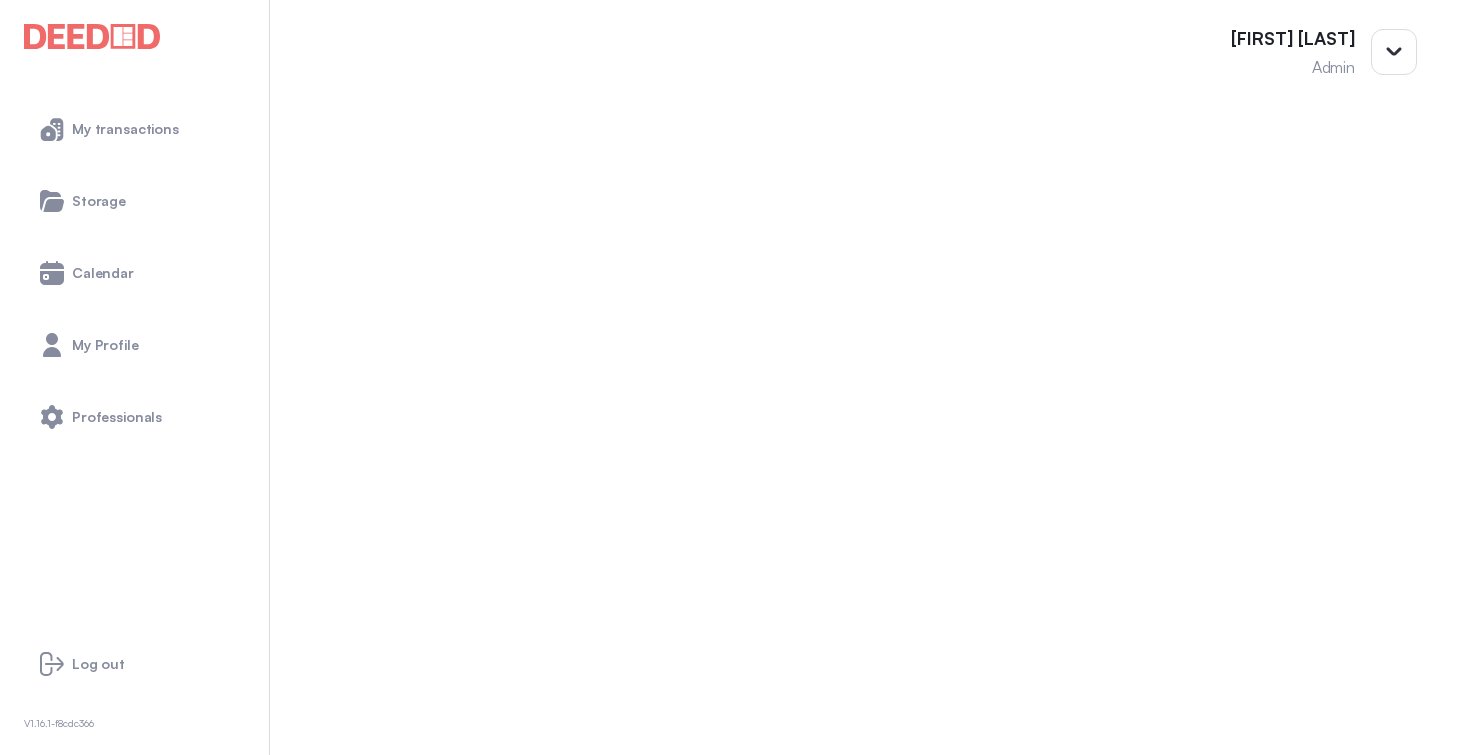 scroll, scrollTop: 320, scrollLeft: 0, axis: vertical 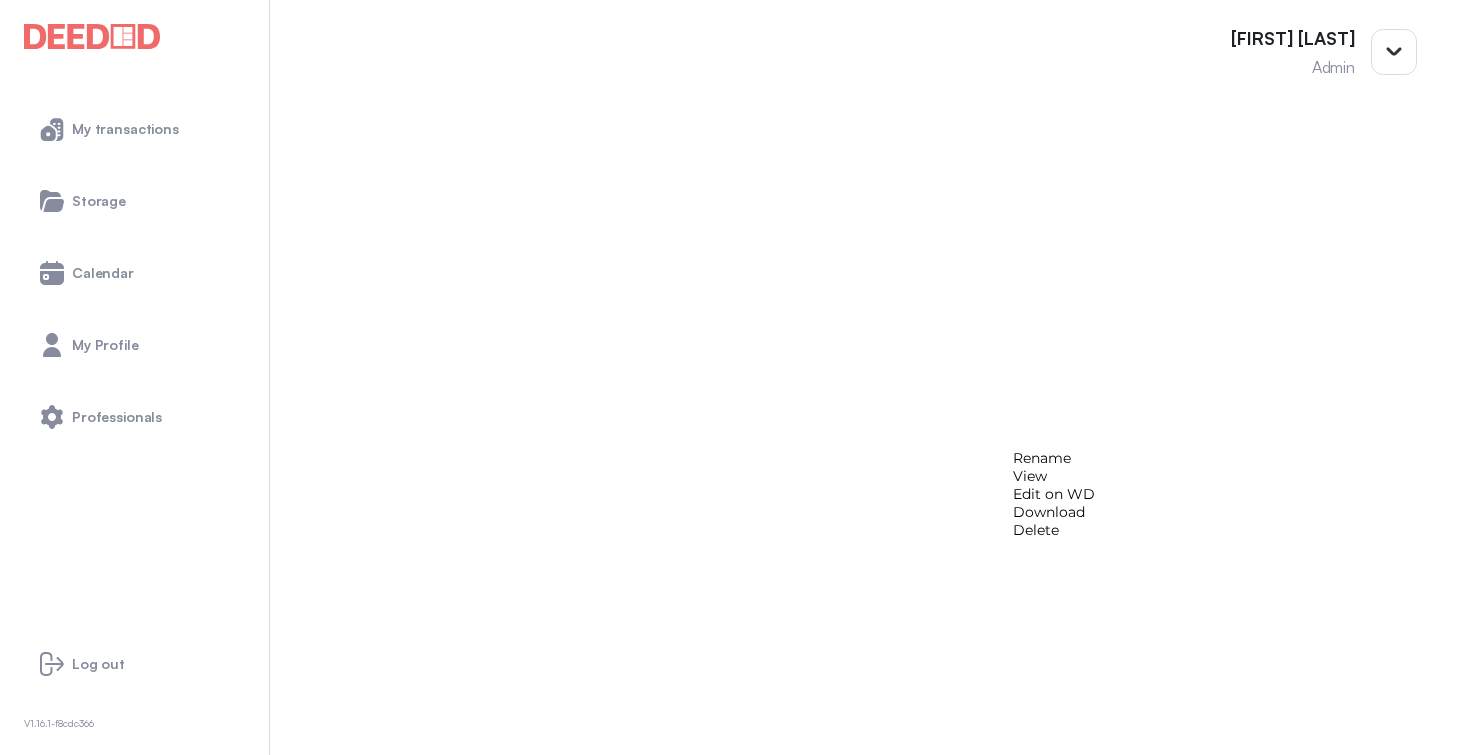 click on "View" at bounding box center [1054, 476] 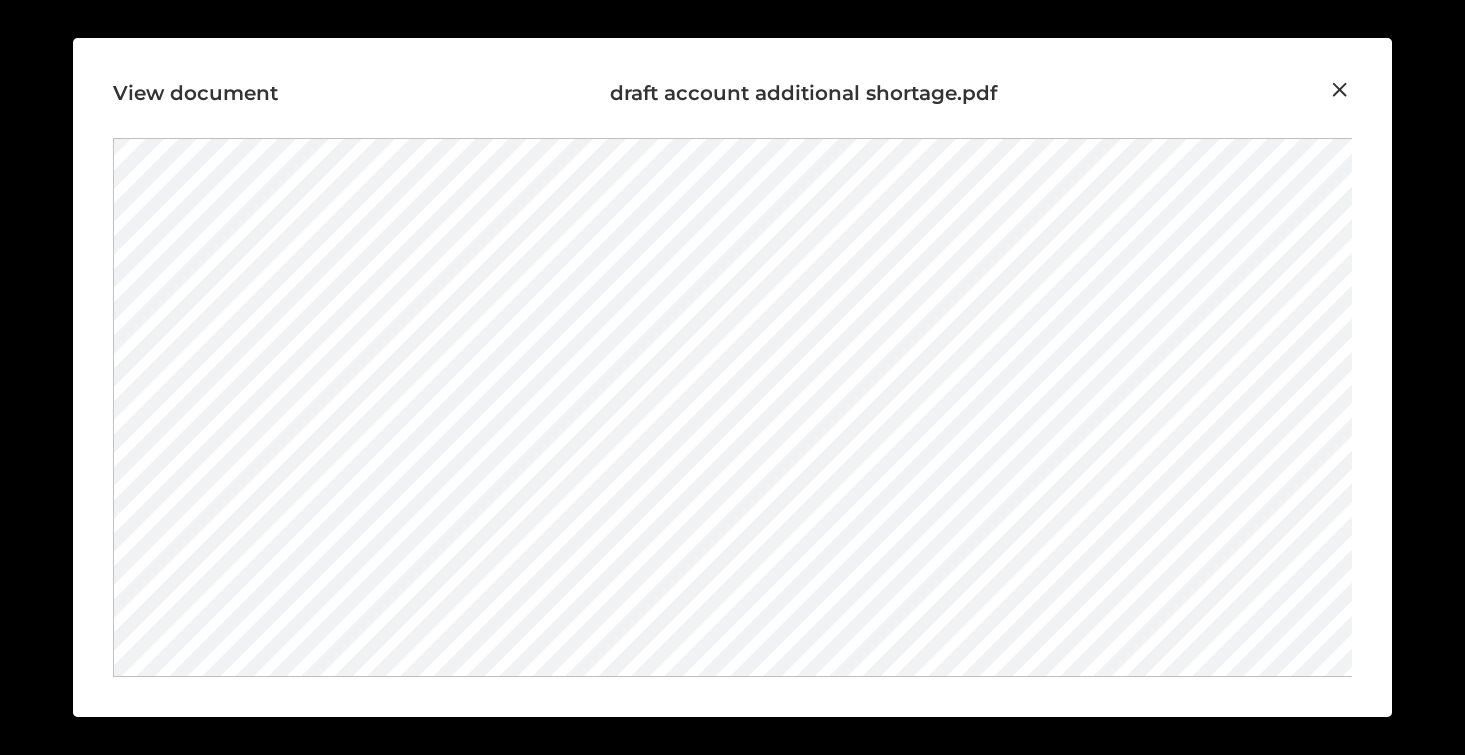 scroll, scrollTop: 924, scrollLeft: 0, axis: vertical 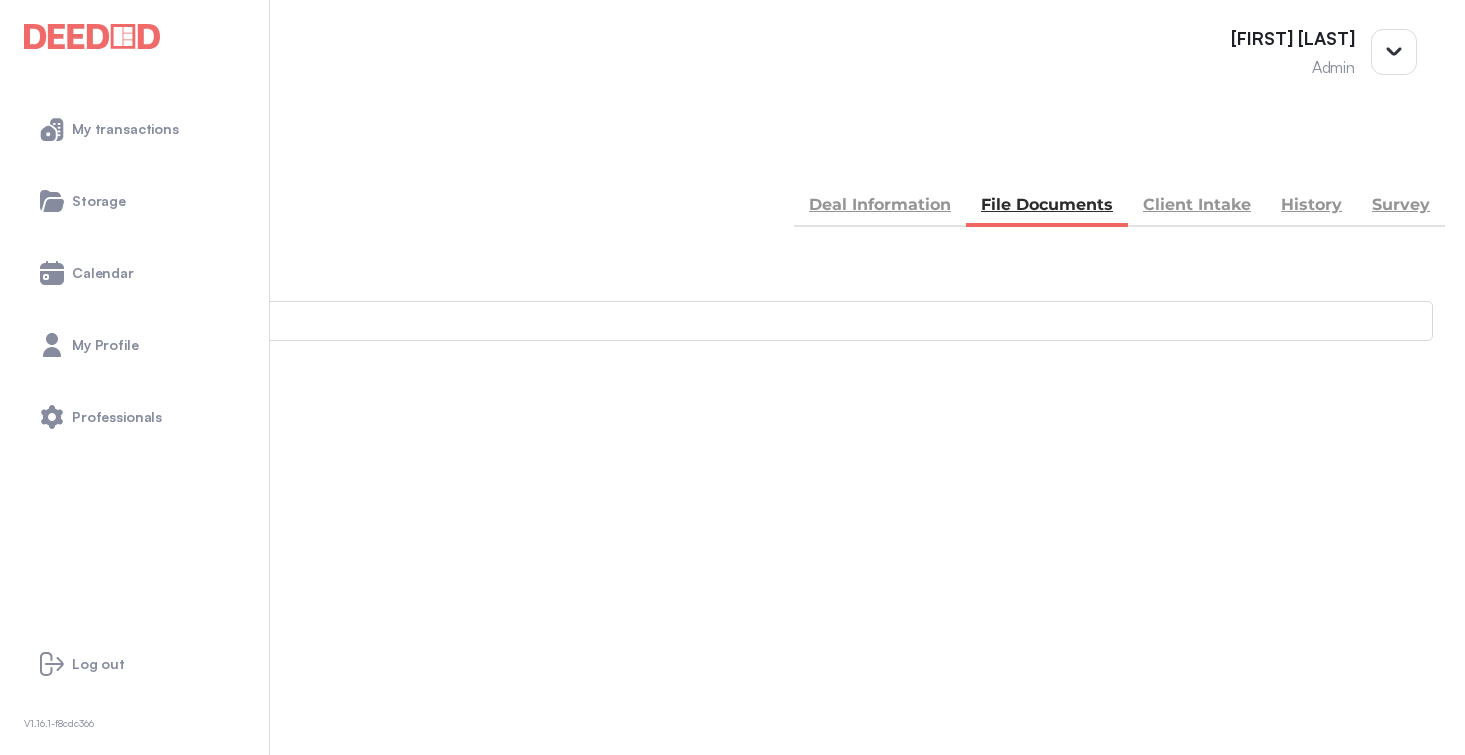click at bounding box center [16, 848] 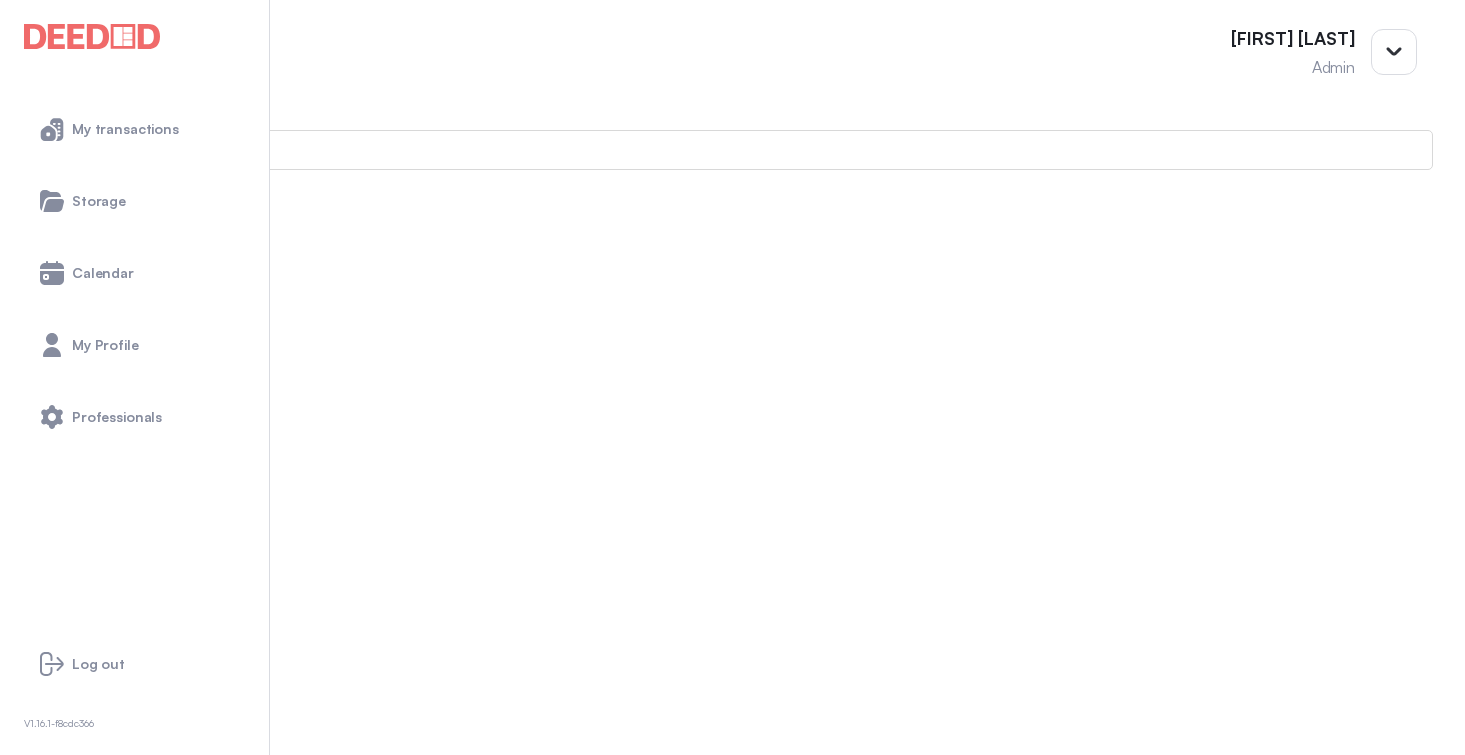 scroll, scrollTop: 203, scrollLeft: 0, axis: vertical 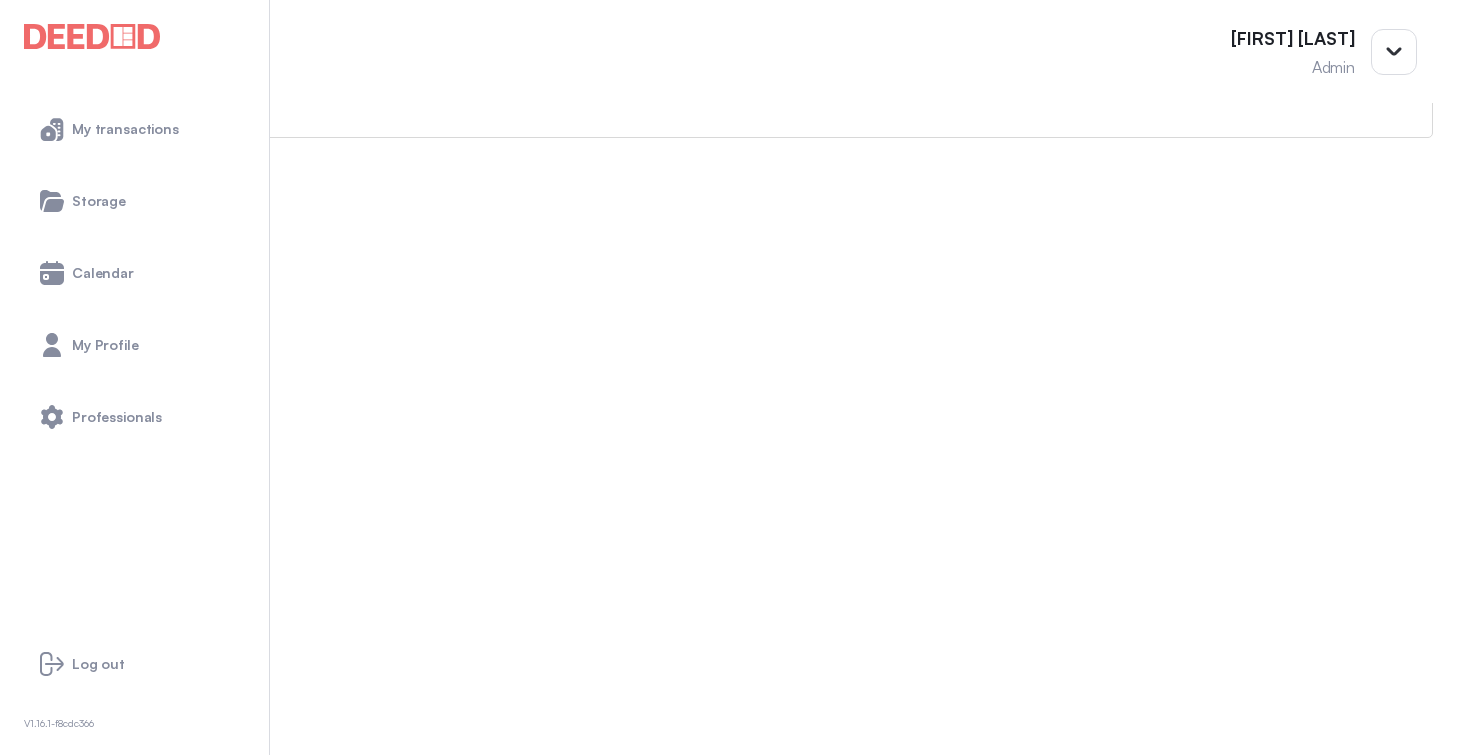 click on "Mortgage -- 3  members - 13" at bounding box center [732, 1614] 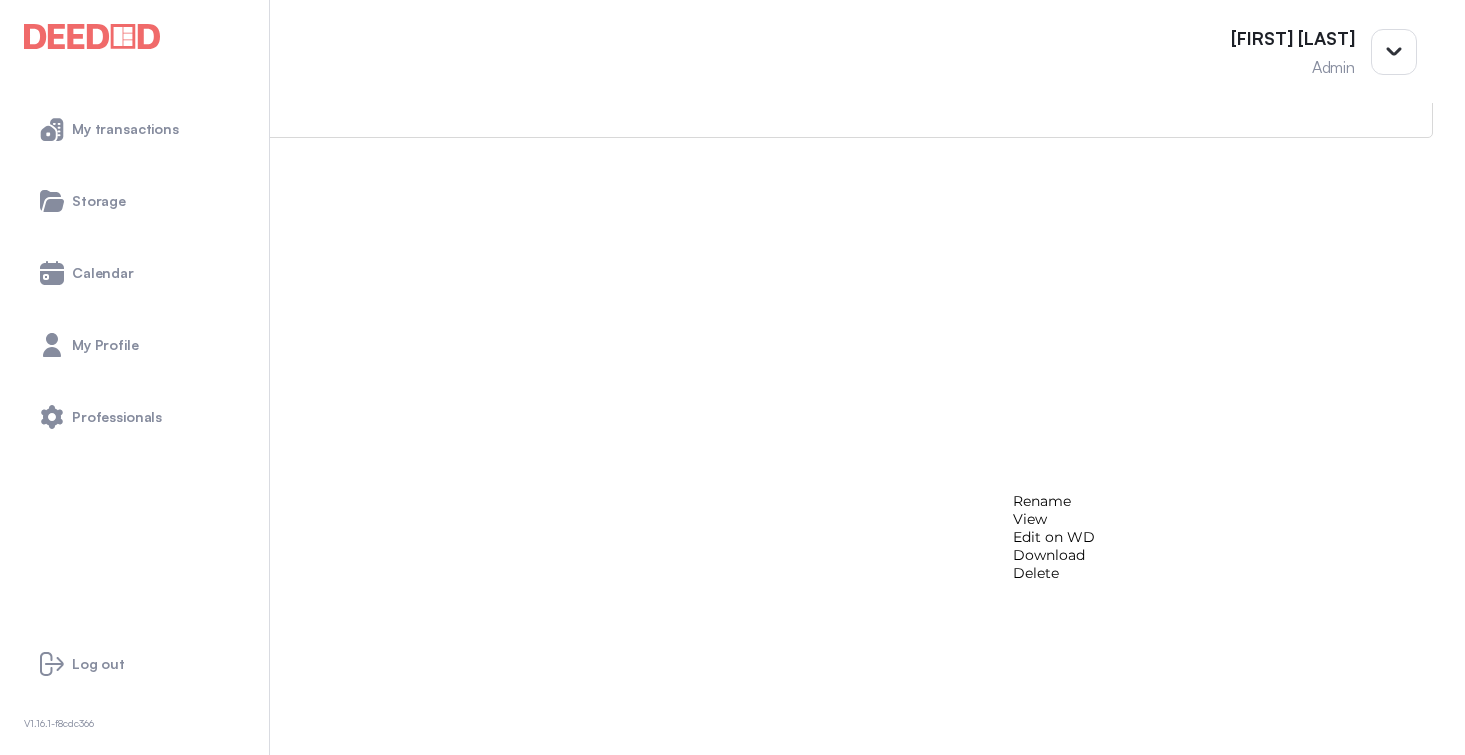 click on "View" at bounding box center (1054, 519) 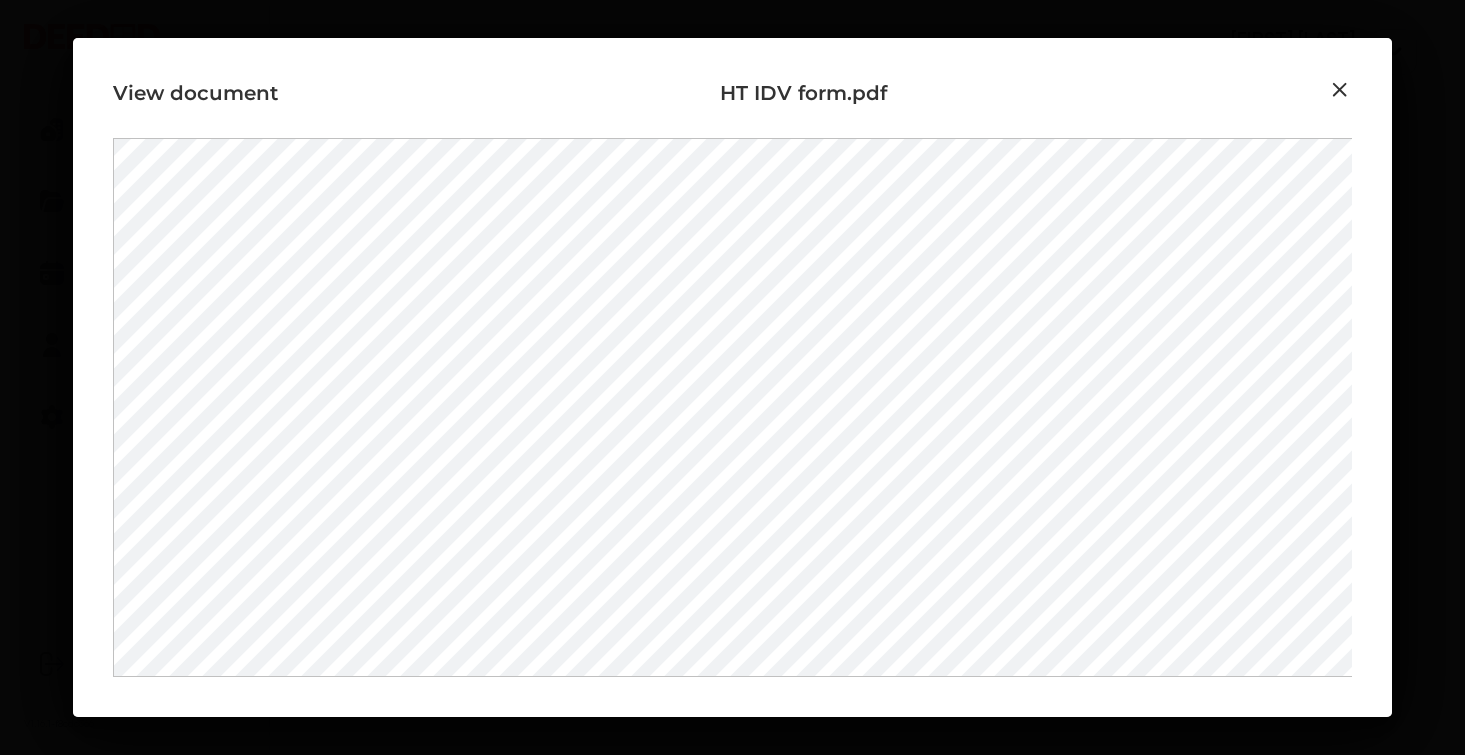 scroll, scrollTop: 392, scrollLeft: 0, axis: vertical 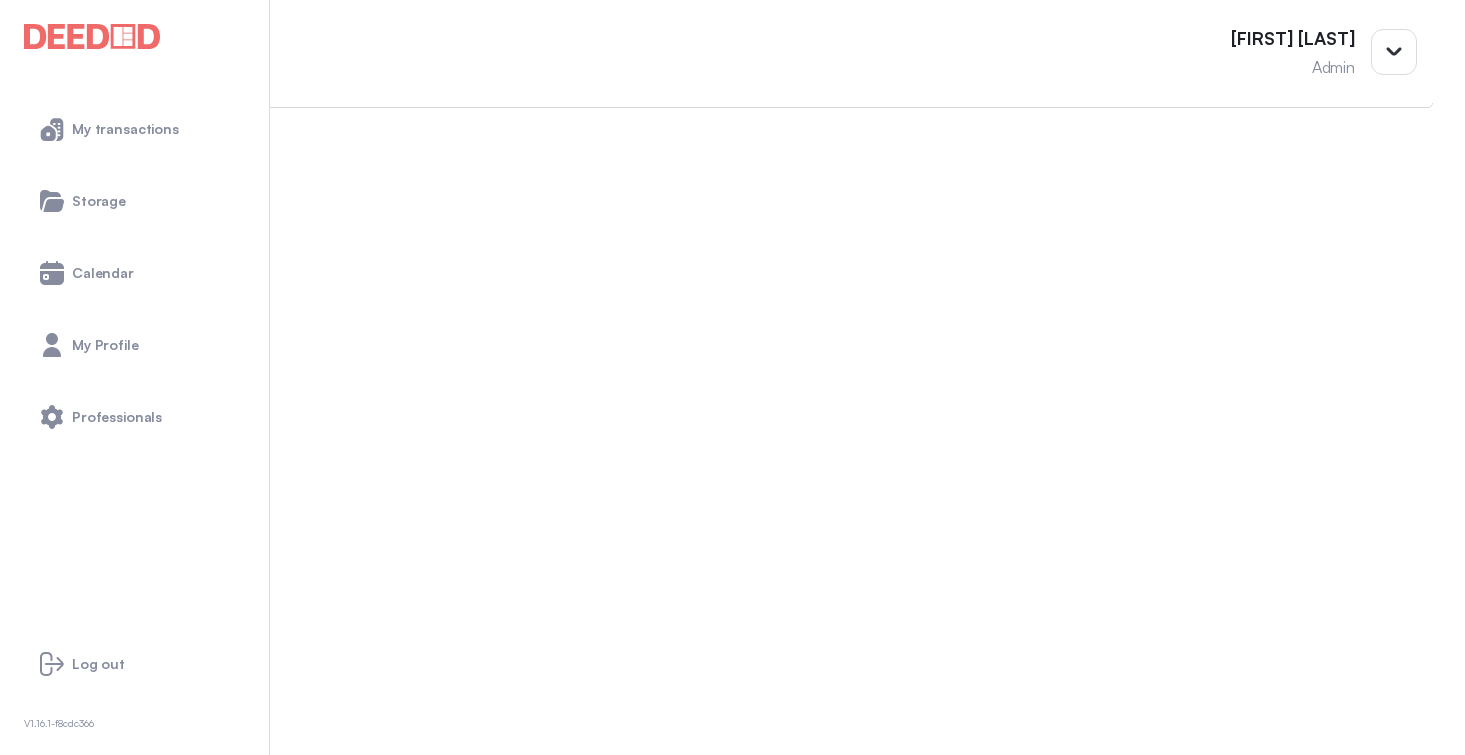 click at bounding box center [14, 826] 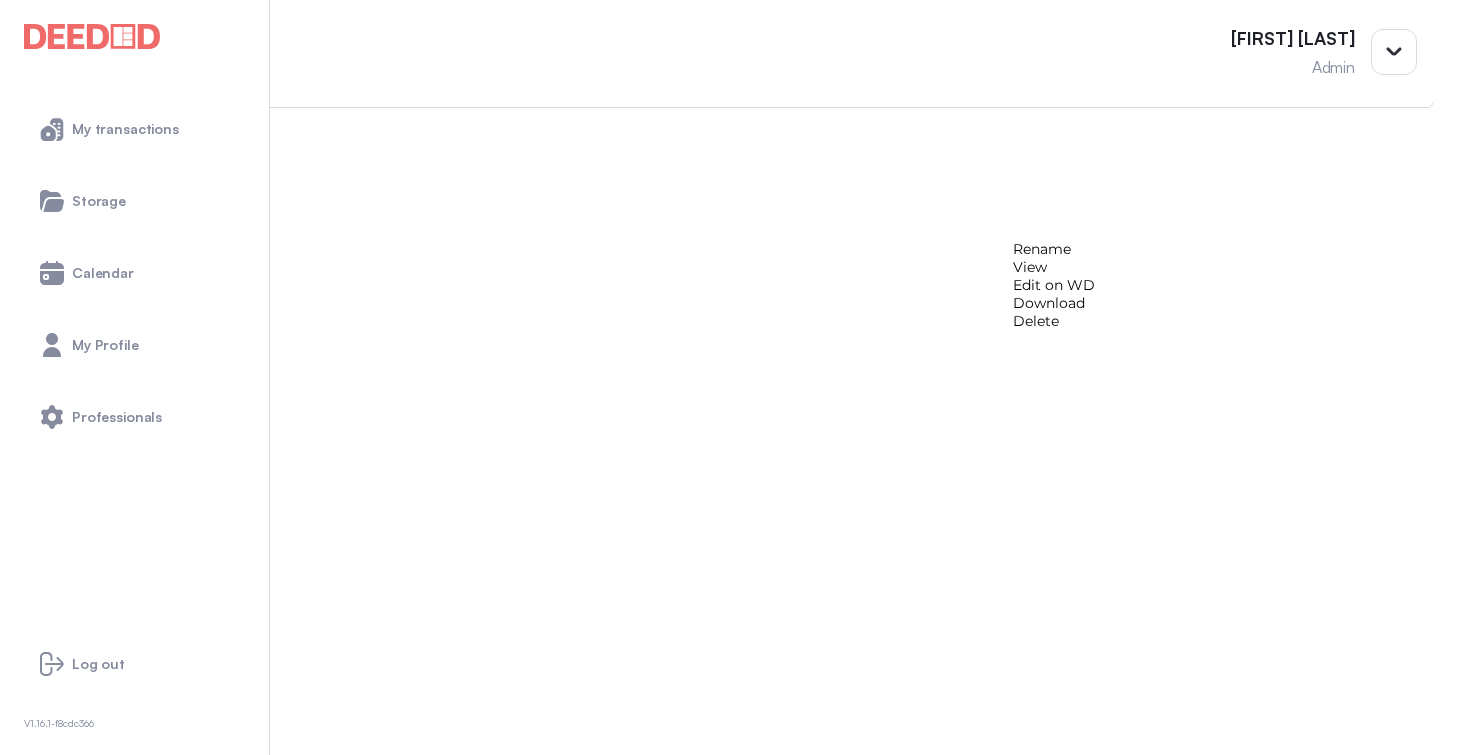 click on "View" at bounding box center (1054, 267) 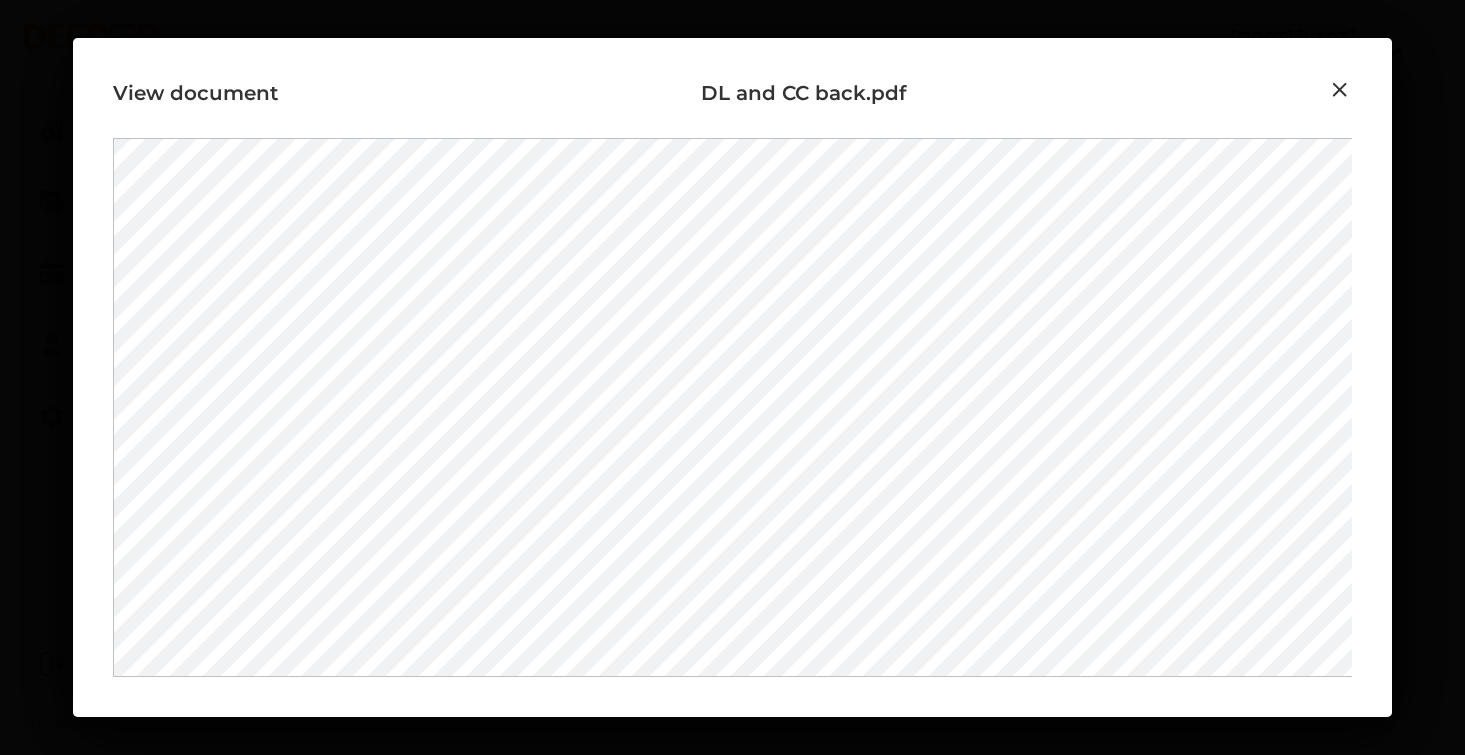 scroll, scrollTop: 392, scrollLeft: 0, axis: vertical 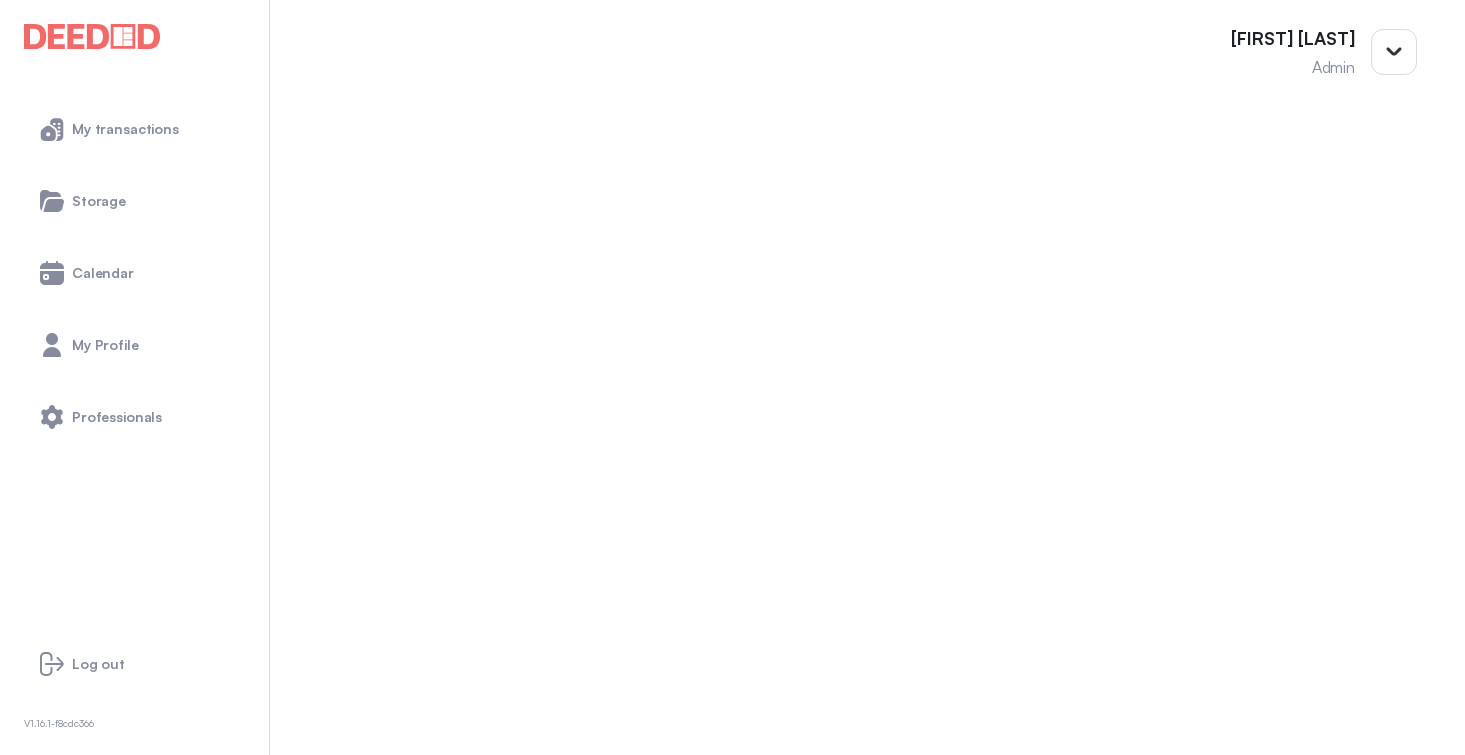 click at bounding box center (14, 852) 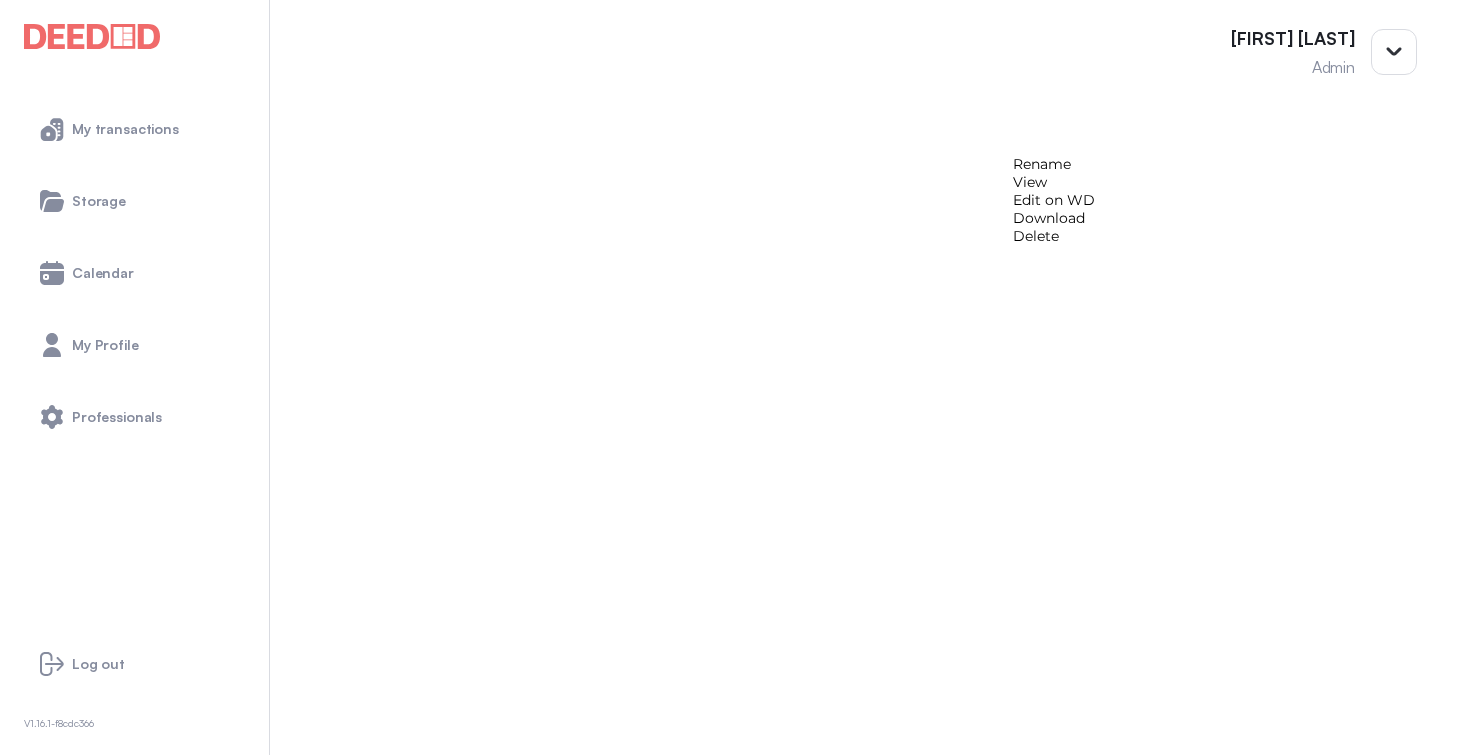 click on "View" at bounding box center [1054, 182] 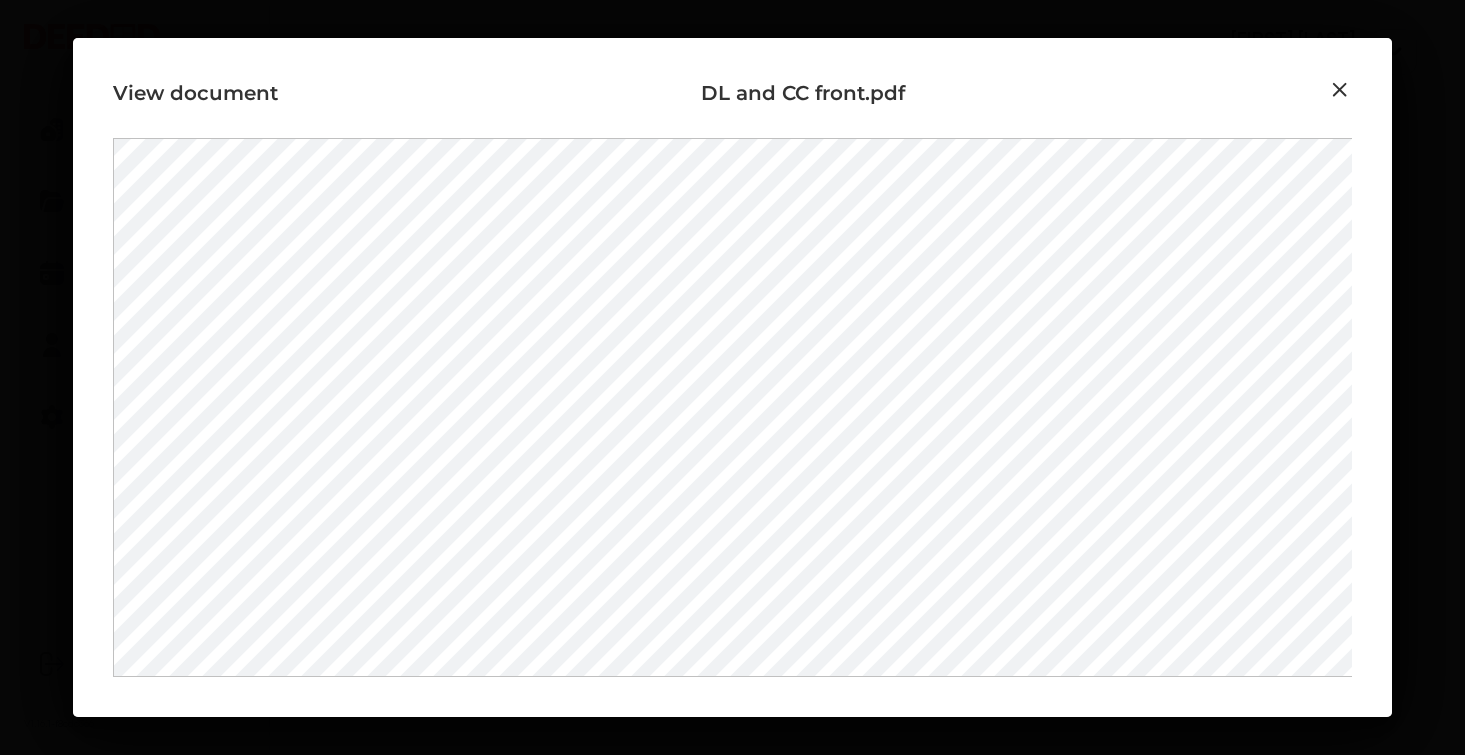click at bounding box center [1340, 90] 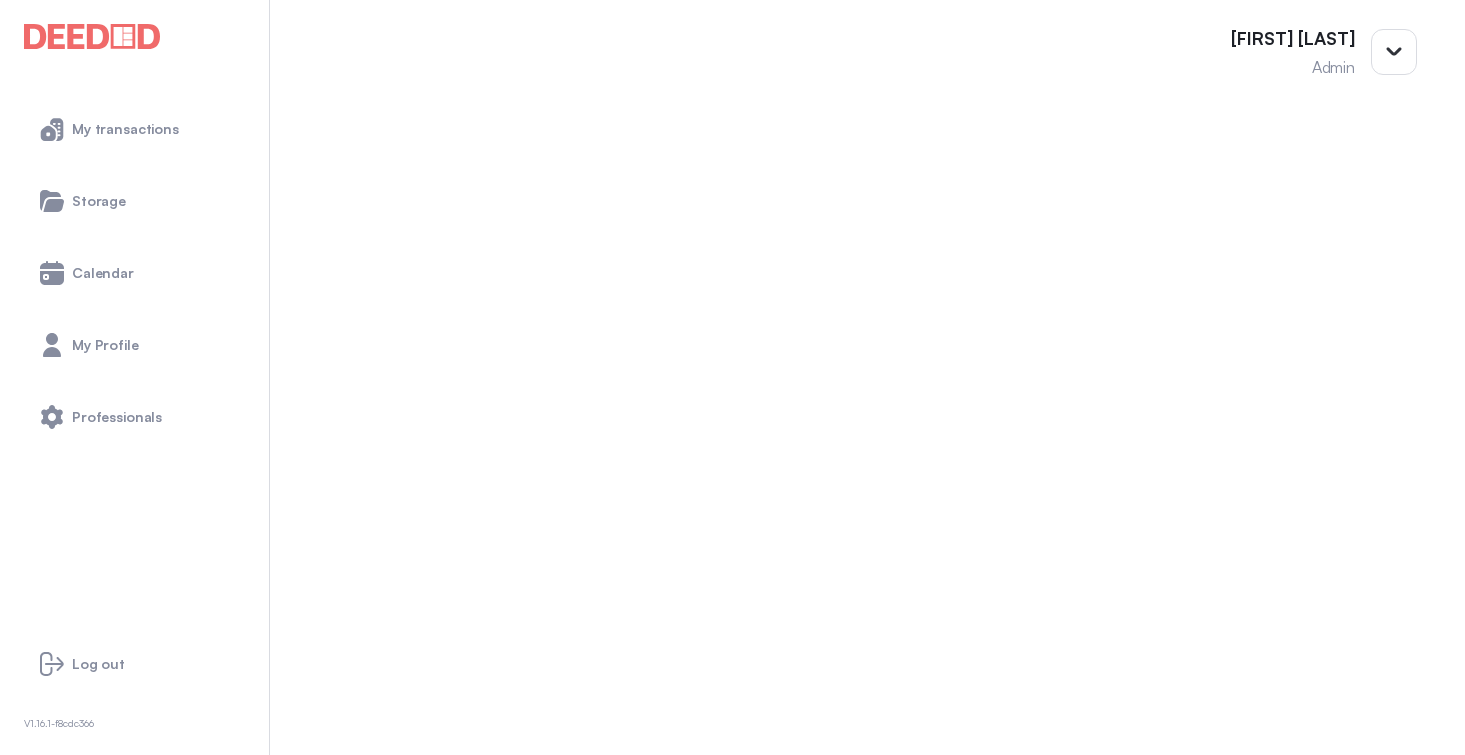 click at bounding box center [14, 1021] 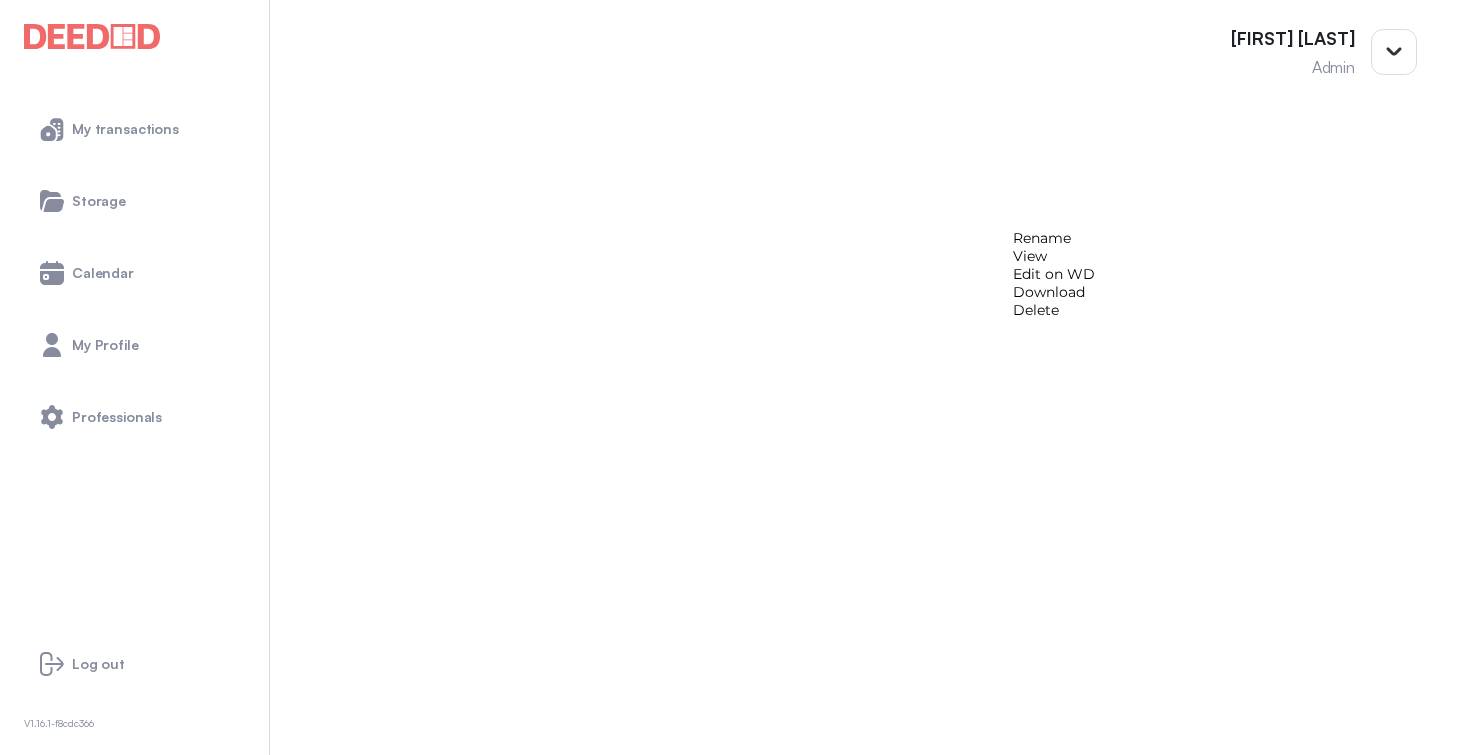 click on "View" at bounding box center (1054, 256) 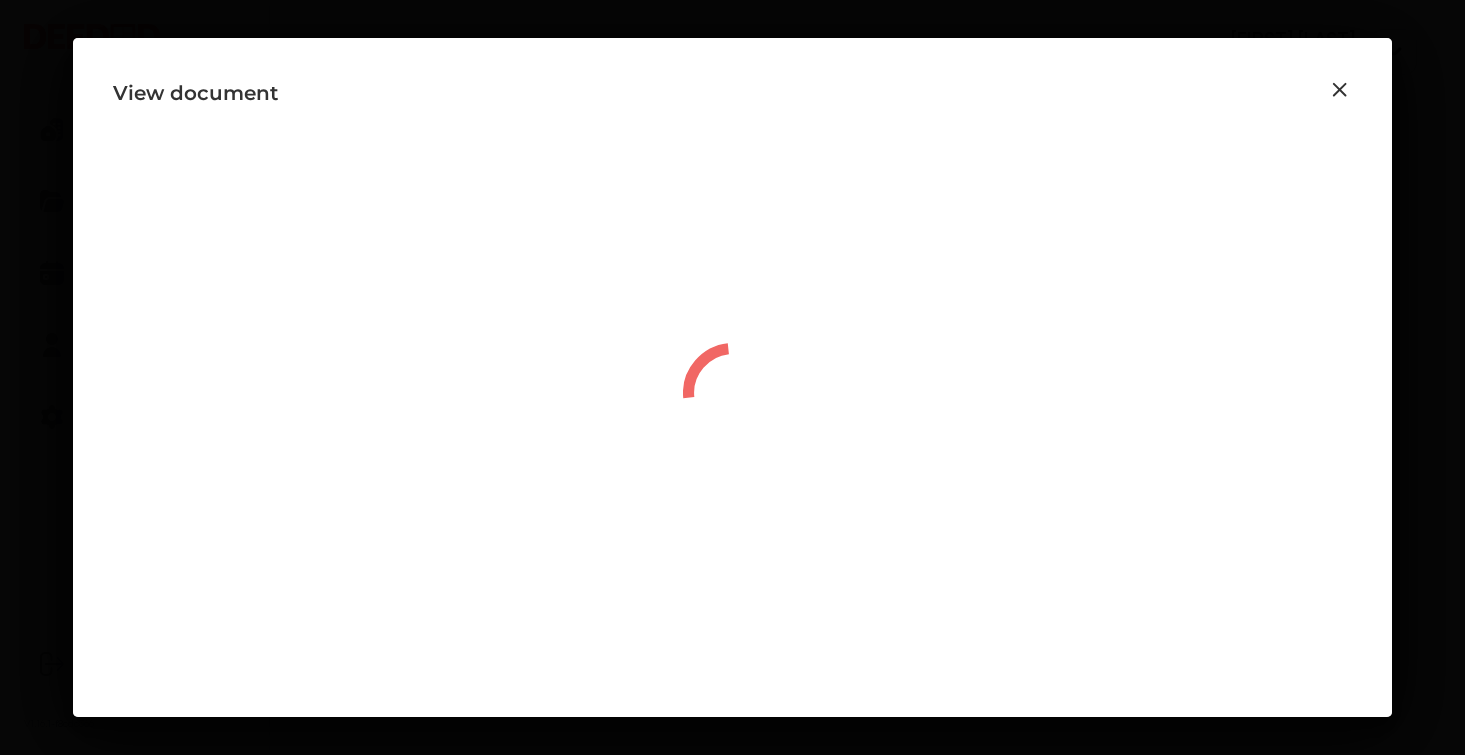 click at bounding box center [732, 393] 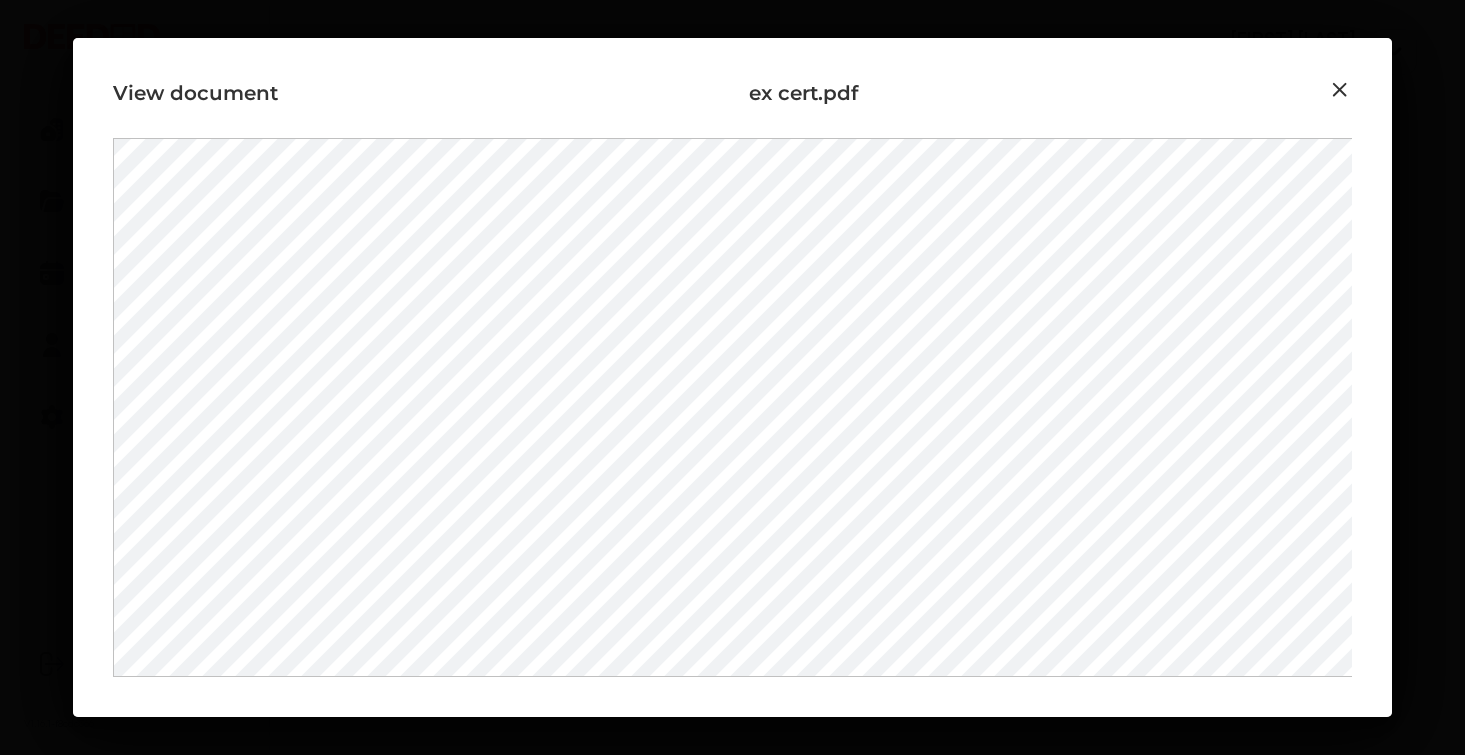 click at bounding box center [1340, 90] 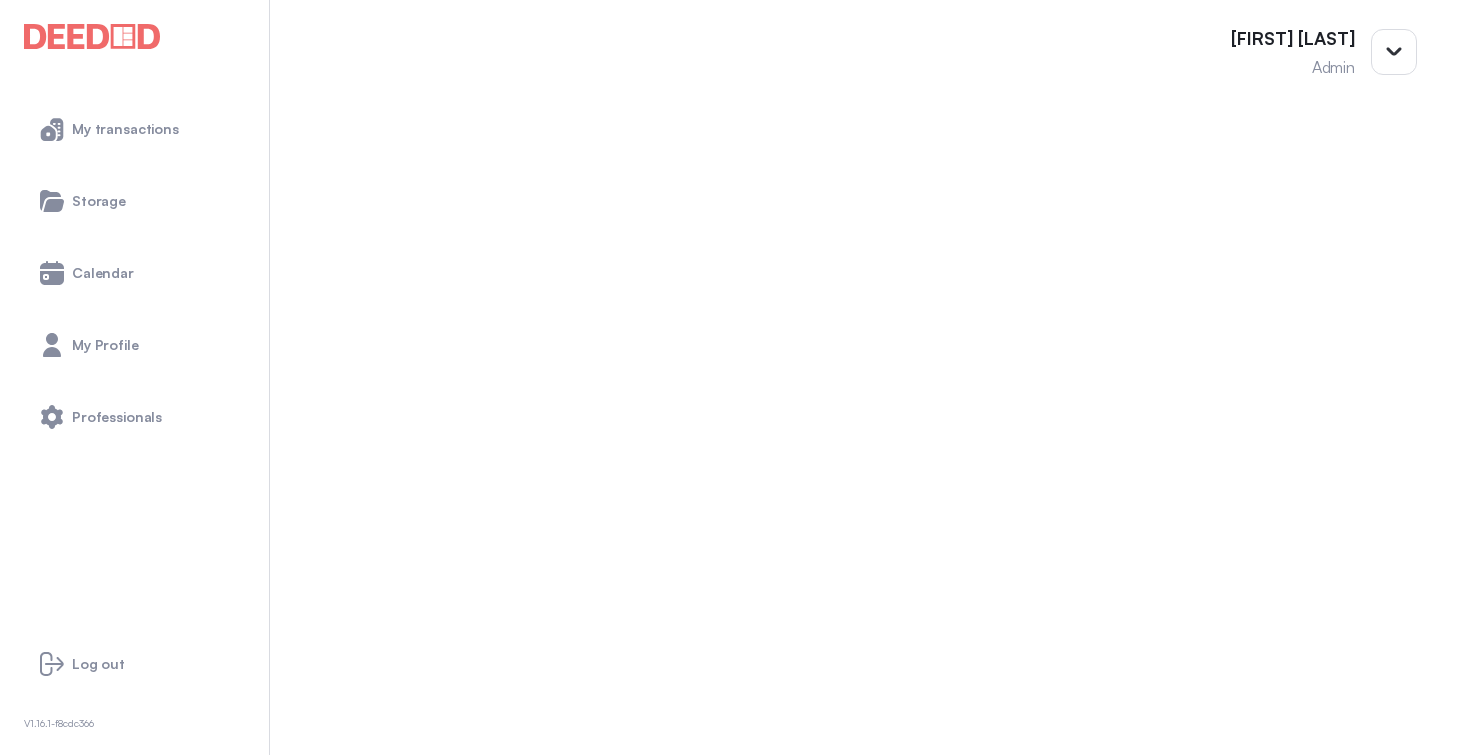 click at bounding box center (14, 1375) 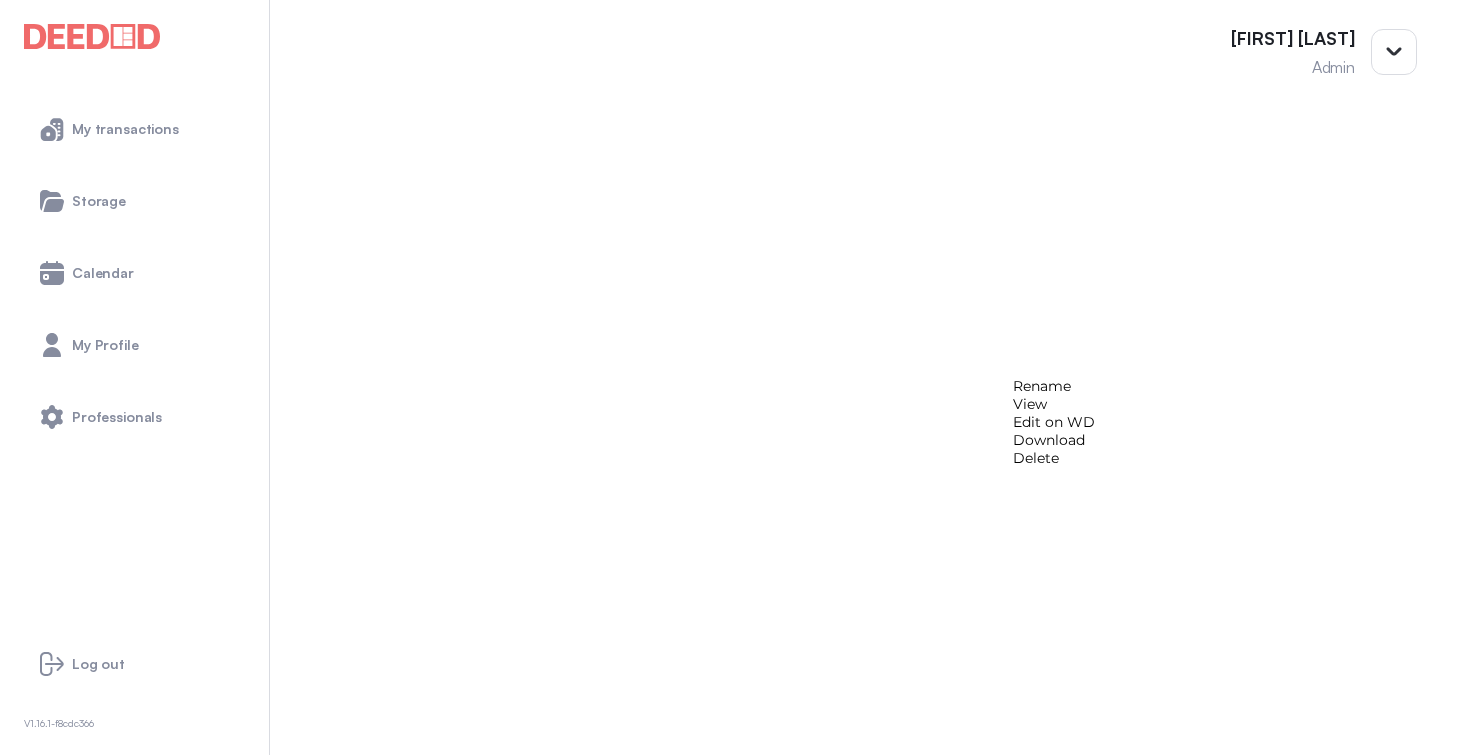 click on "View" at bounding box center [1054, 404] 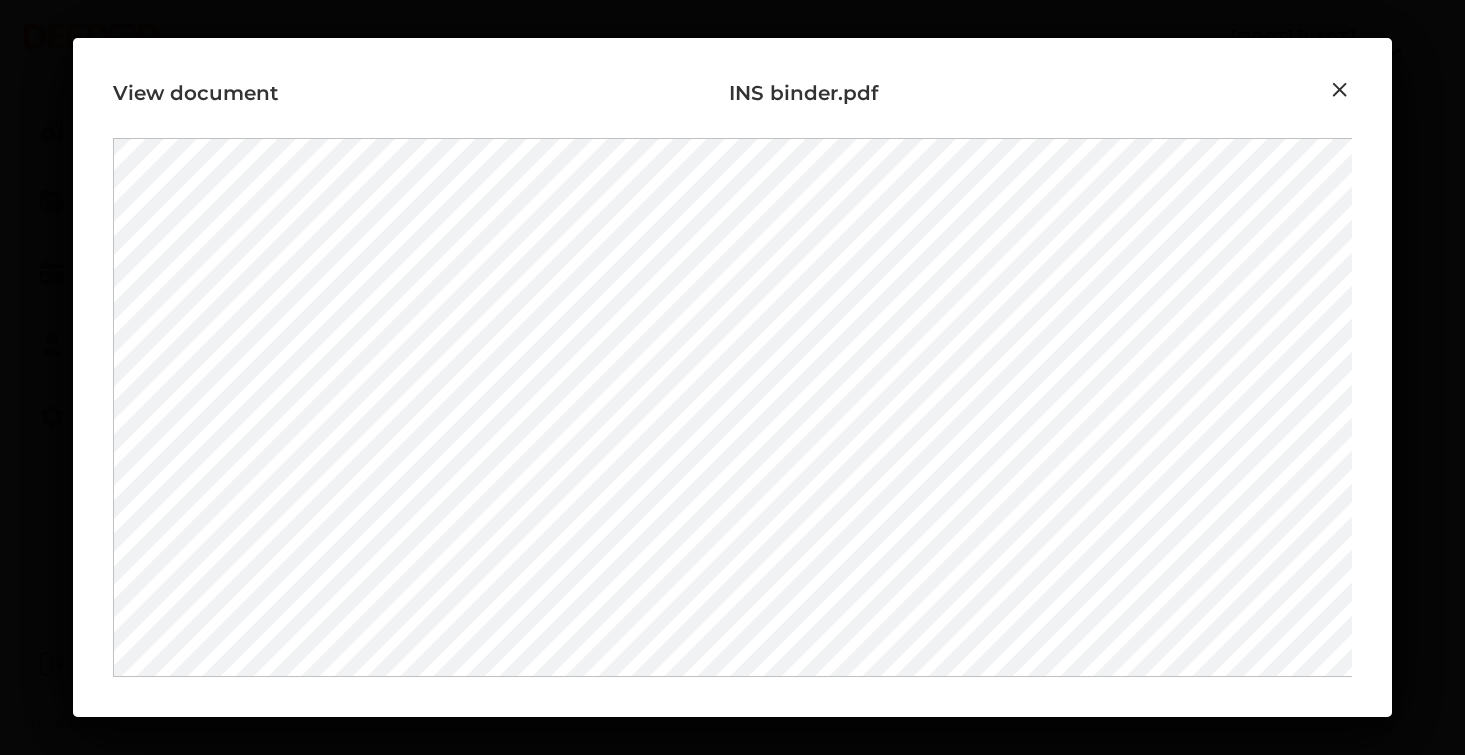 click at bounding box center (1340, 90) 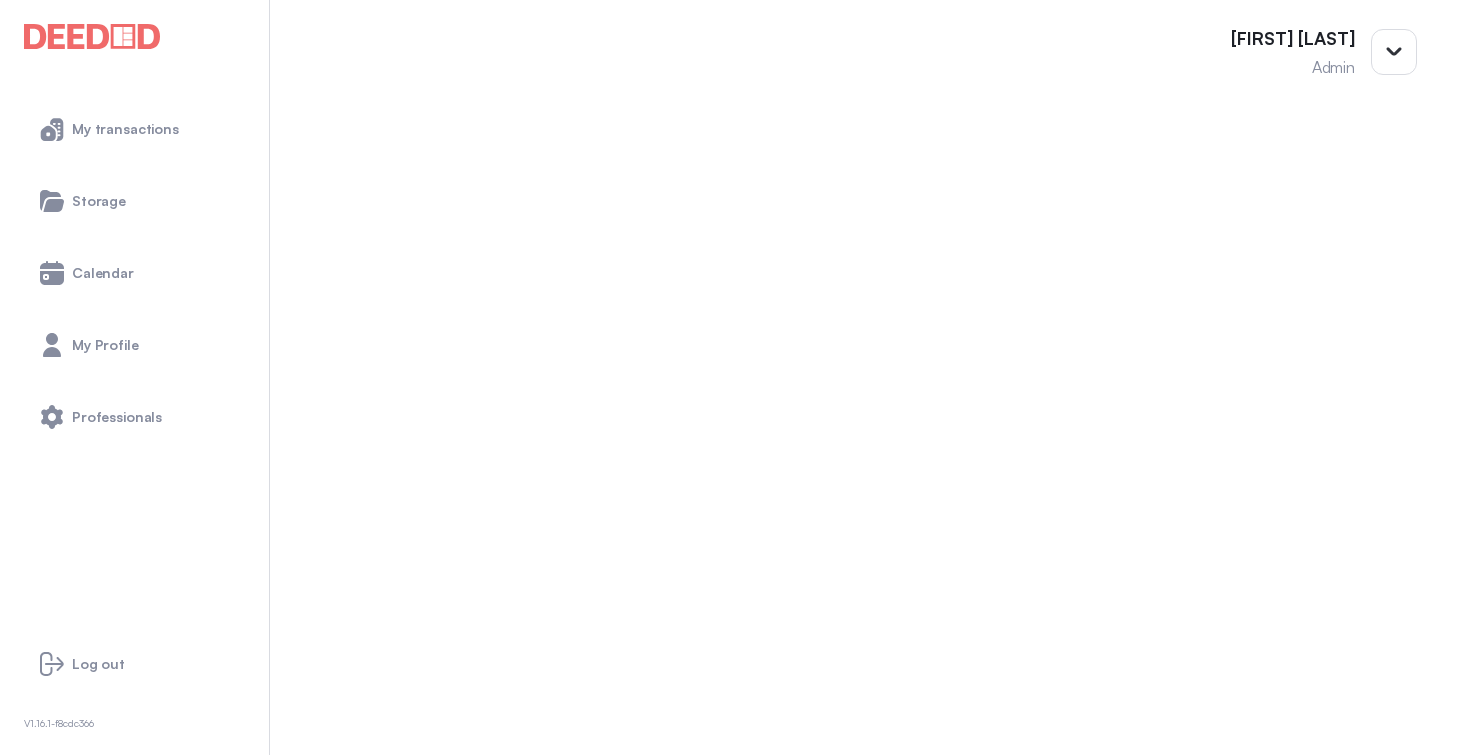 click at bounding box center [14, 1552] 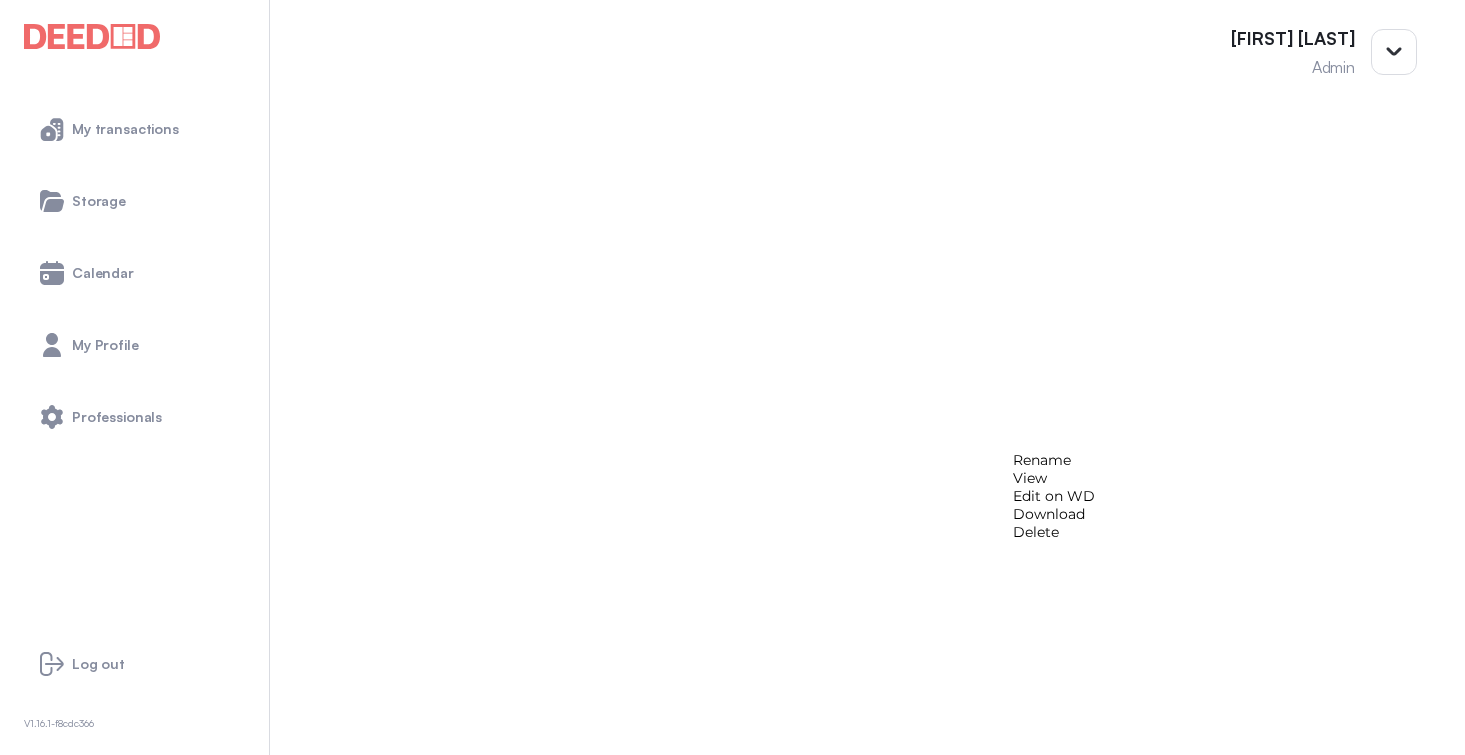 click on "View" at bounding box center (1054, 478) 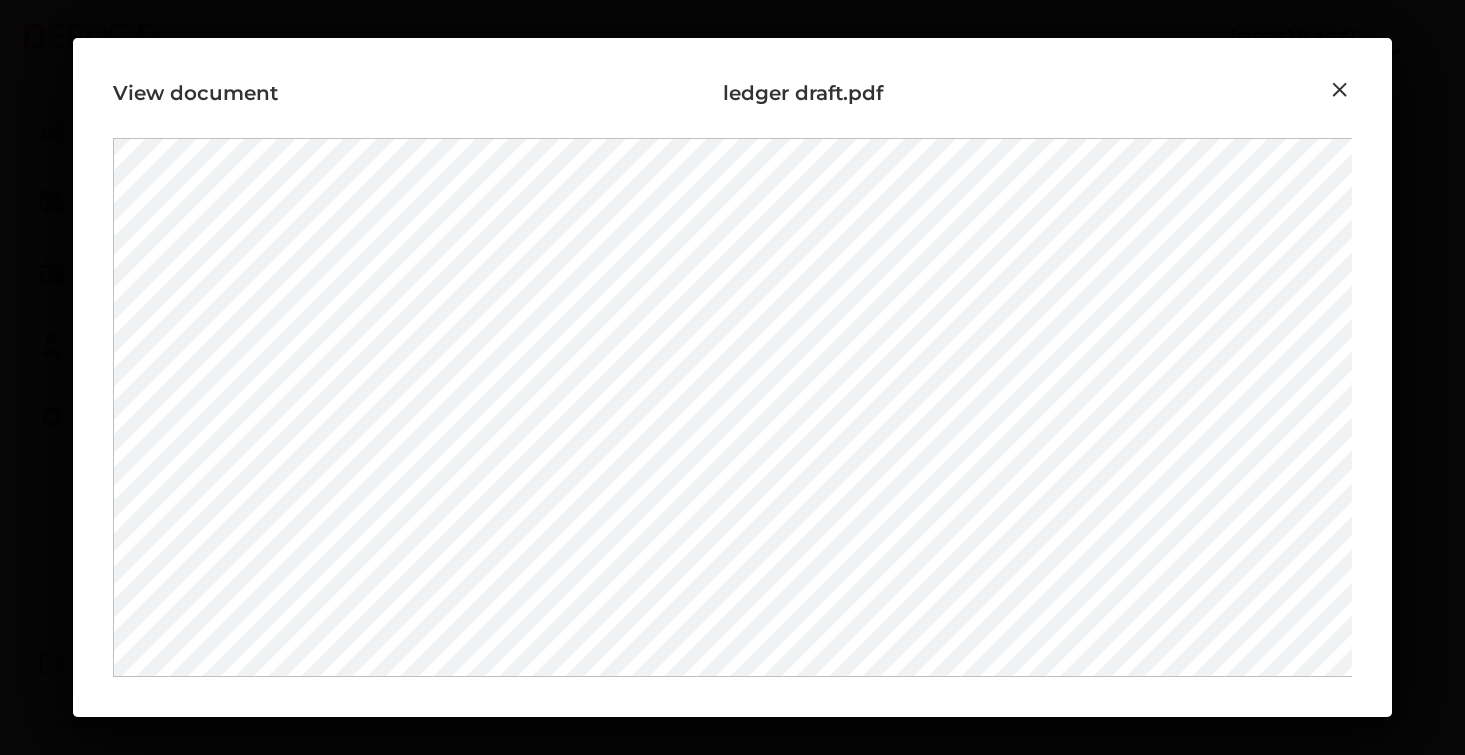 click at bounding box center (1340, 90) 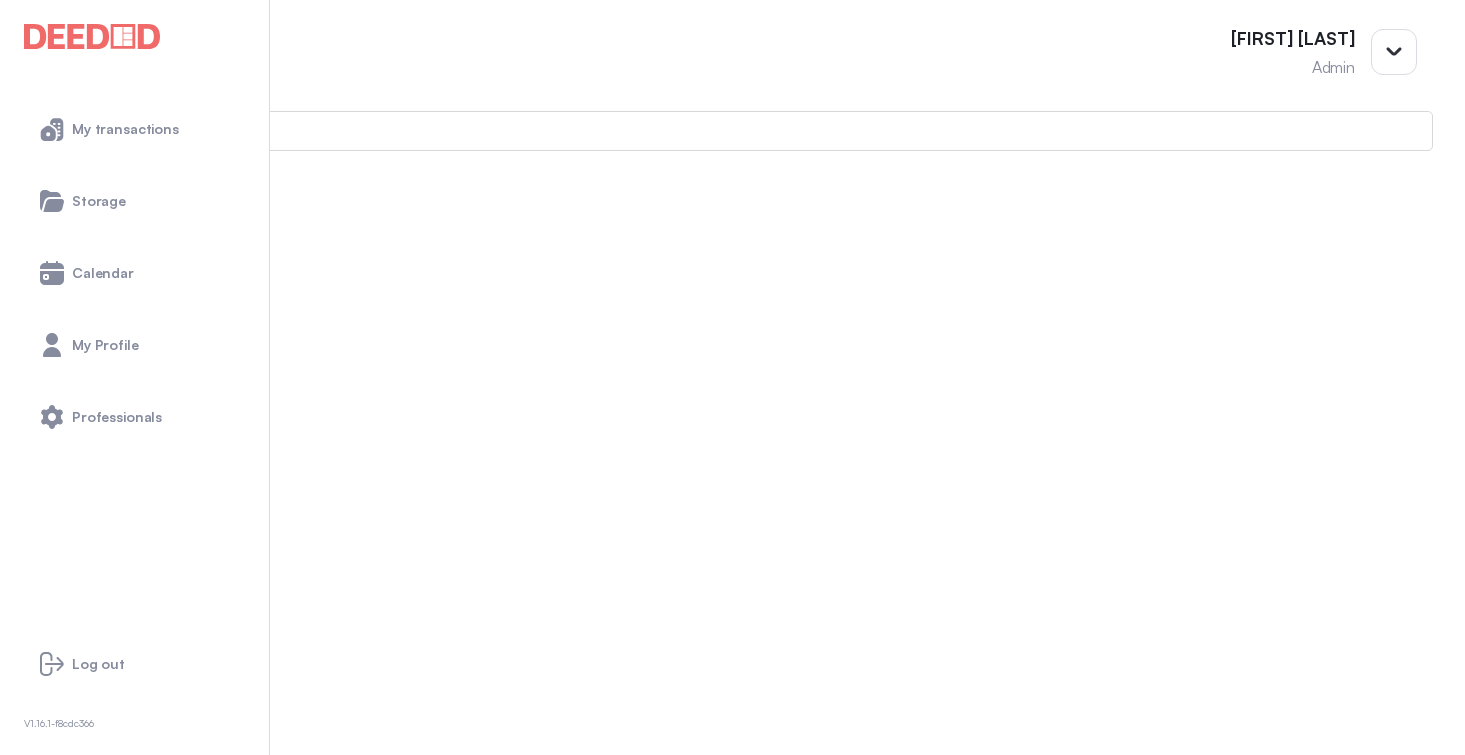 scroll, scrollTop: 0, scrollLeft: 0, axis: both 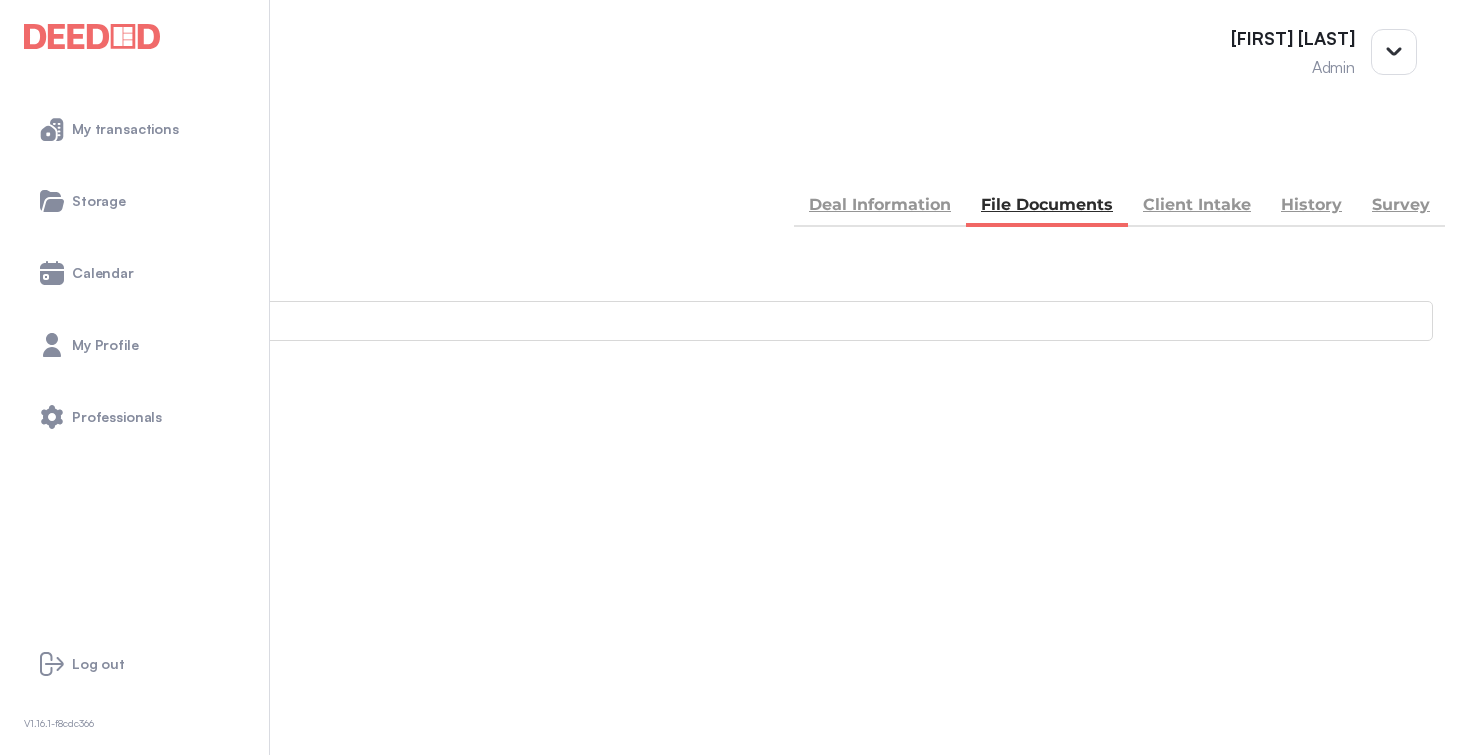 click at bounding box center [16, 848] 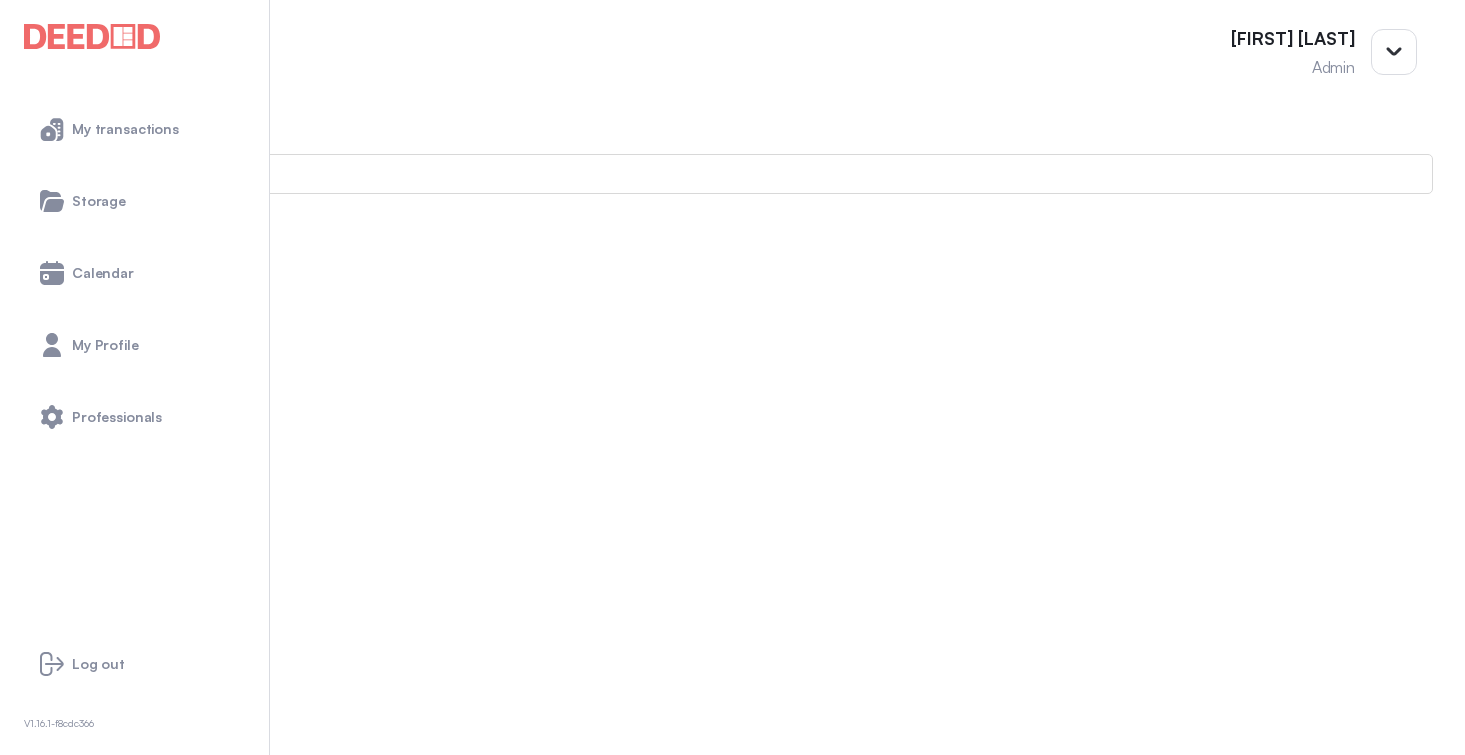 scroll, scrollTop: 252, scrollLeft: 0, axis: vertical 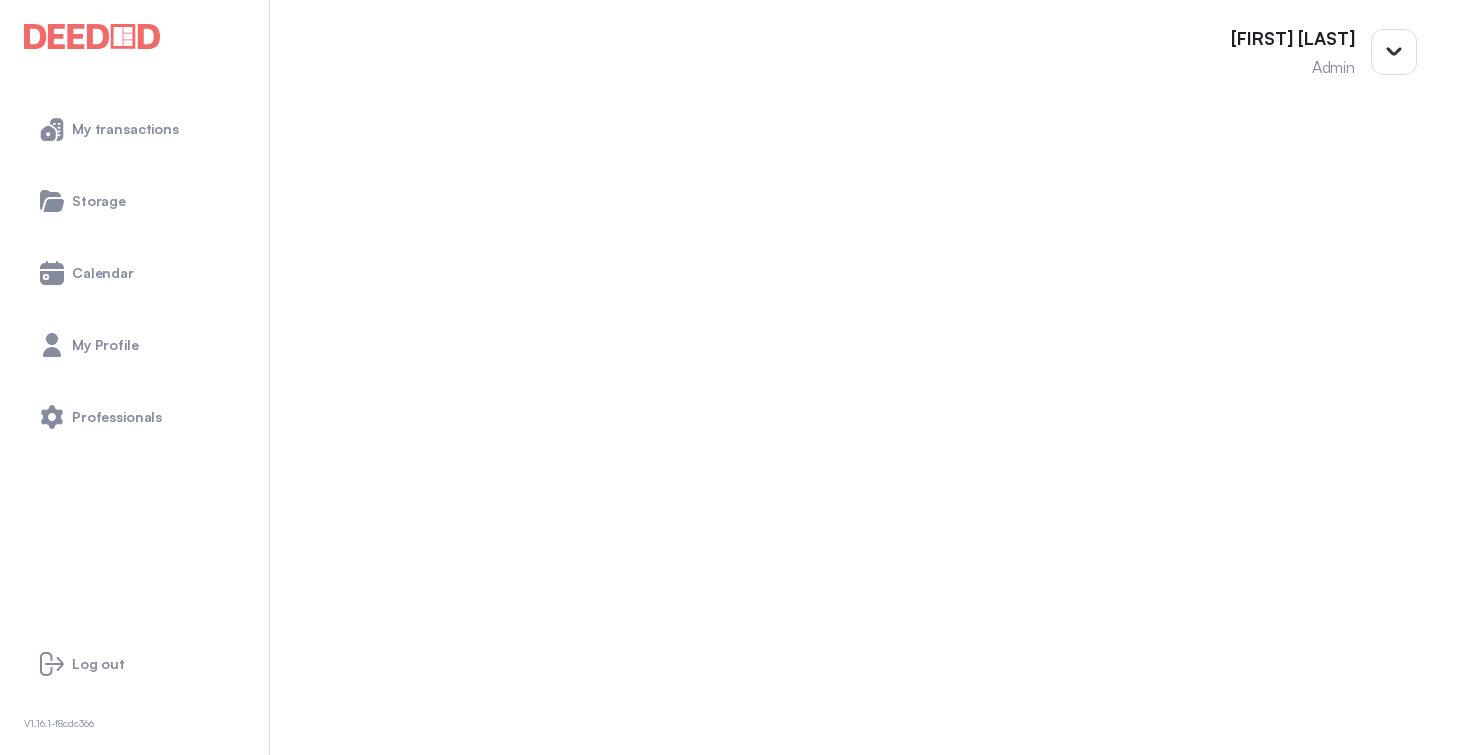 click on "Mortgage -- 3  members - 13" at bounding box center (732, 1565) 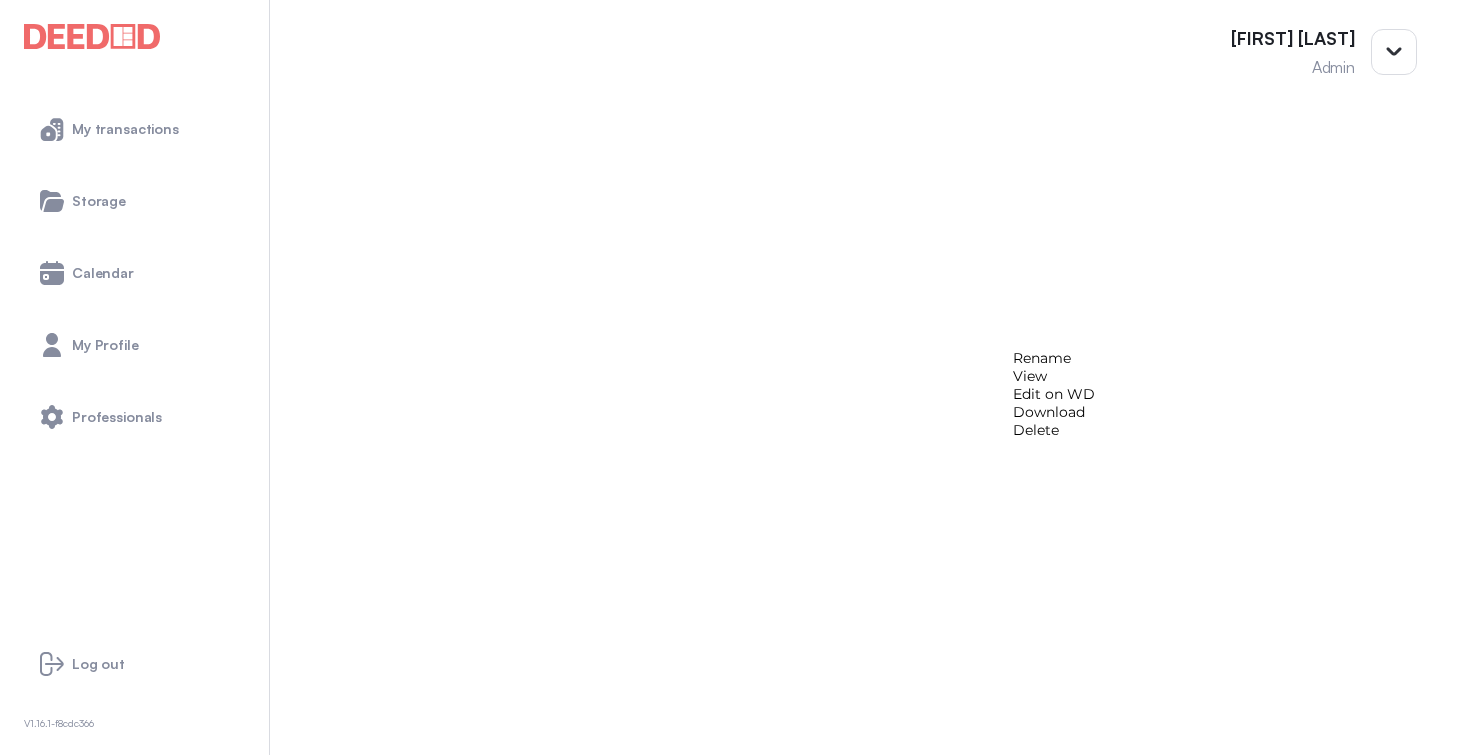 click on "View" at bounding box center [1054, 376] 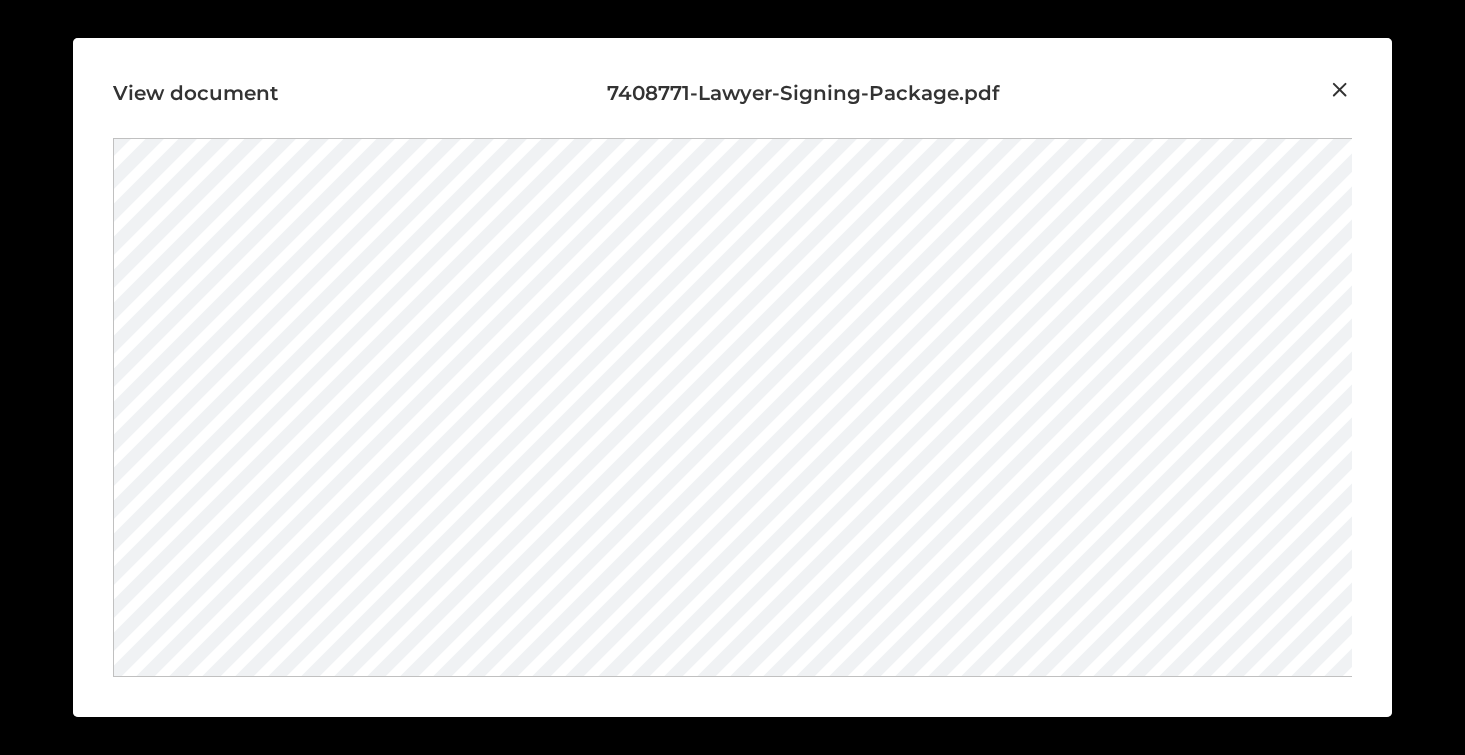 scroll, scrollTop: 418, scrollLeft: 0, axis: vertical 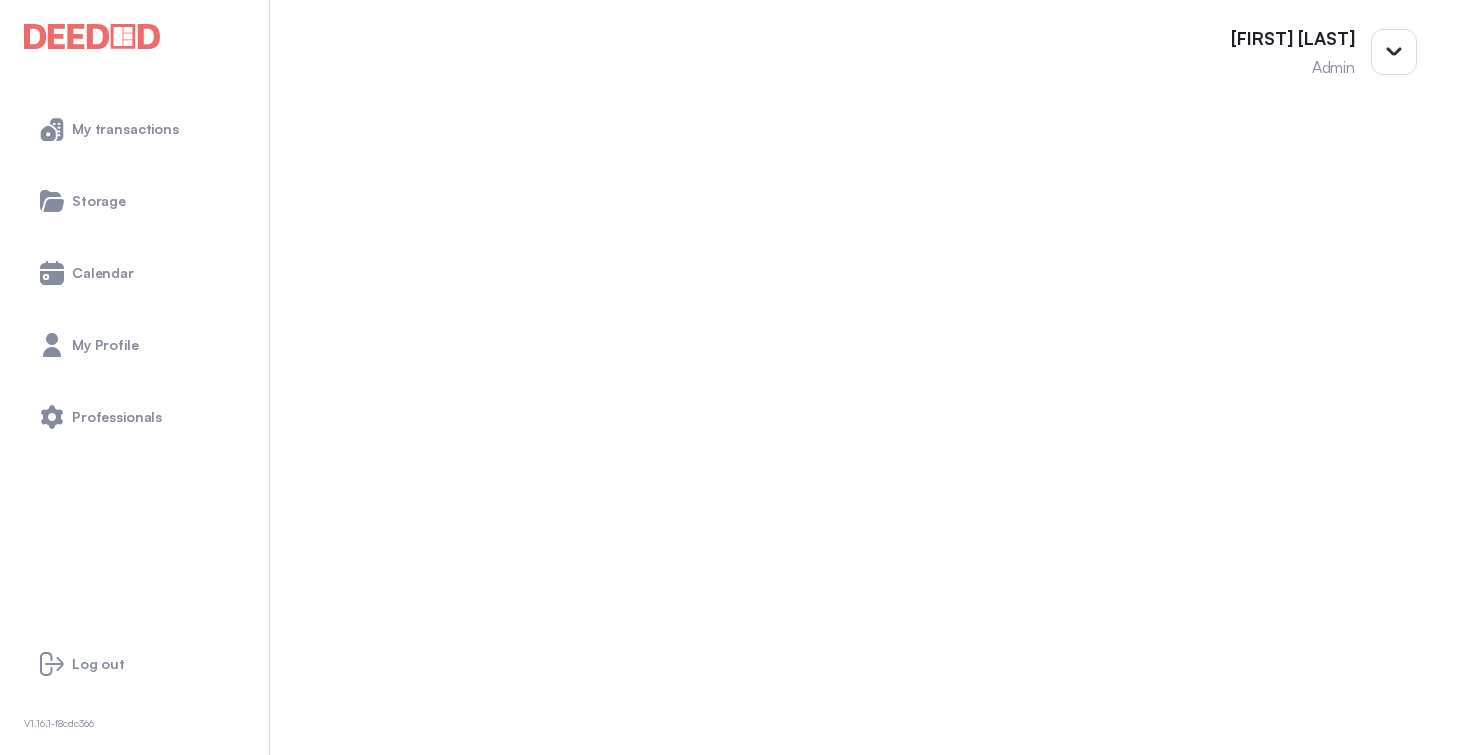 click at bounding box center [14, 1145] 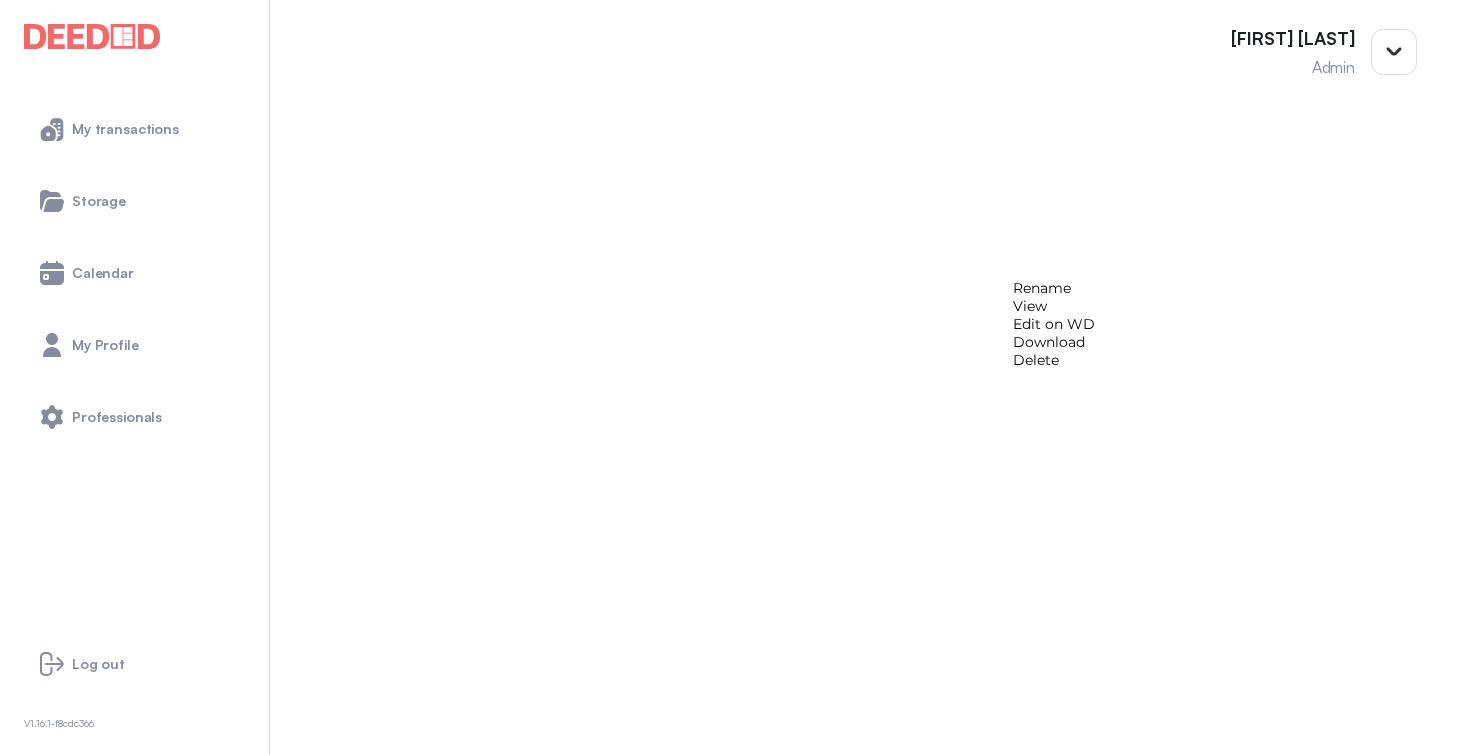 click on "View" at bounding box center [1054, 306] 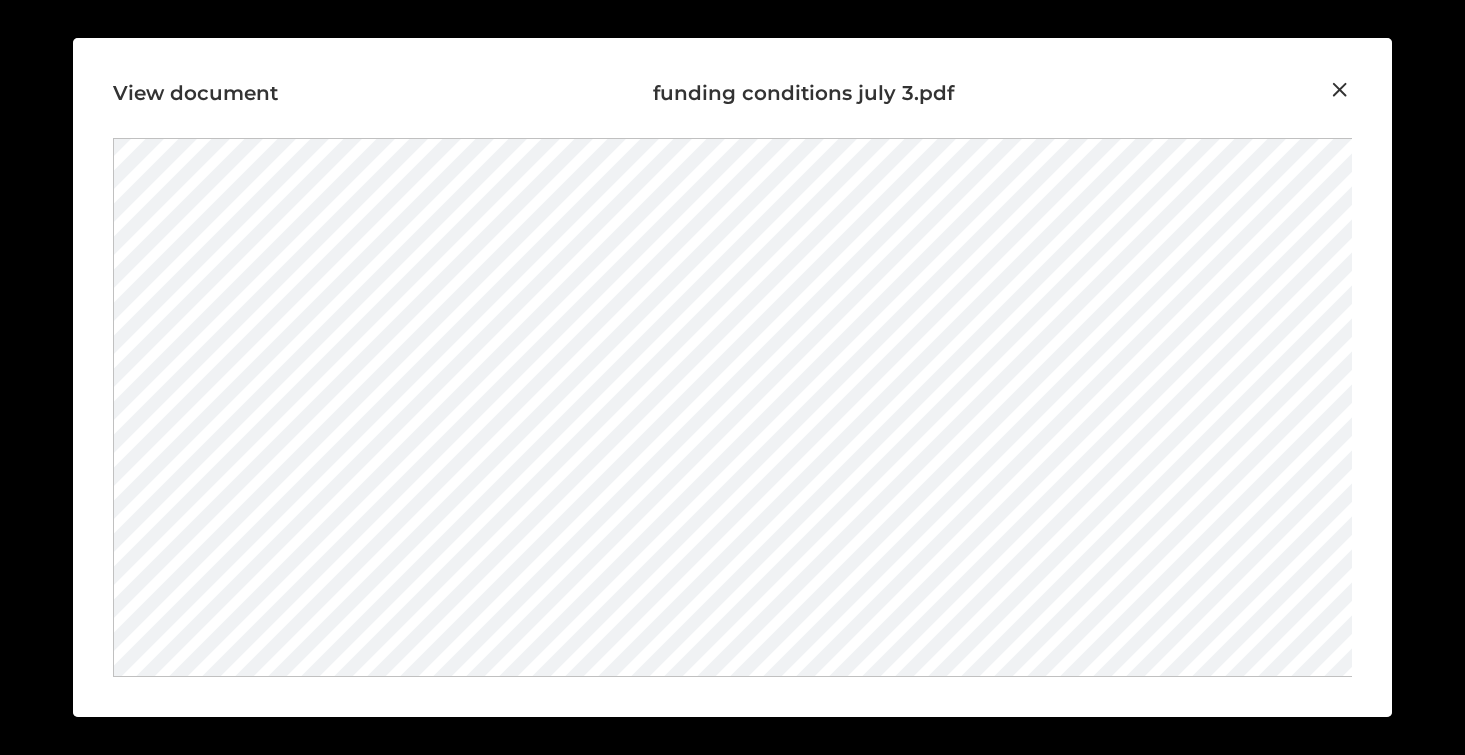 click at bounding box center (1340, 90) 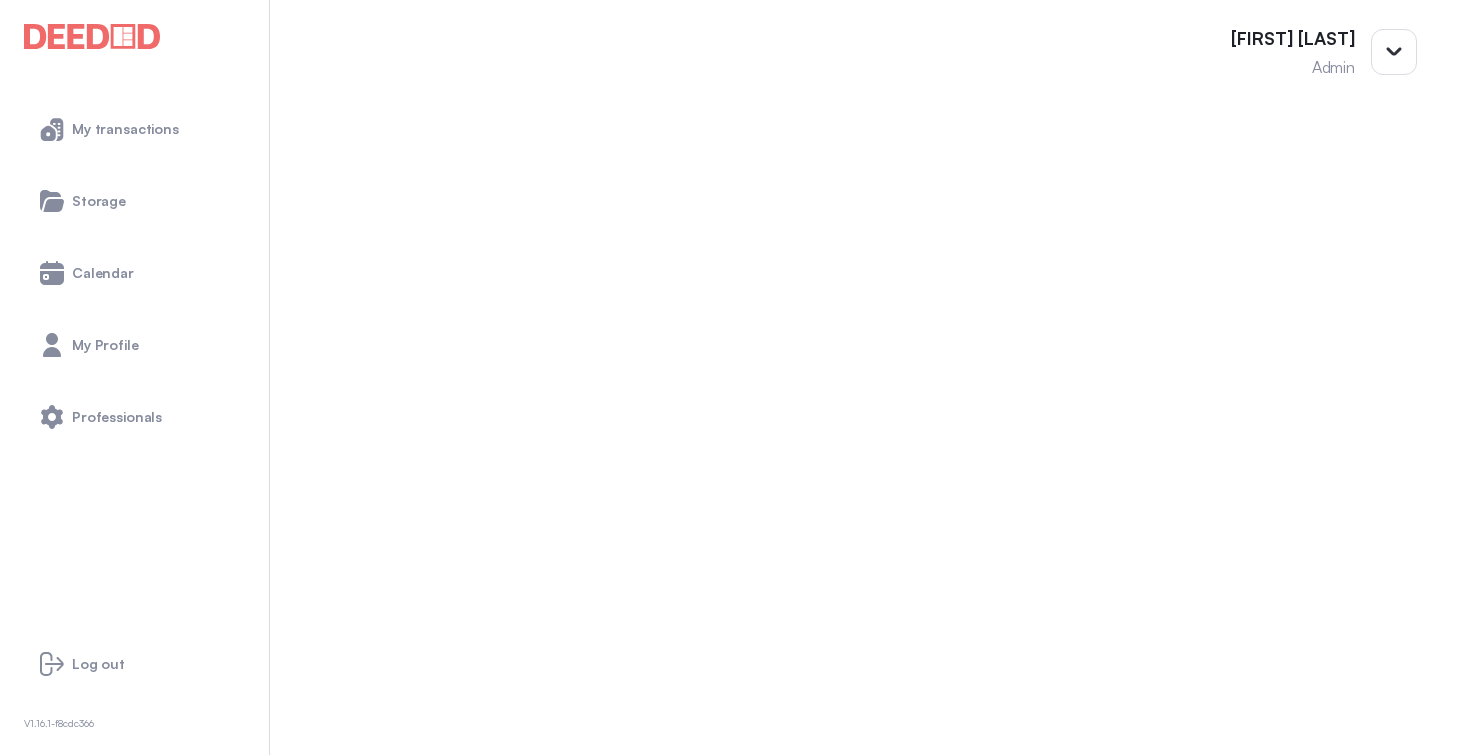 click at bounding box center [14, 1322] 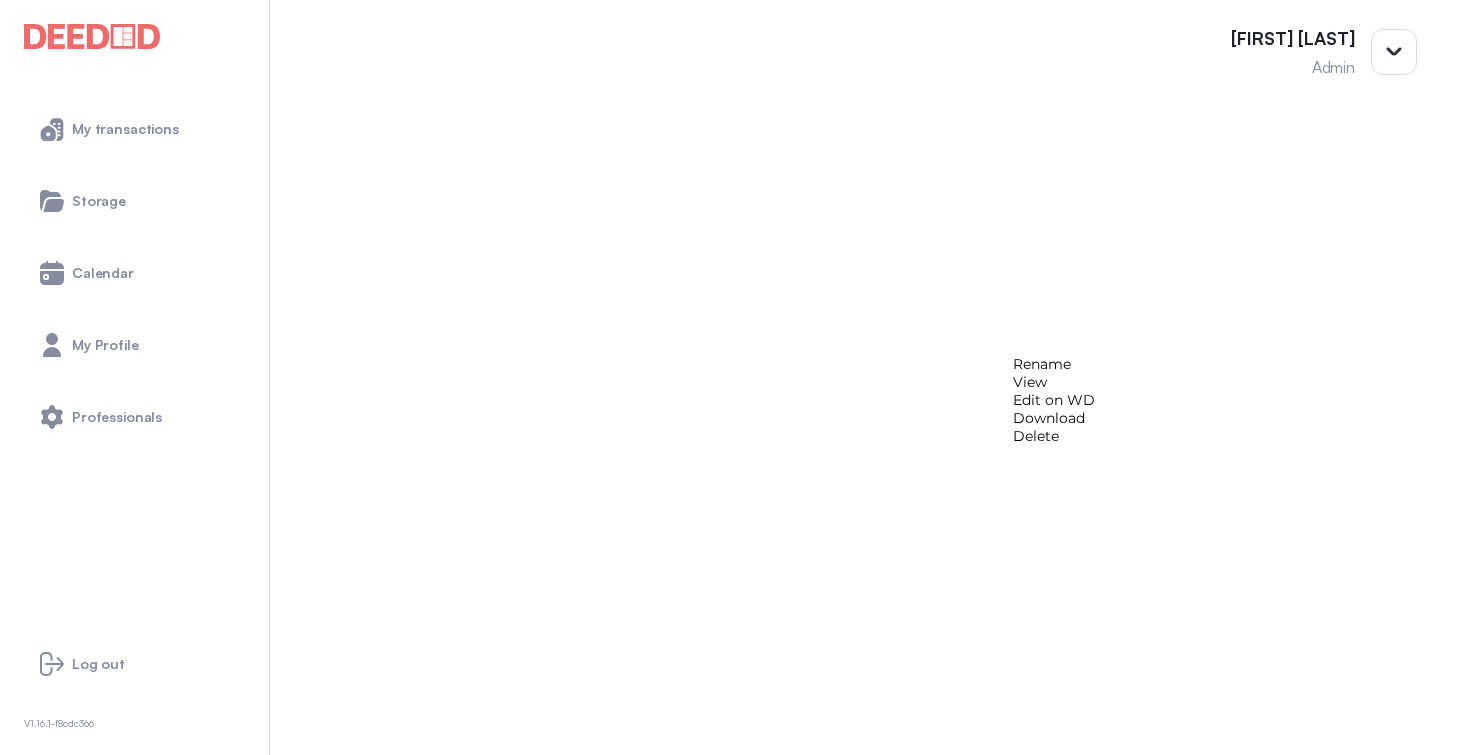 click on "View" at bounding box center (1054, 382) 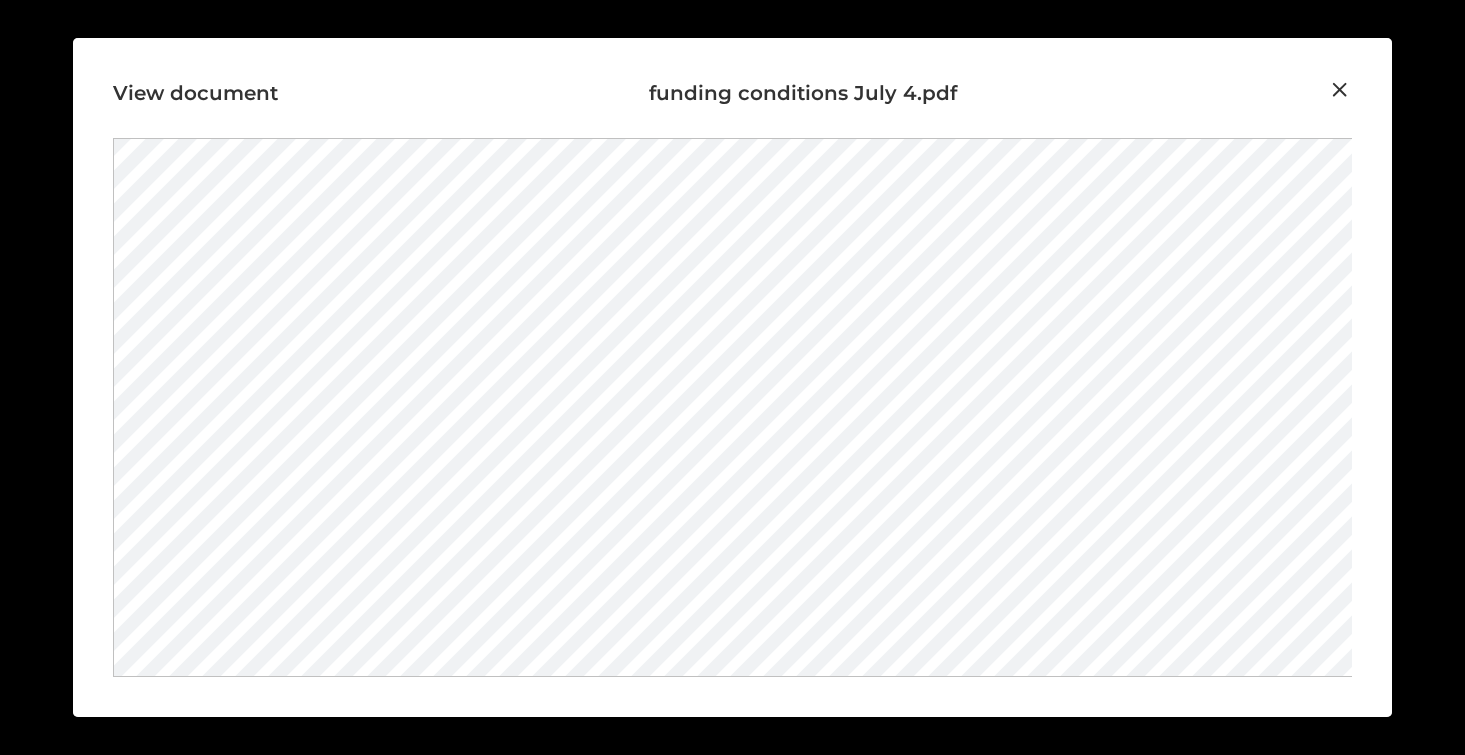 click at bounding box center (1340, 90) 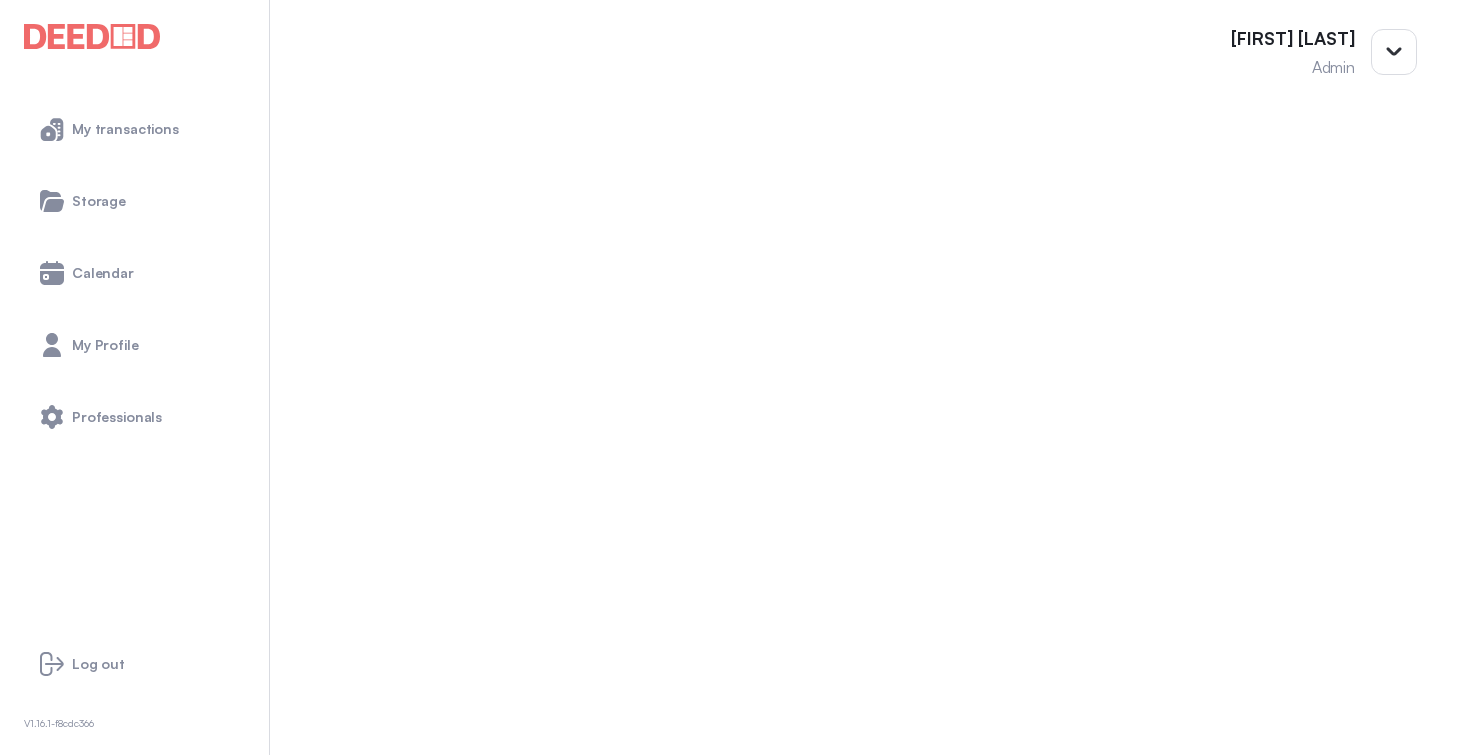 click at bounding box center (14, 1499) 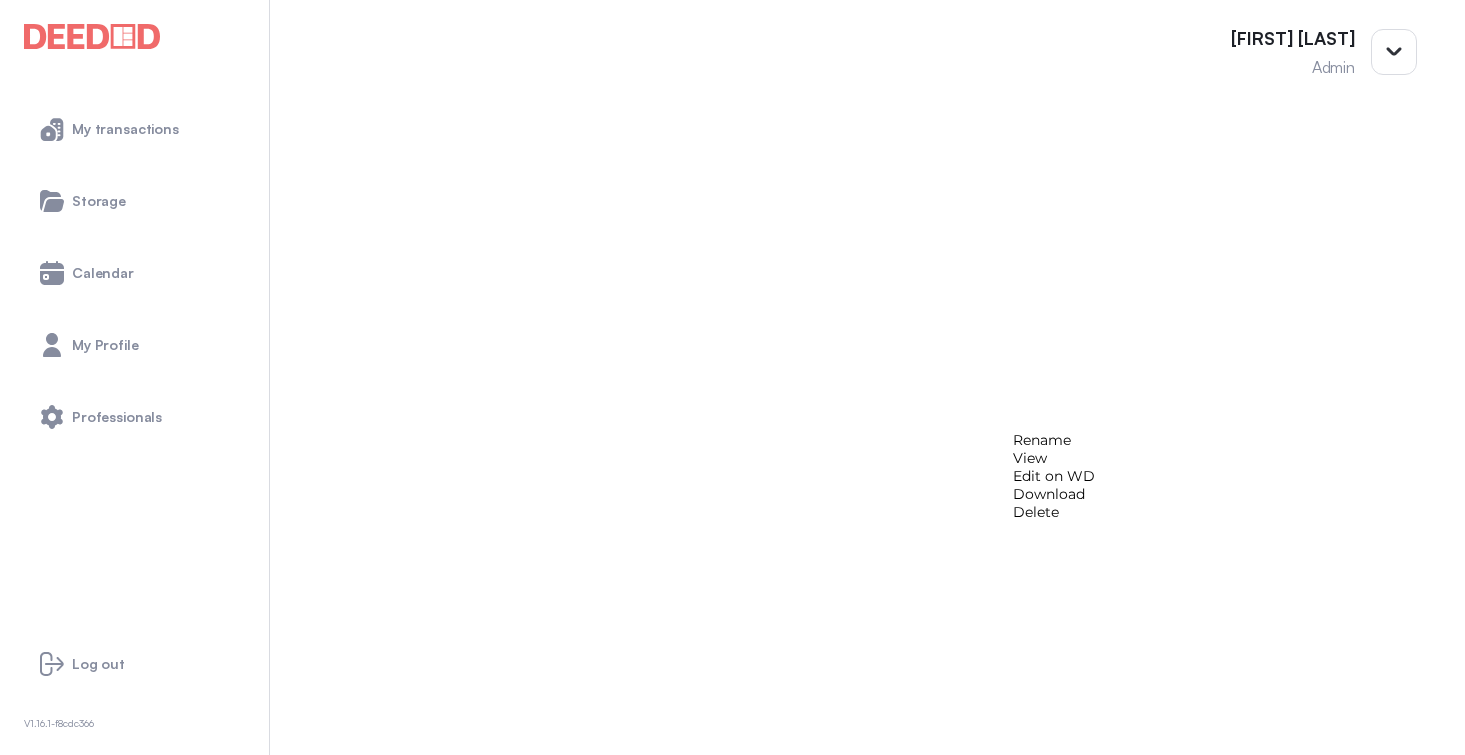 click on "View" at bounding box center (1054, 458) 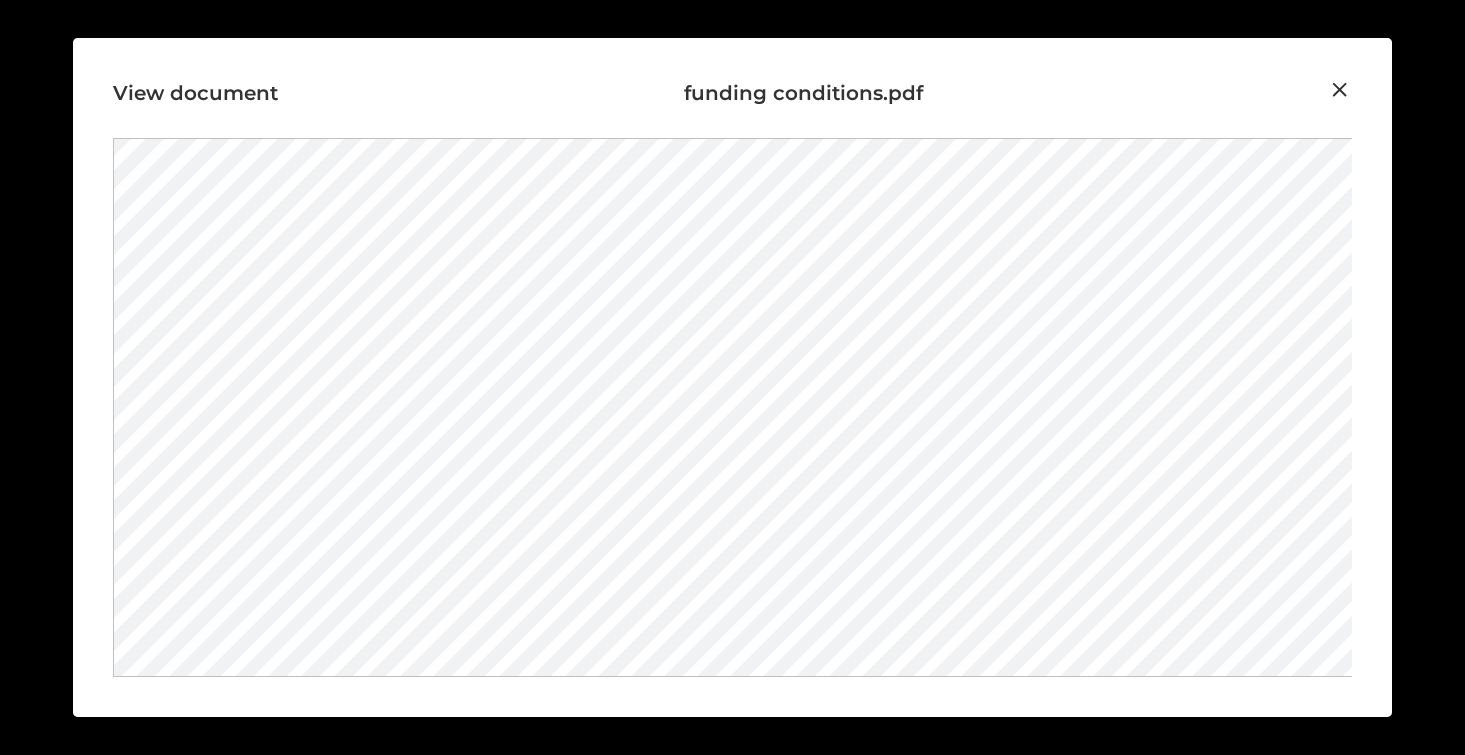 click at bounding box center (1340, 90) 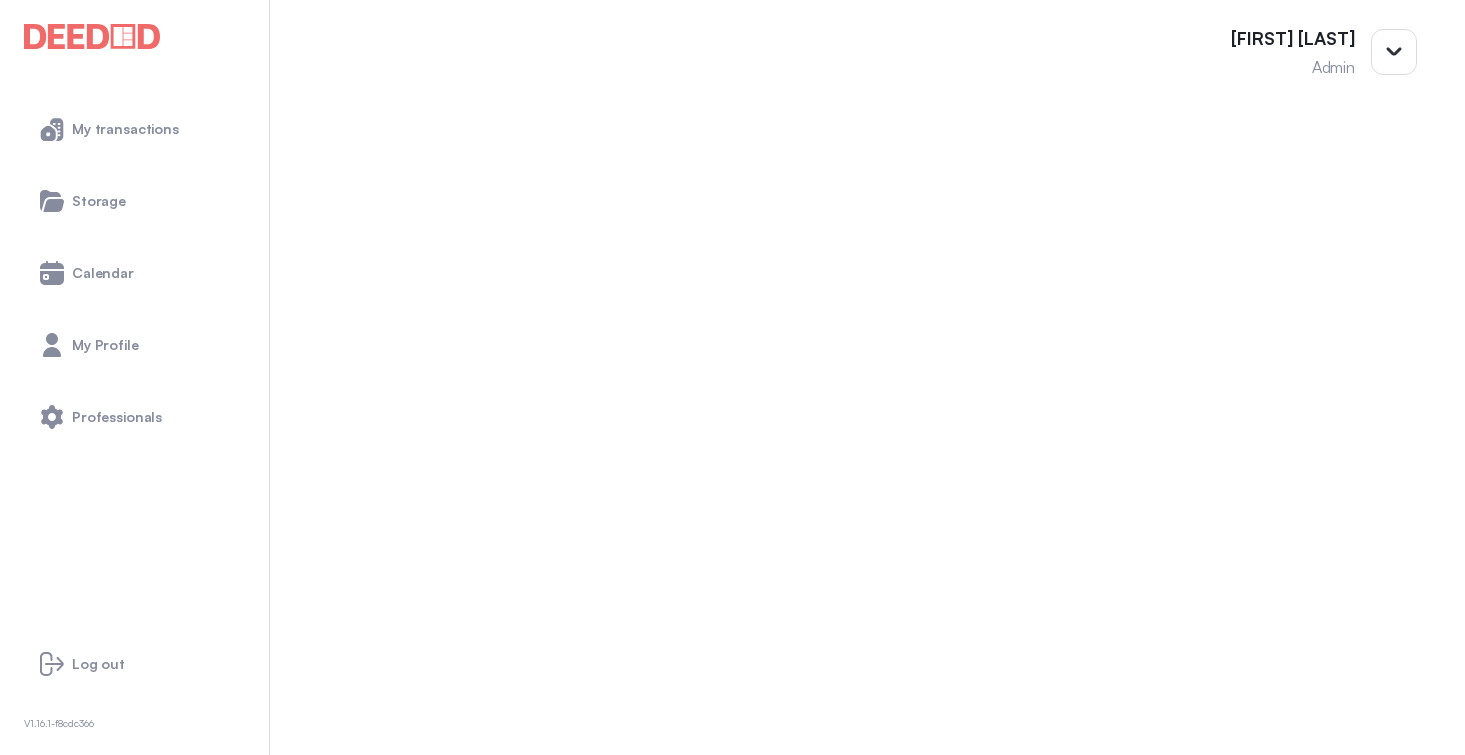 click at bounding box center (14, 1676) 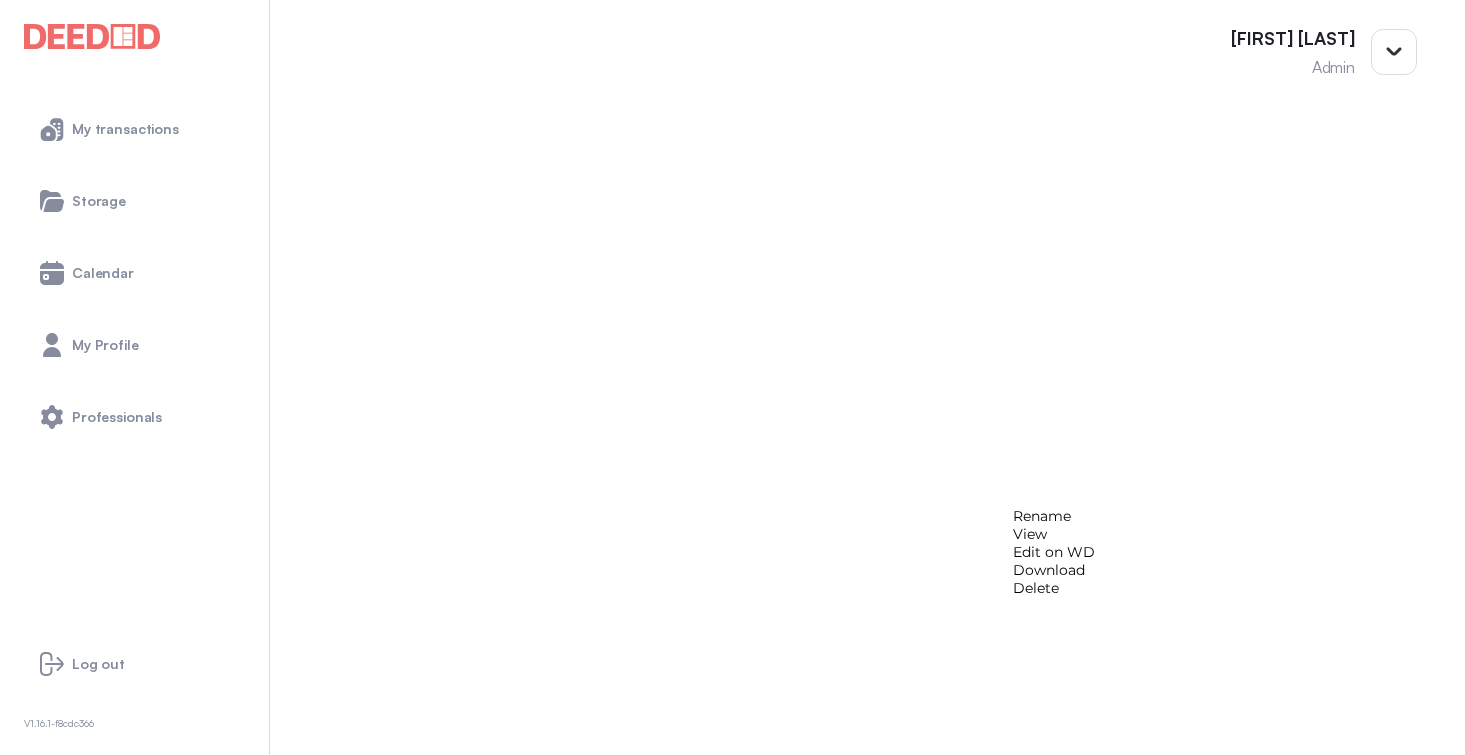 click on "View" at bounding box center [1054, 534] 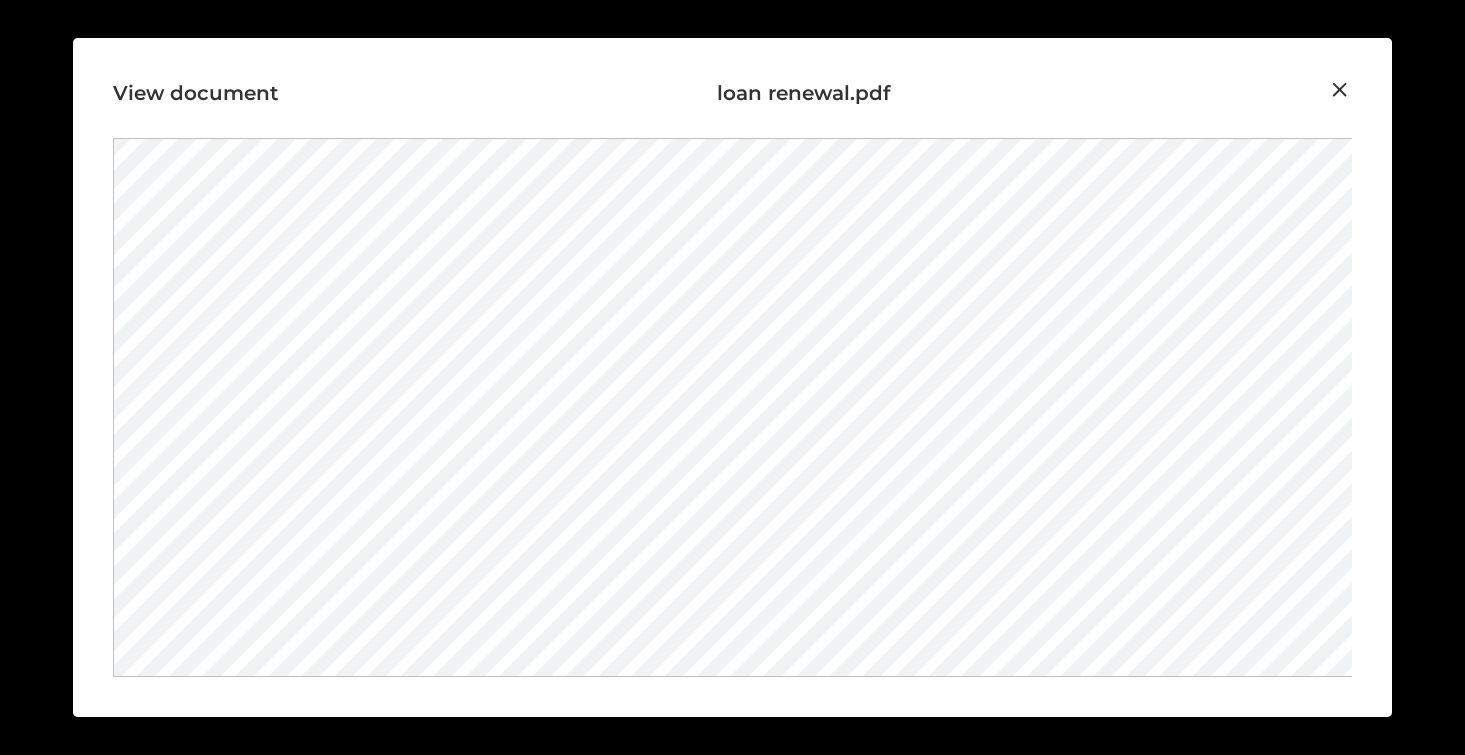 click at bounding box center [1340, 90] 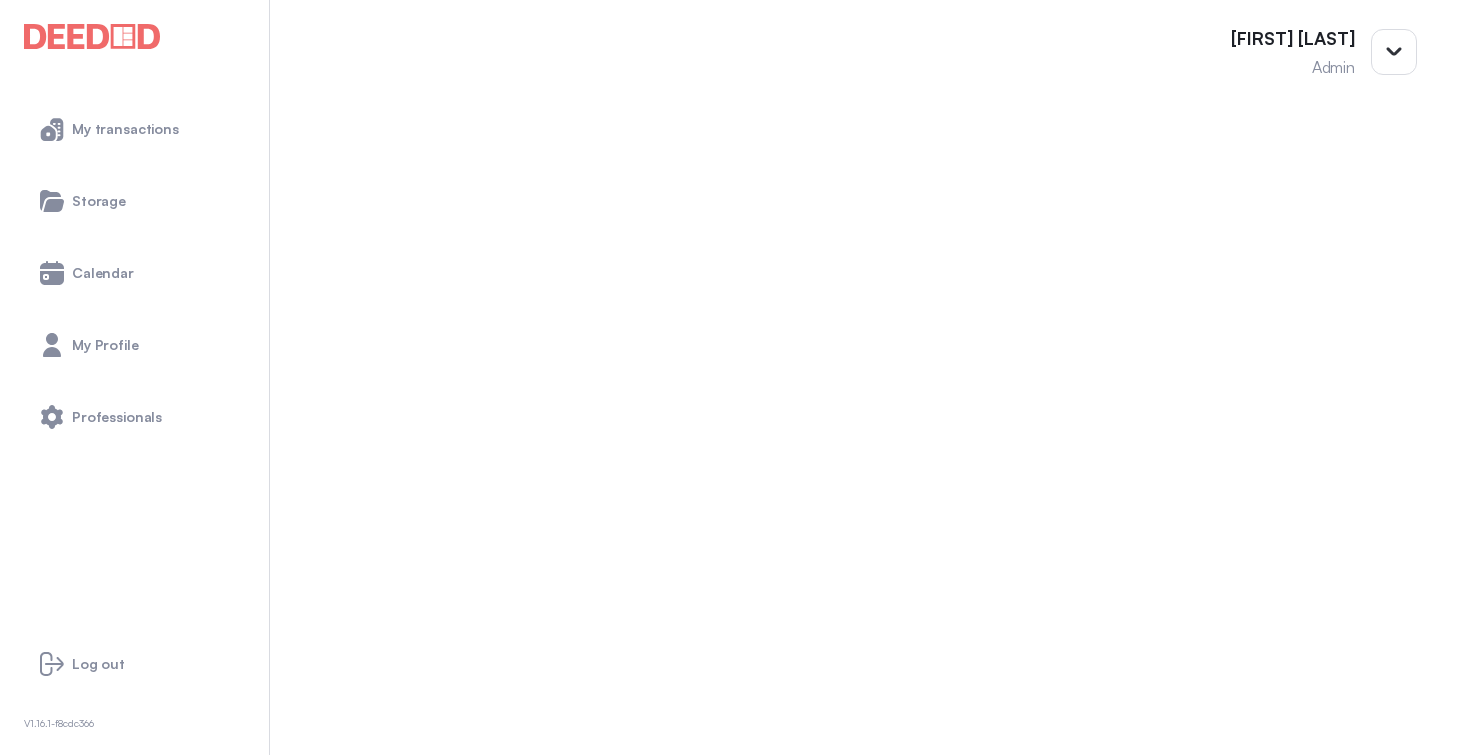 click at bounding box center (14, 1853) 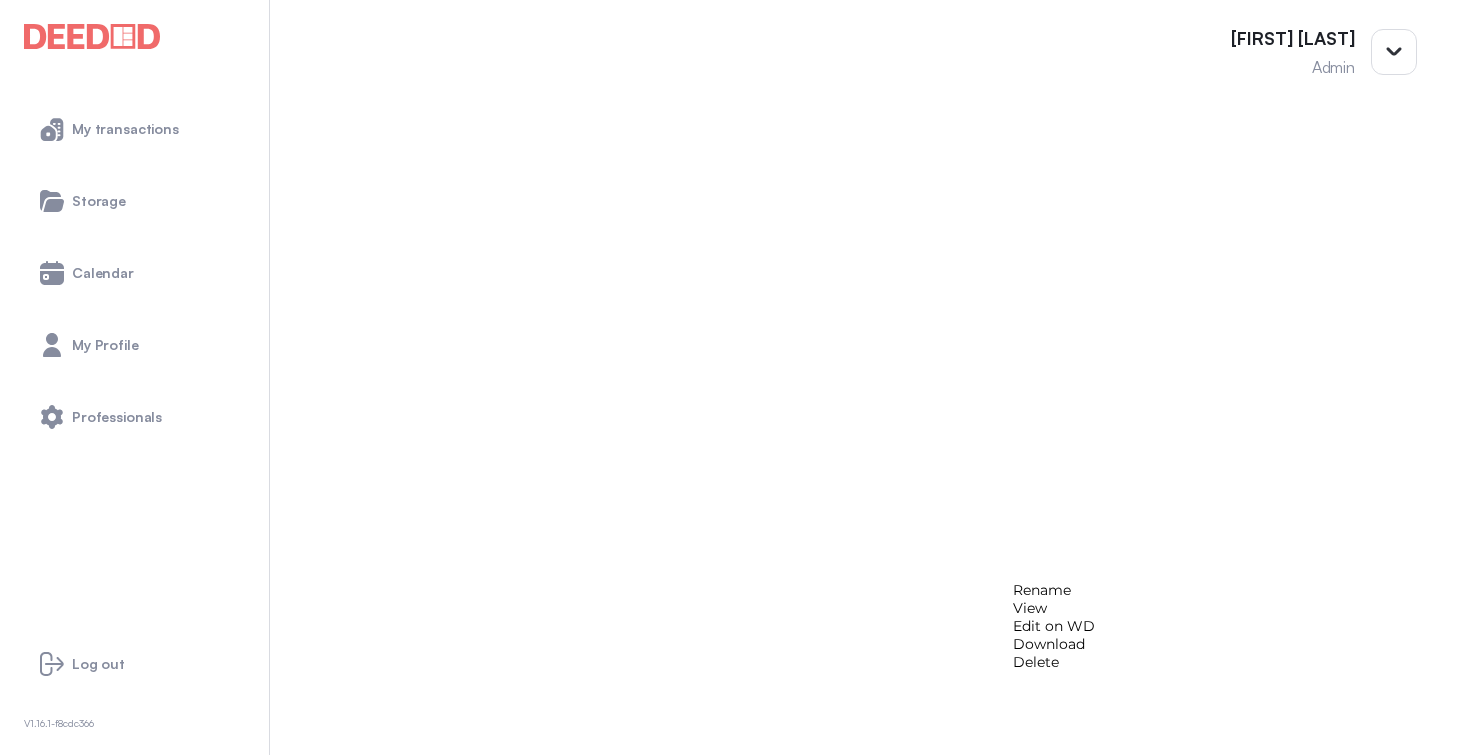 click on "View" at bounding box center [1054, 608] 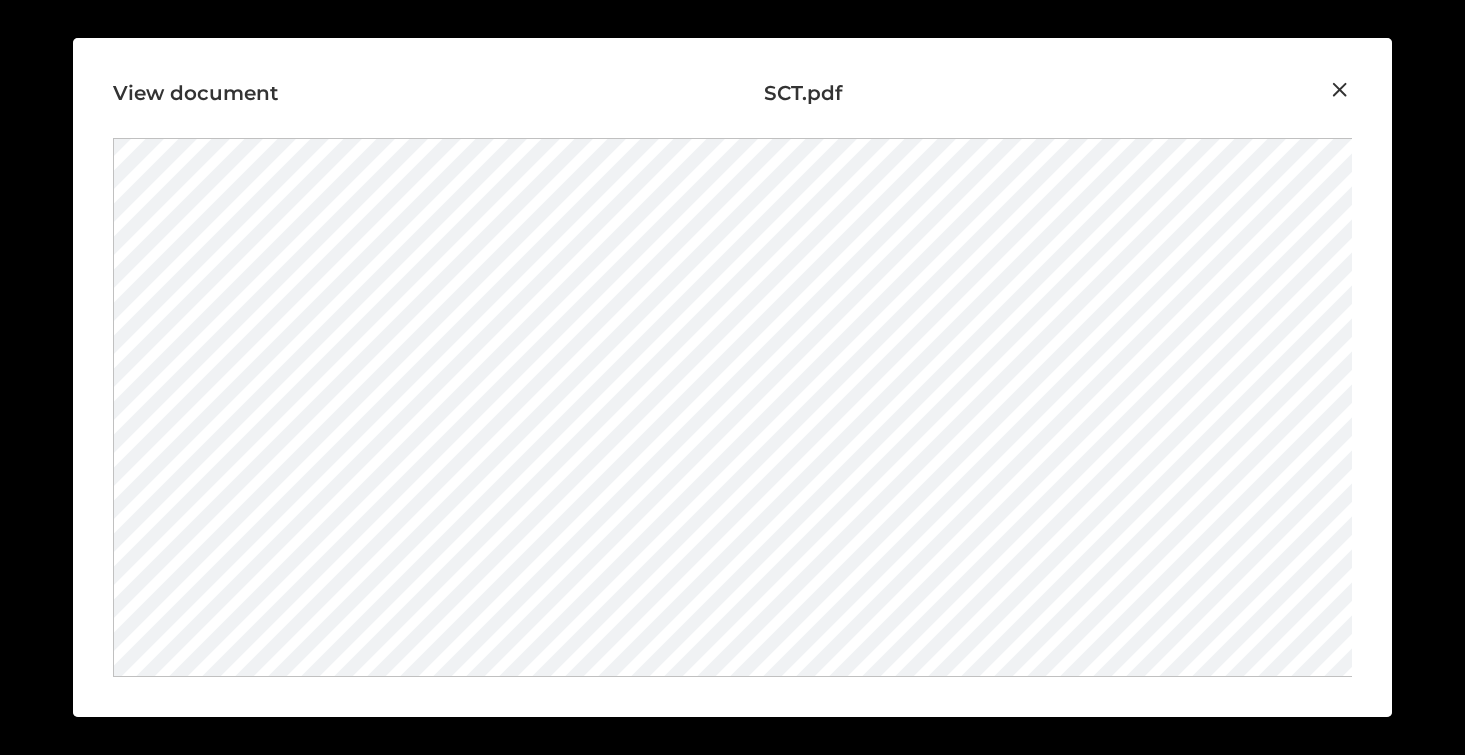 click at bounding box center (1340, 90) 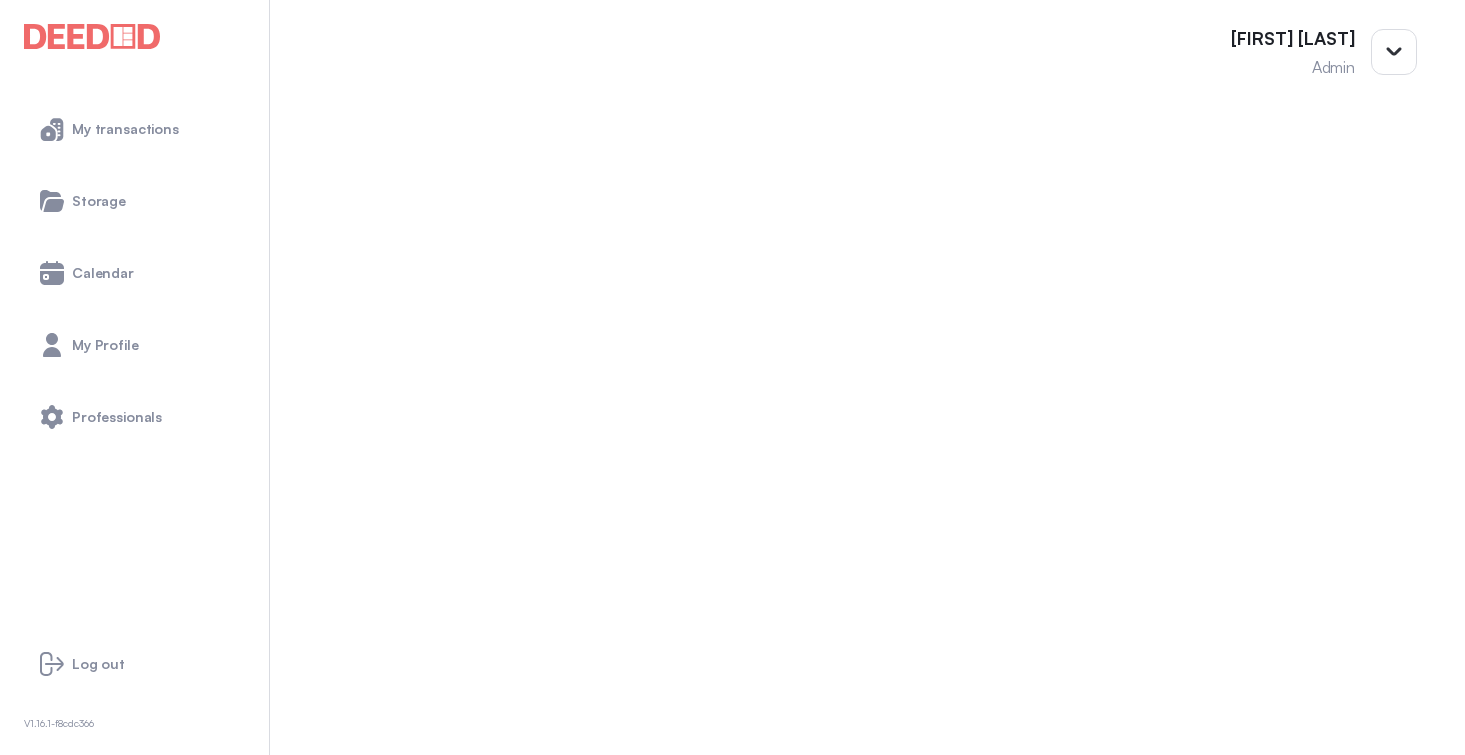click at bounding box center [14, 2030] 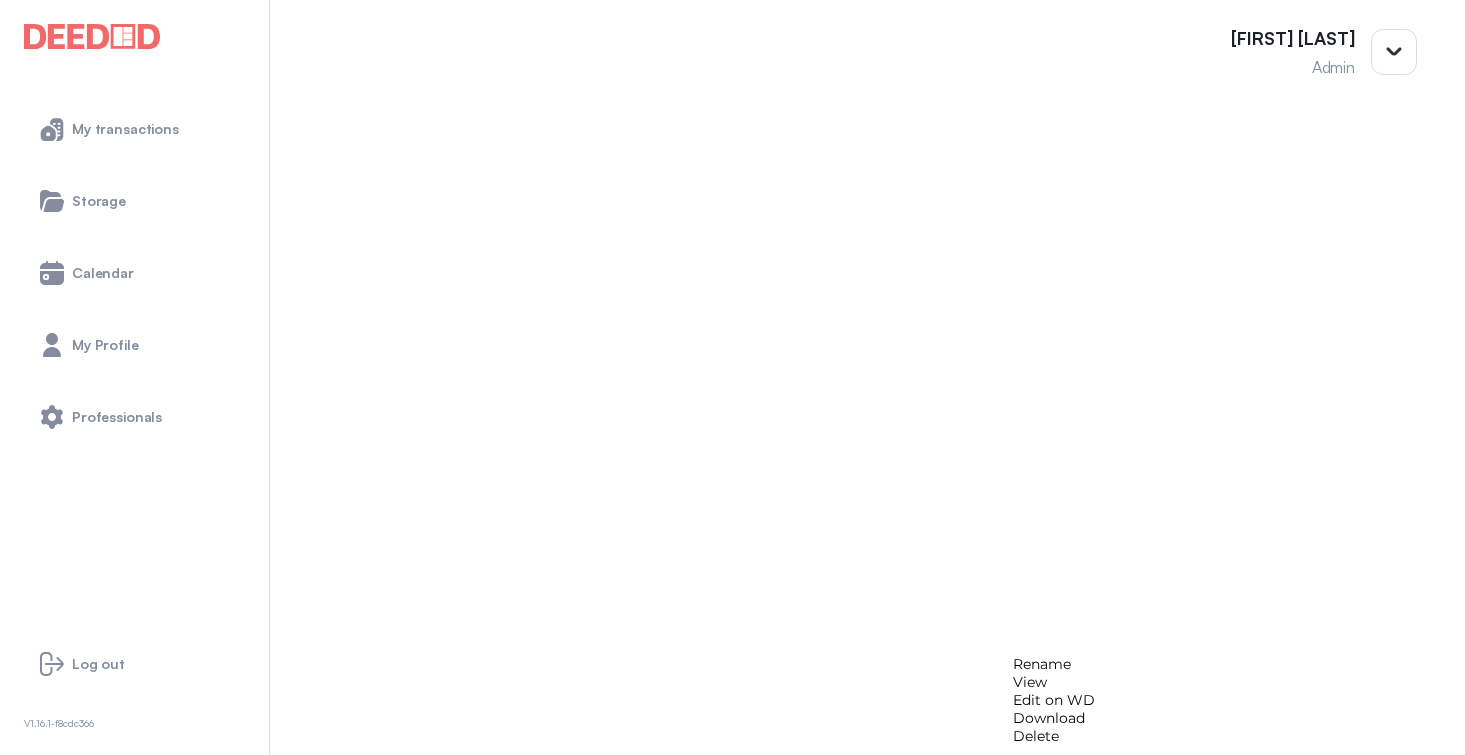 click on "View" at bounding box center [1054, 682] 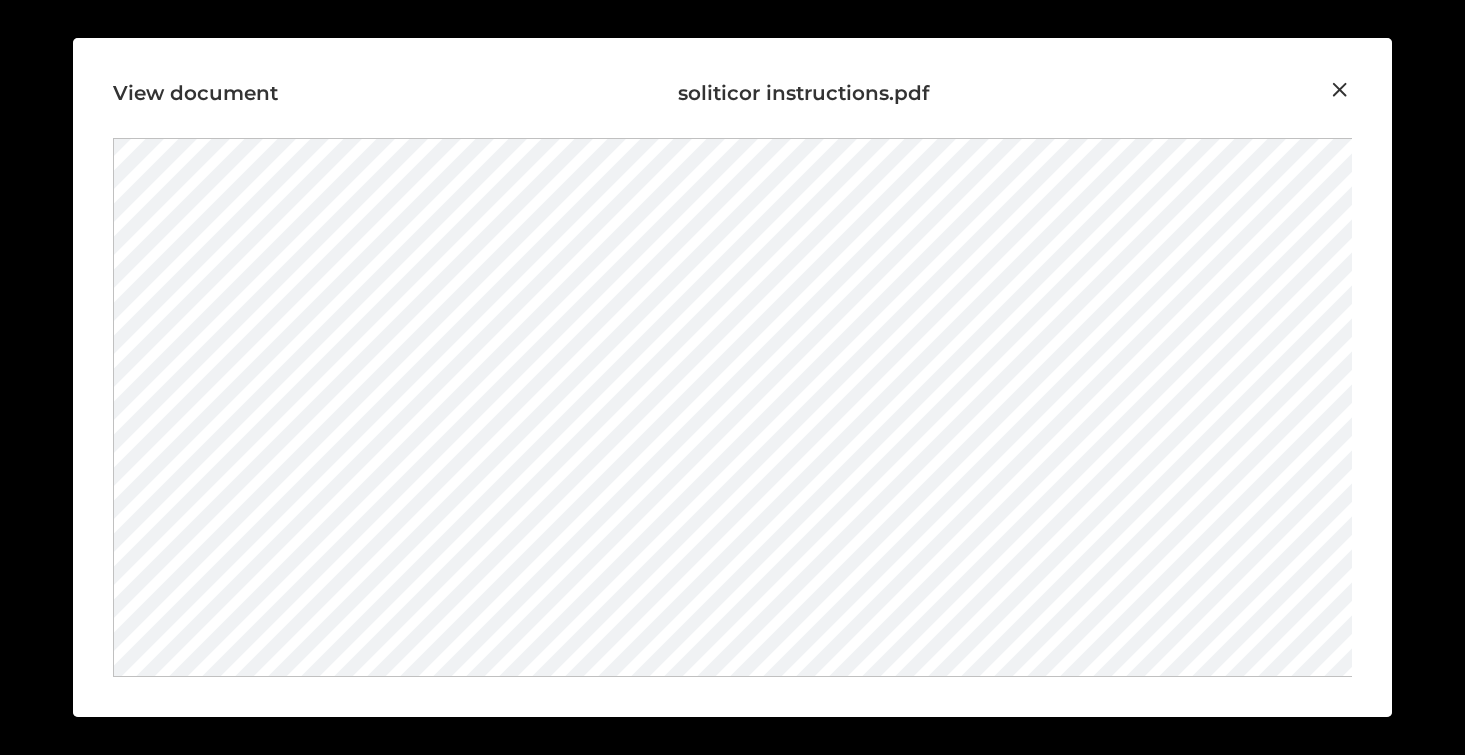 scroll, scrollTop: 399, scrollLeft: 0, axis: vertical 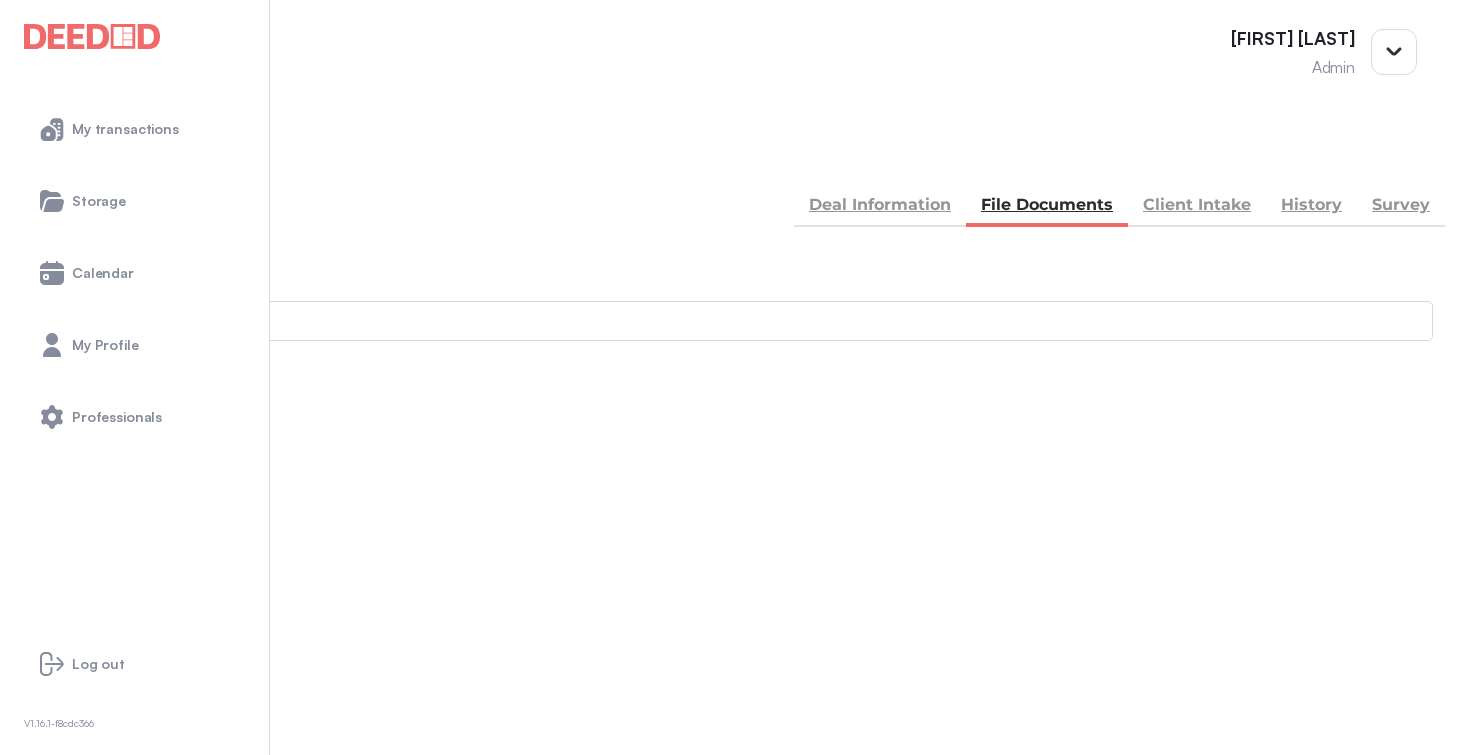 click on "BACK my deals Deal Information File Documents Client Intake History Survey" at bounding box center (732, 185) 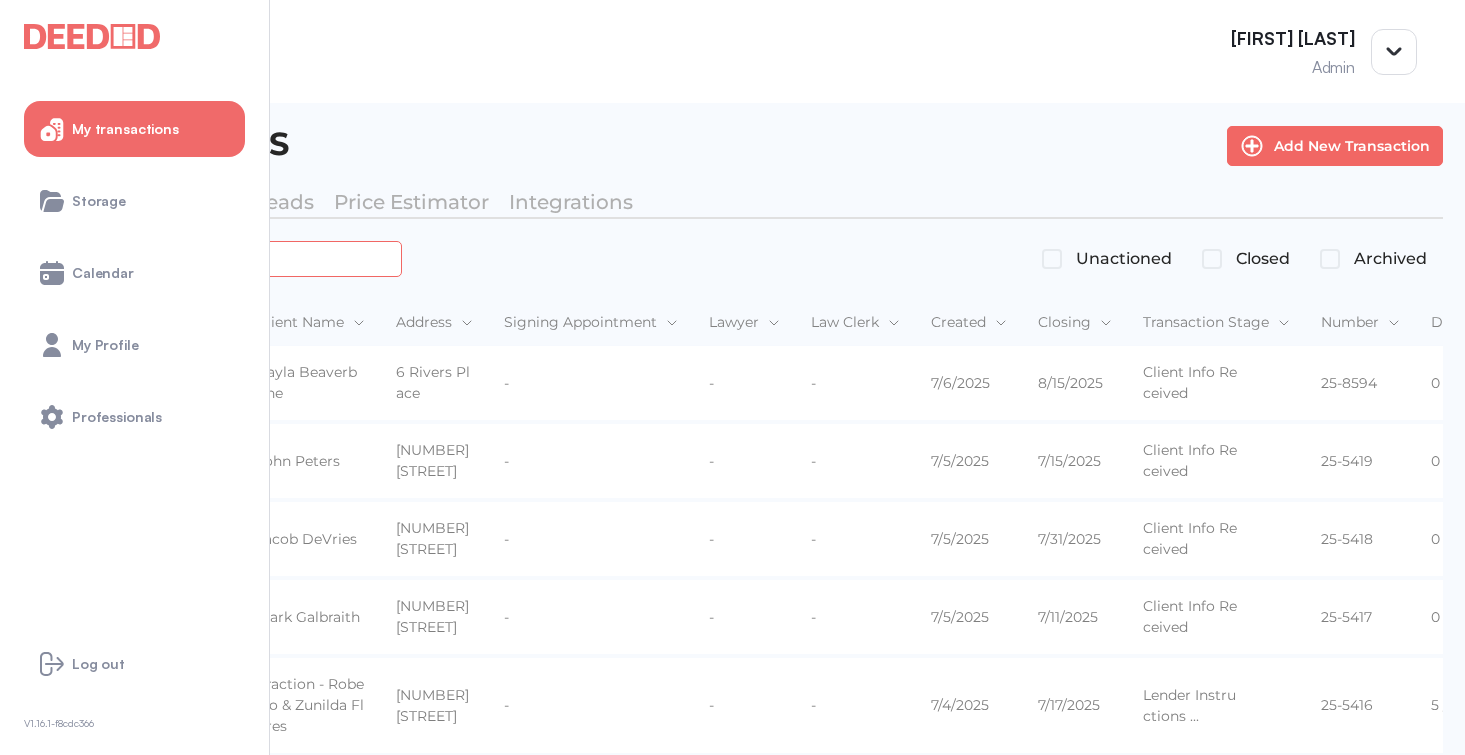 click at bounding box center (224, 258) 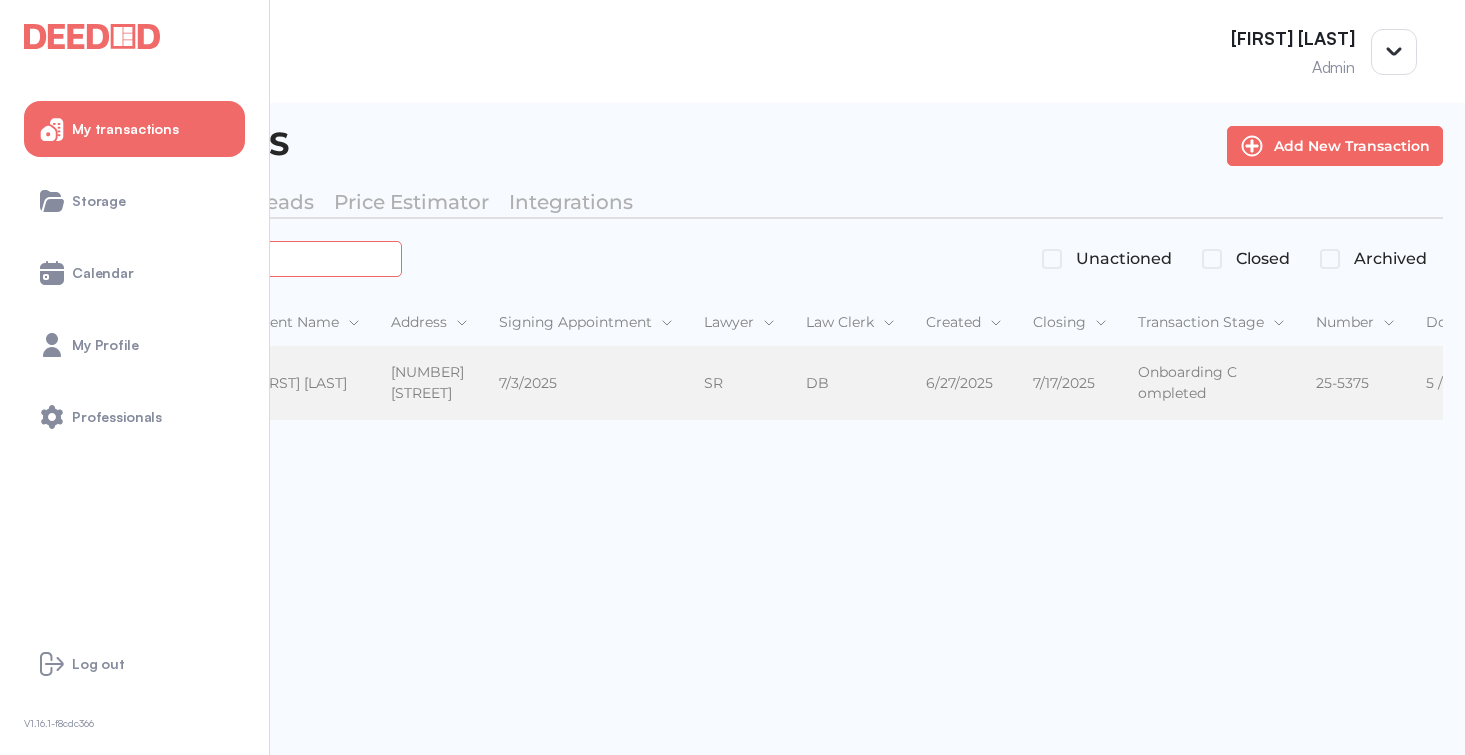 type on "*******" 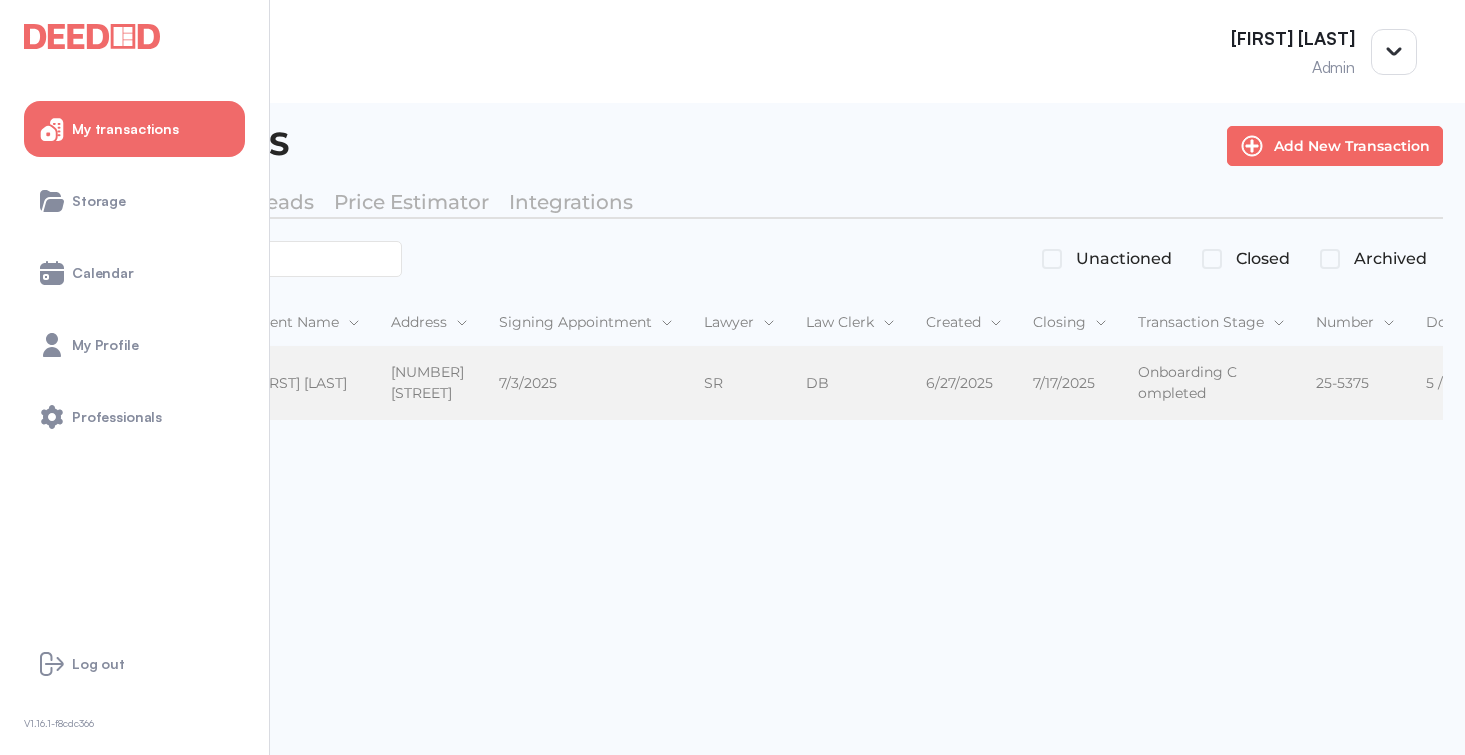 click on "[FIRST] [LAST] [FIRST] [LAST]" at bounding box center [305, 384] 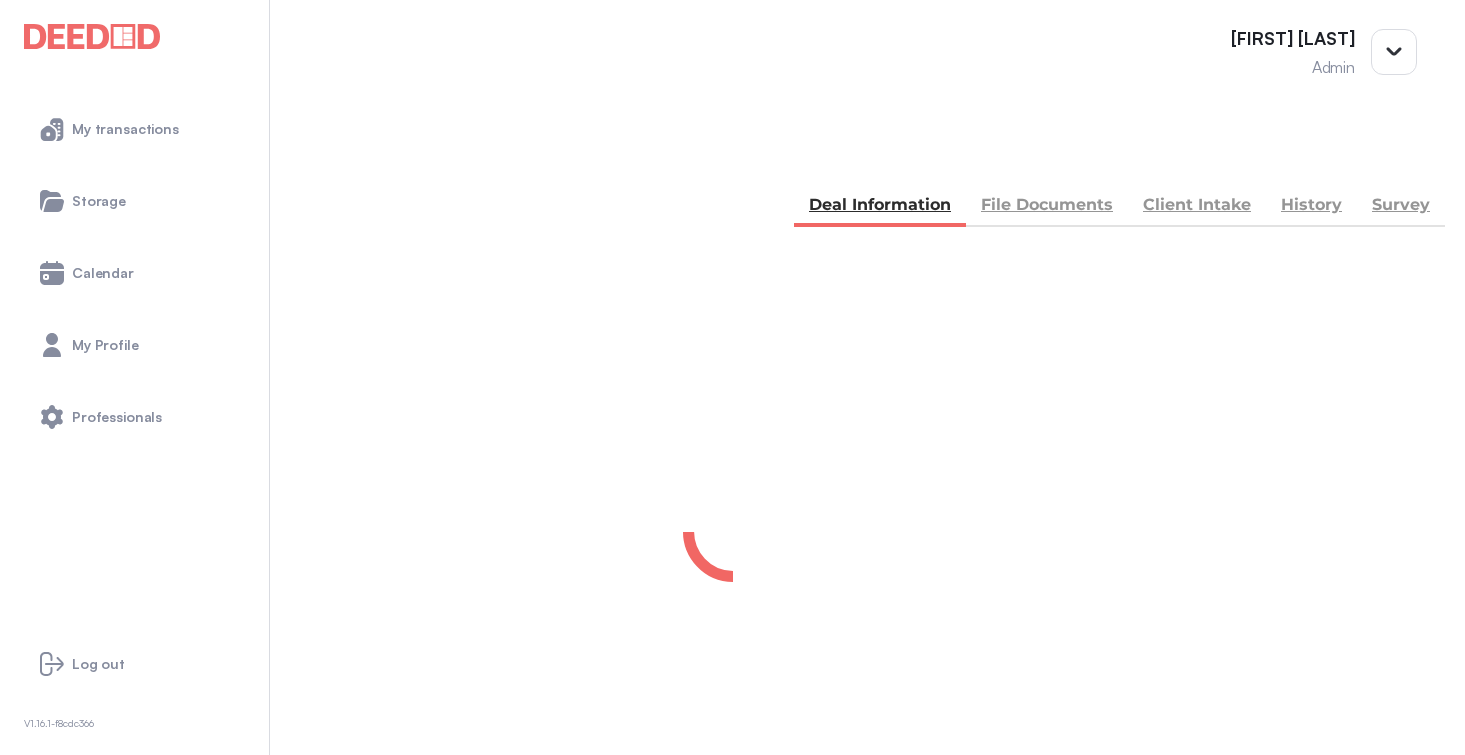 click on "File Documents" at bounding box center [1047, 207] 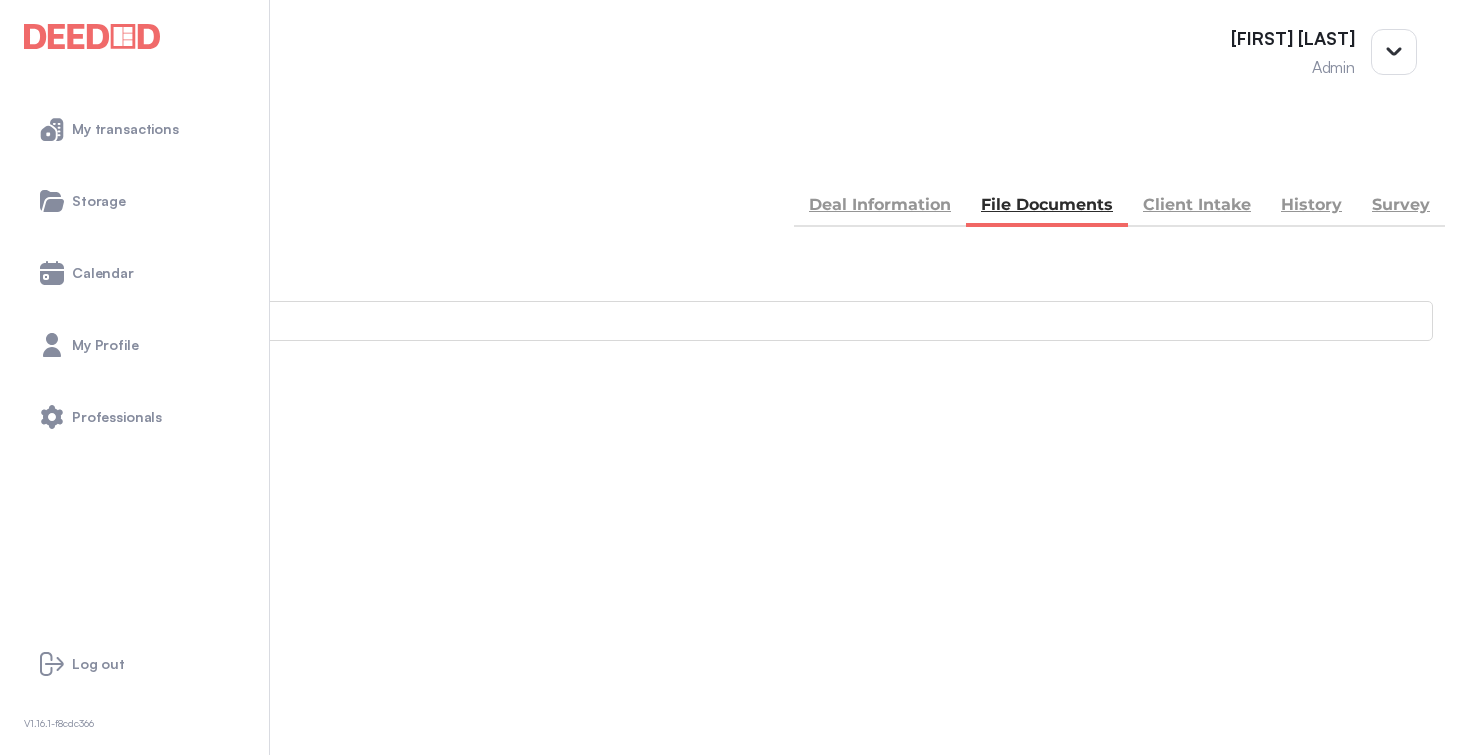 click on "Accounting" at bounding box center [732, 846] 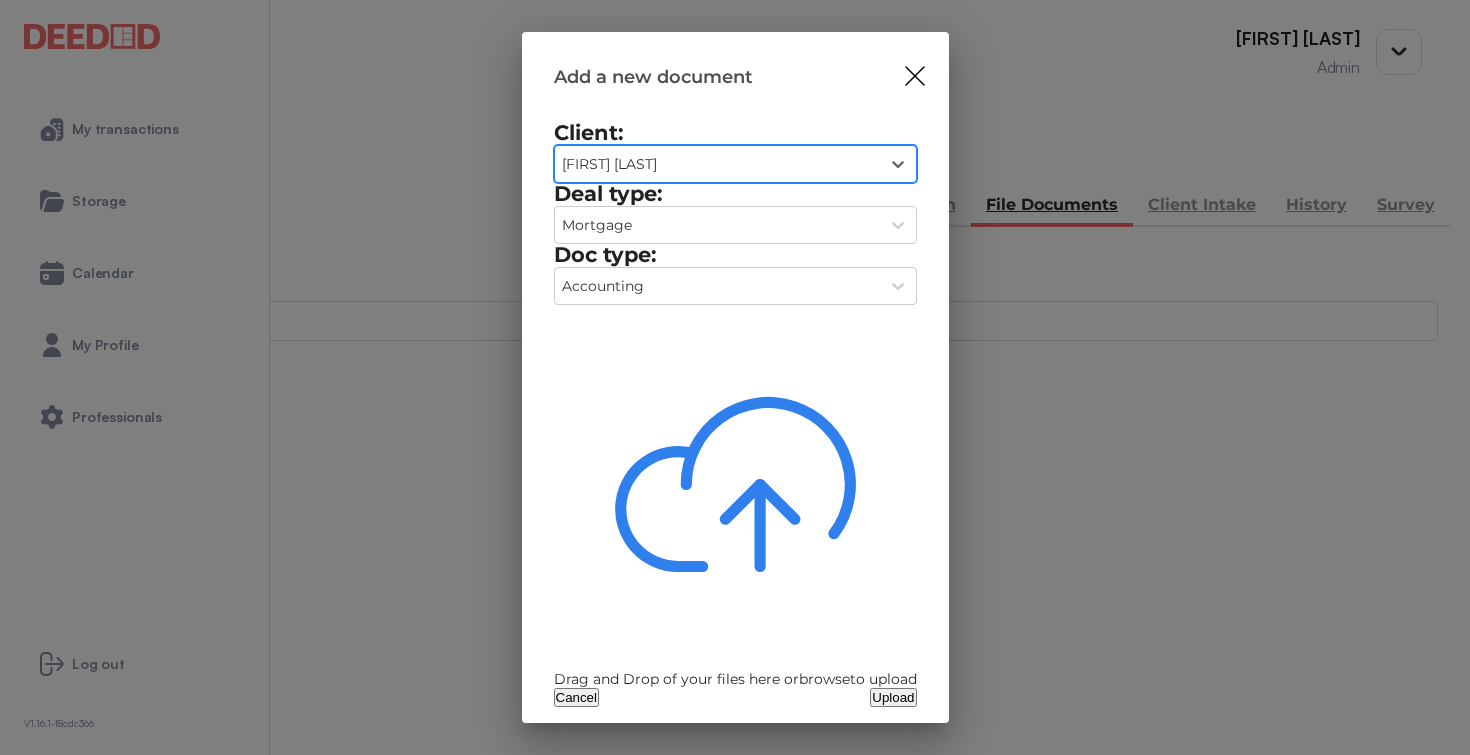 click on "Drag and Drop of your files here or  browse  to upload" at bounding box center (735, 679) 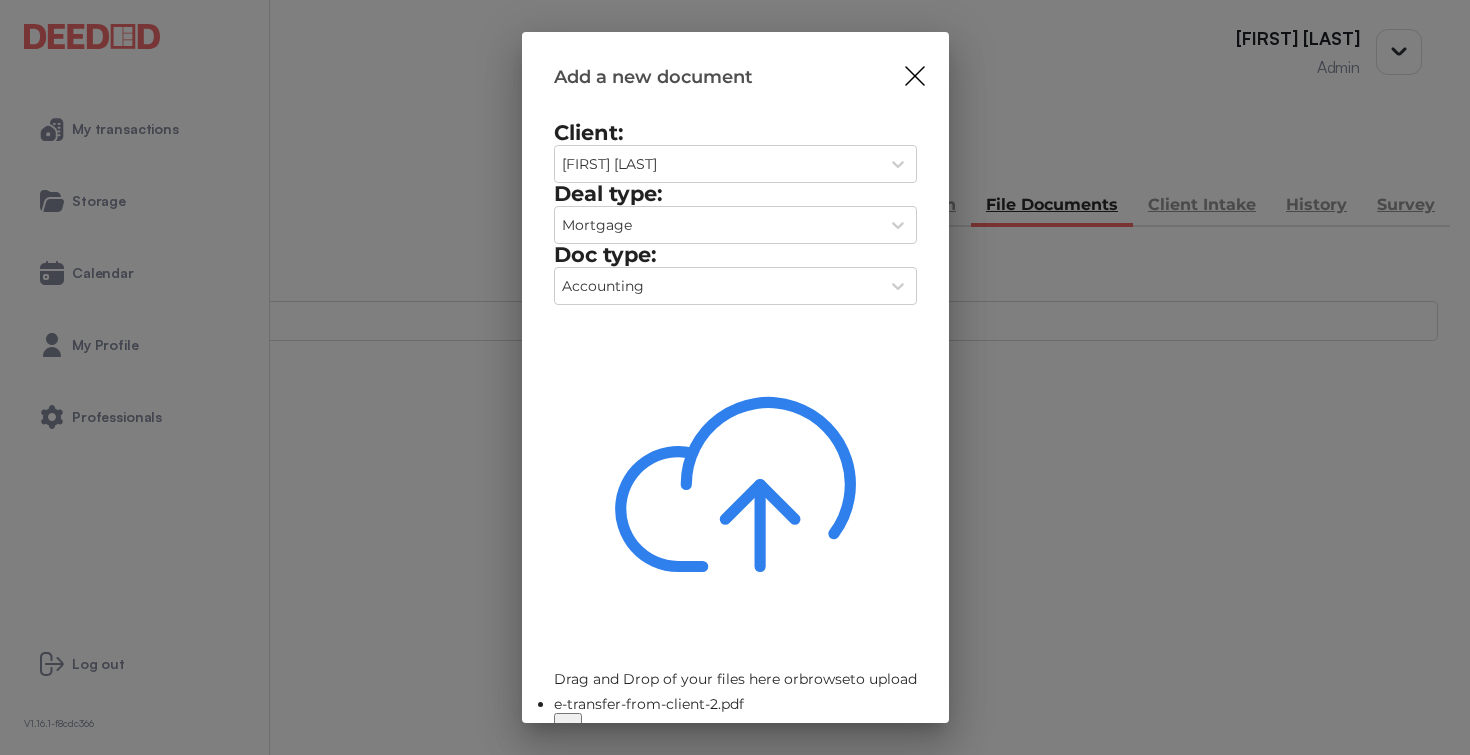 click at bounding box center [568, 727] 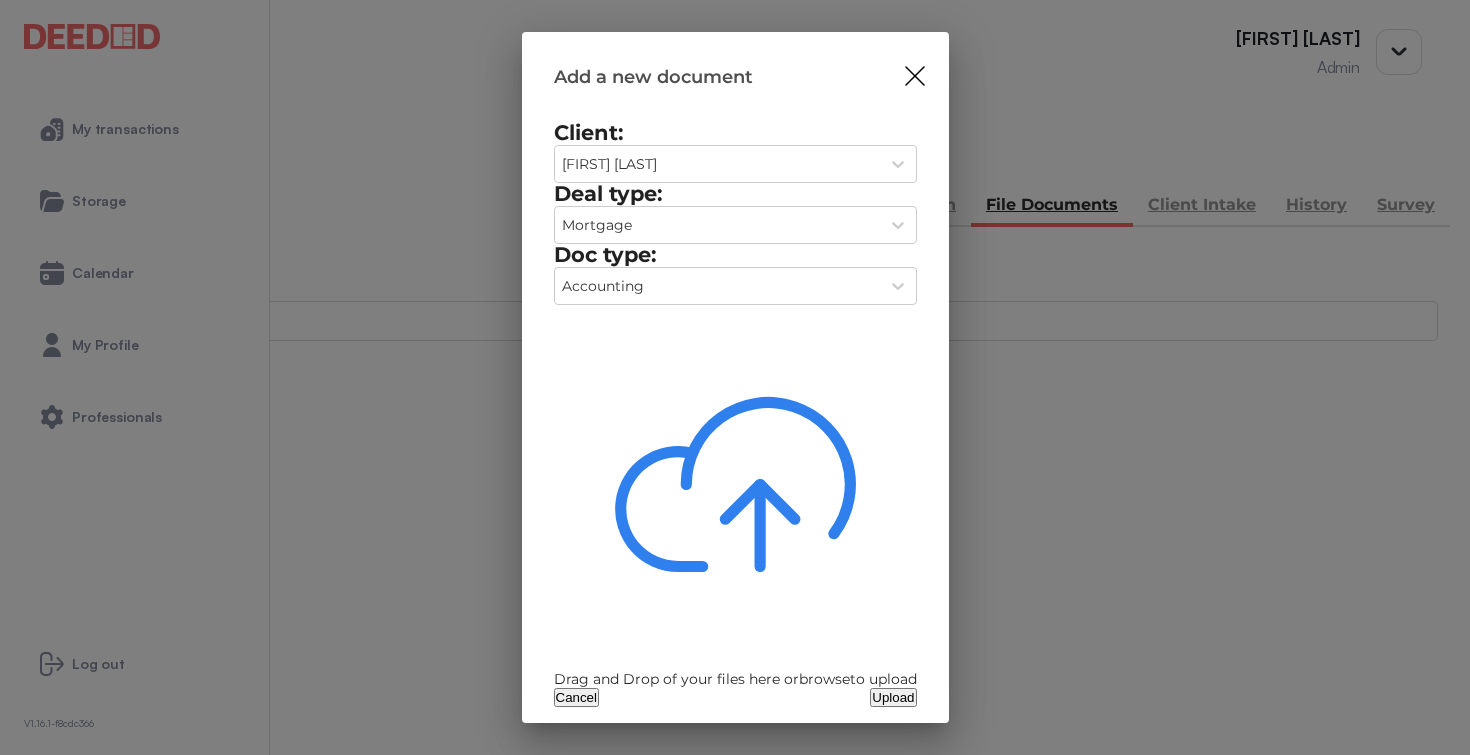 click on "Drag and Drop of your files here or  browse  to upload" at bounding box center [735, 679] 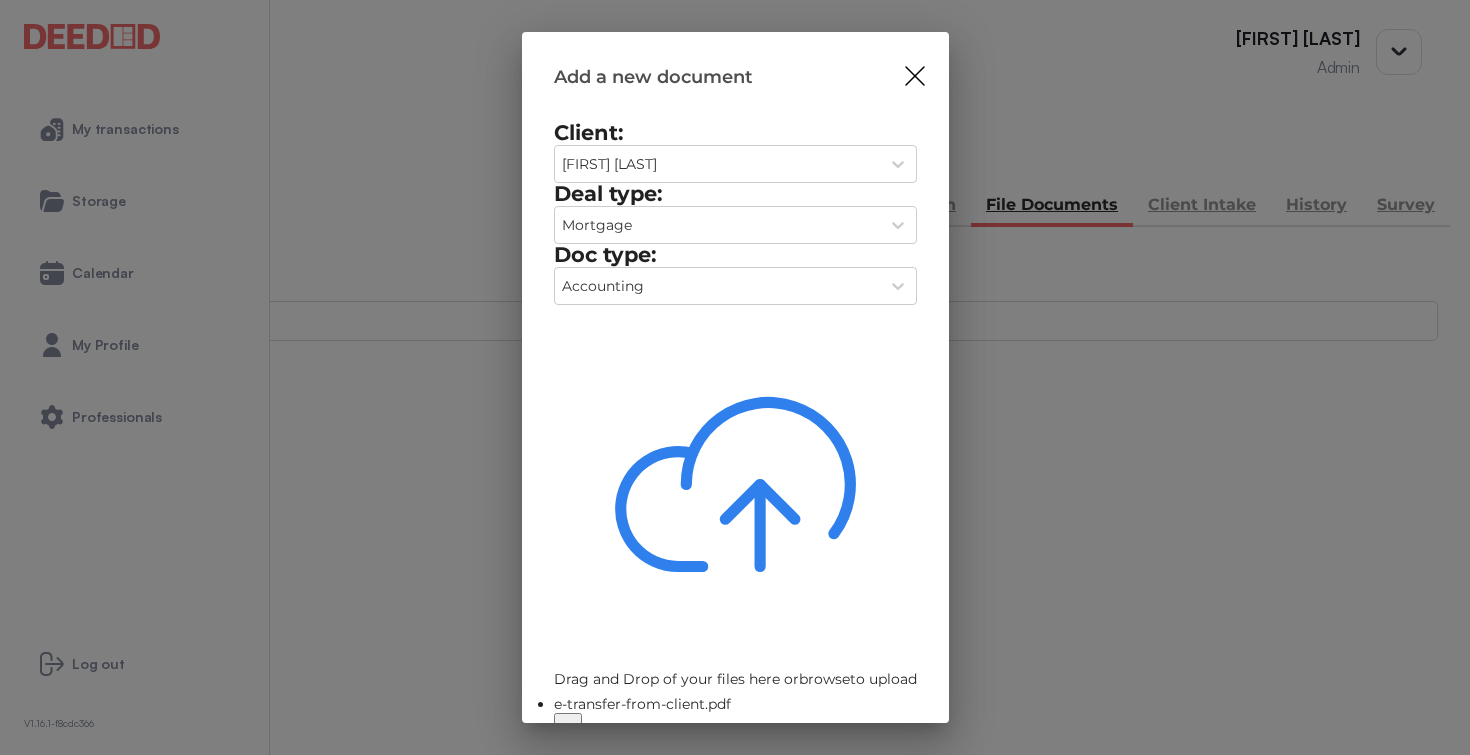 click on "Upload" at bounding box center [893, 753] 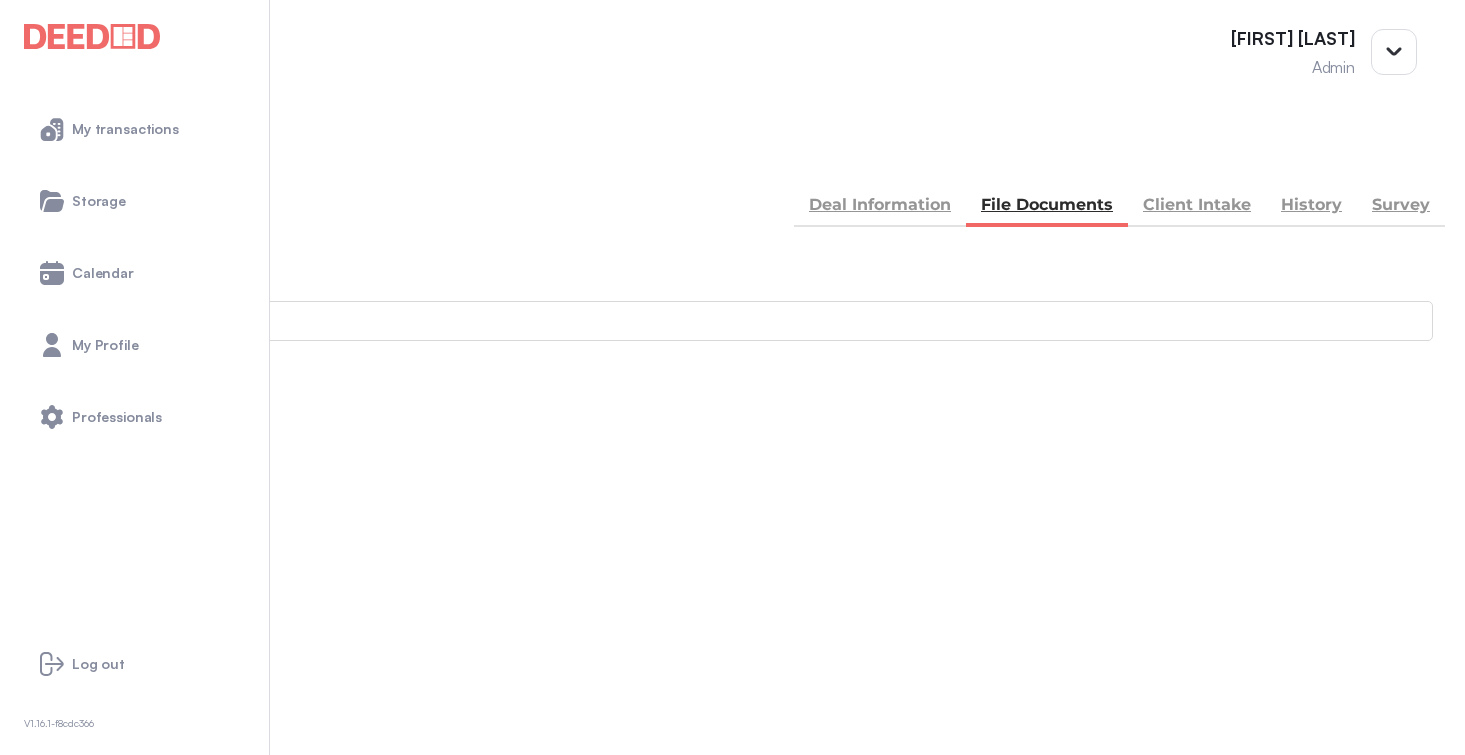 click on "Add new document" at bounding box center (108, 474) 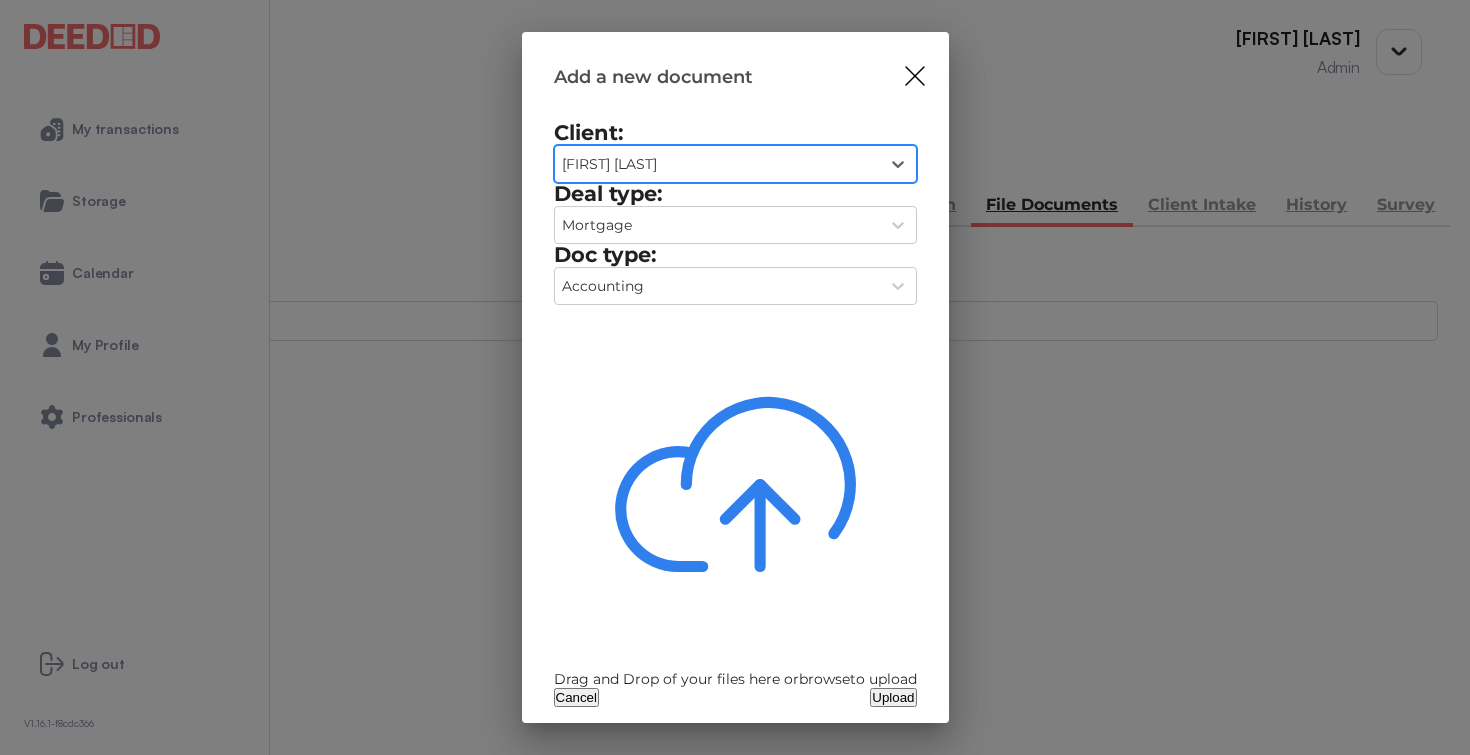 click on "Drag and Drop of your files here or  browse  to upload" at bounding box center (735, 679) 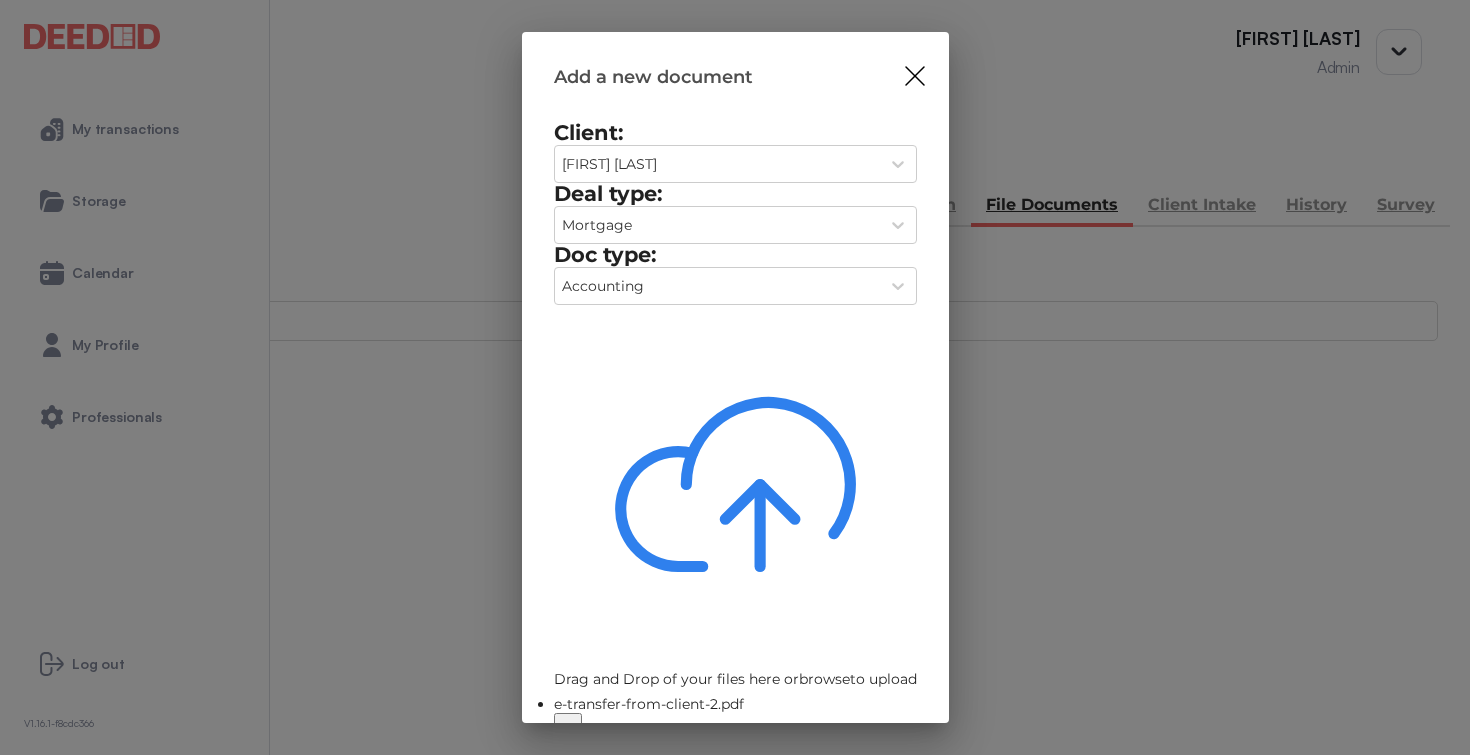 click on "Upload" at bounding box center (893, 753) 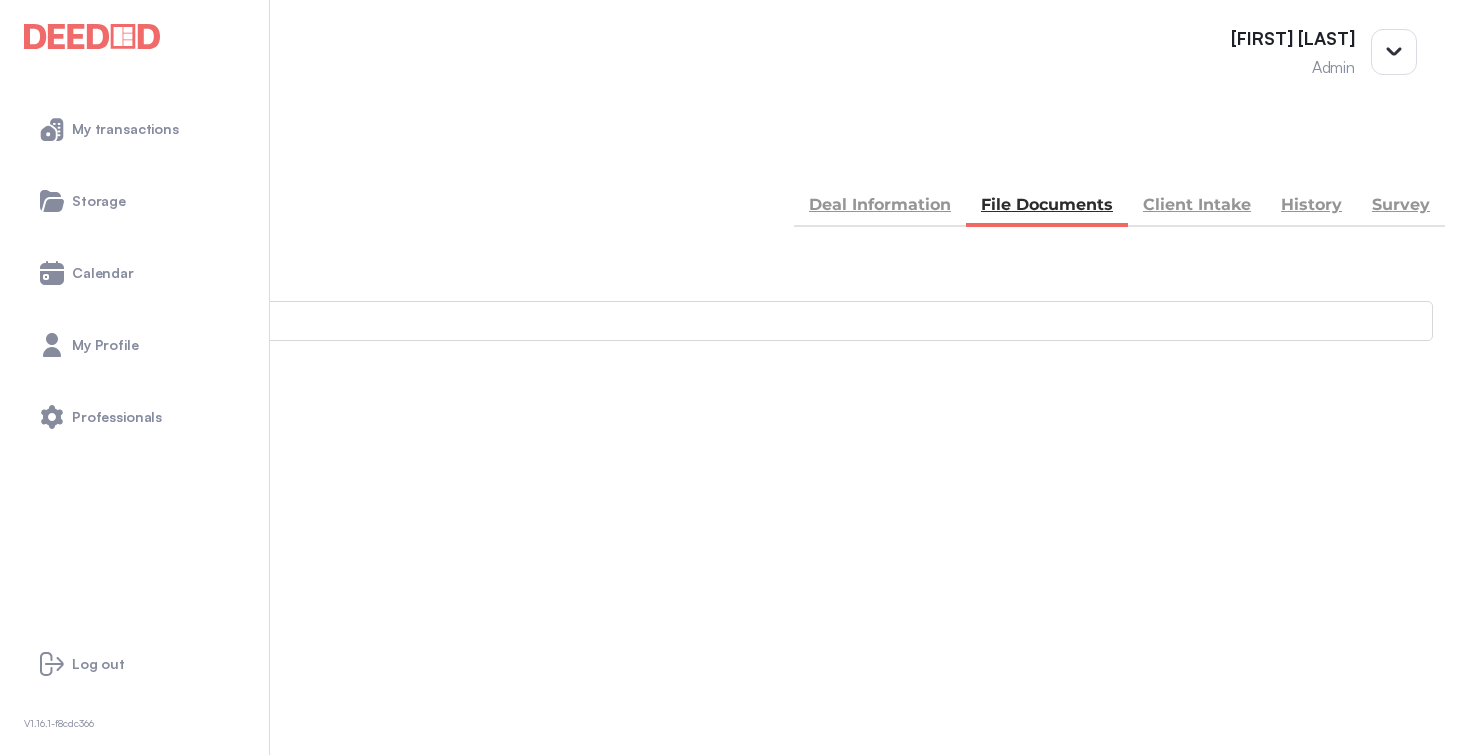 click on "BACK" at bounding box center (70, 155) 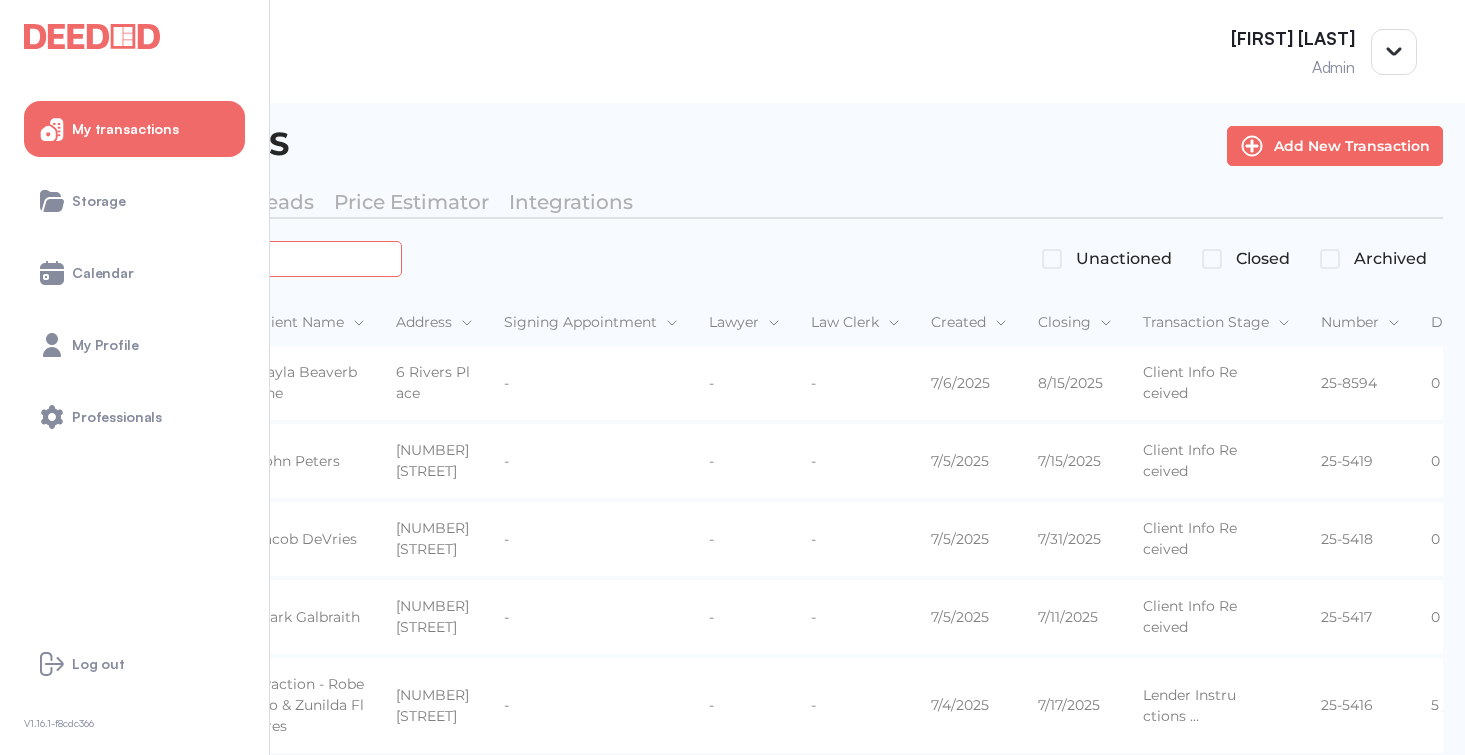 click at bounding box center (224, 258) 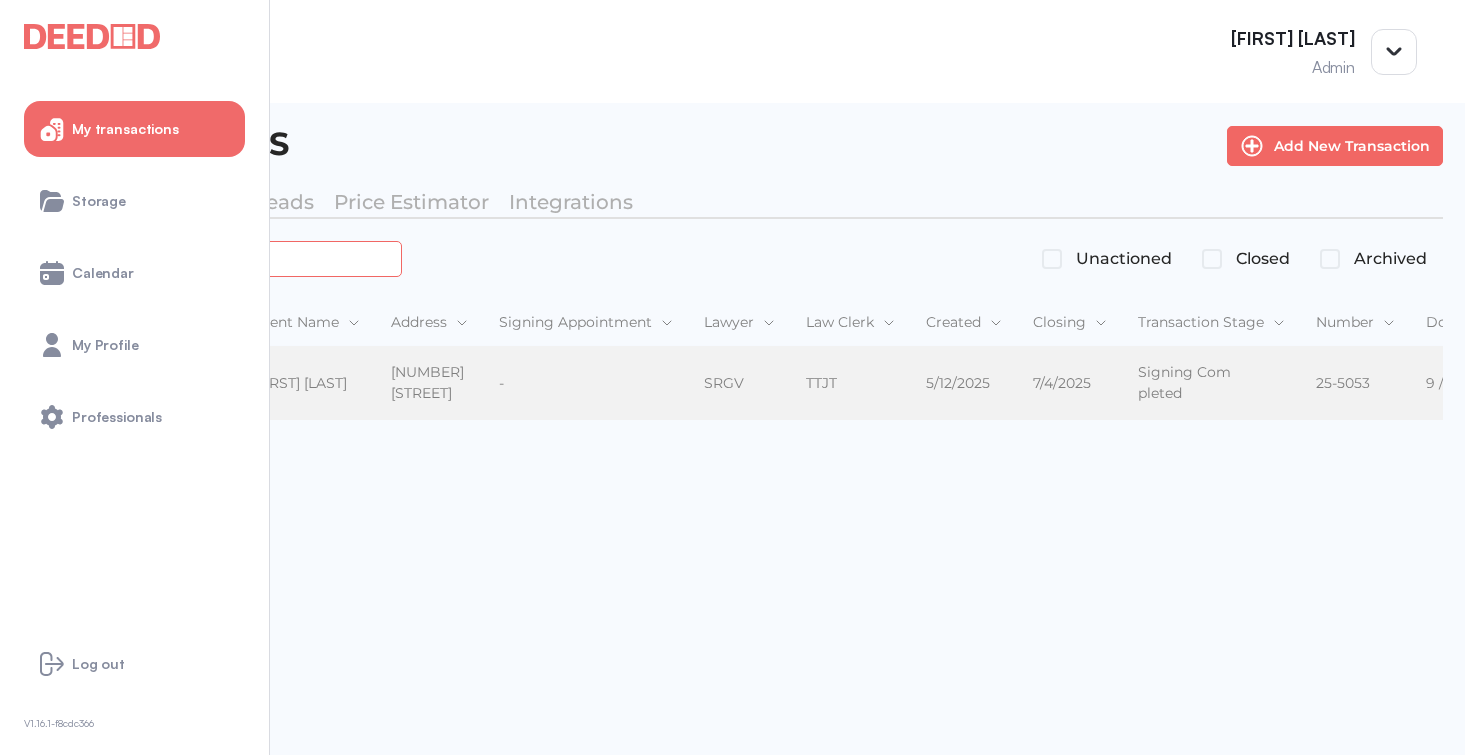type on "*******" 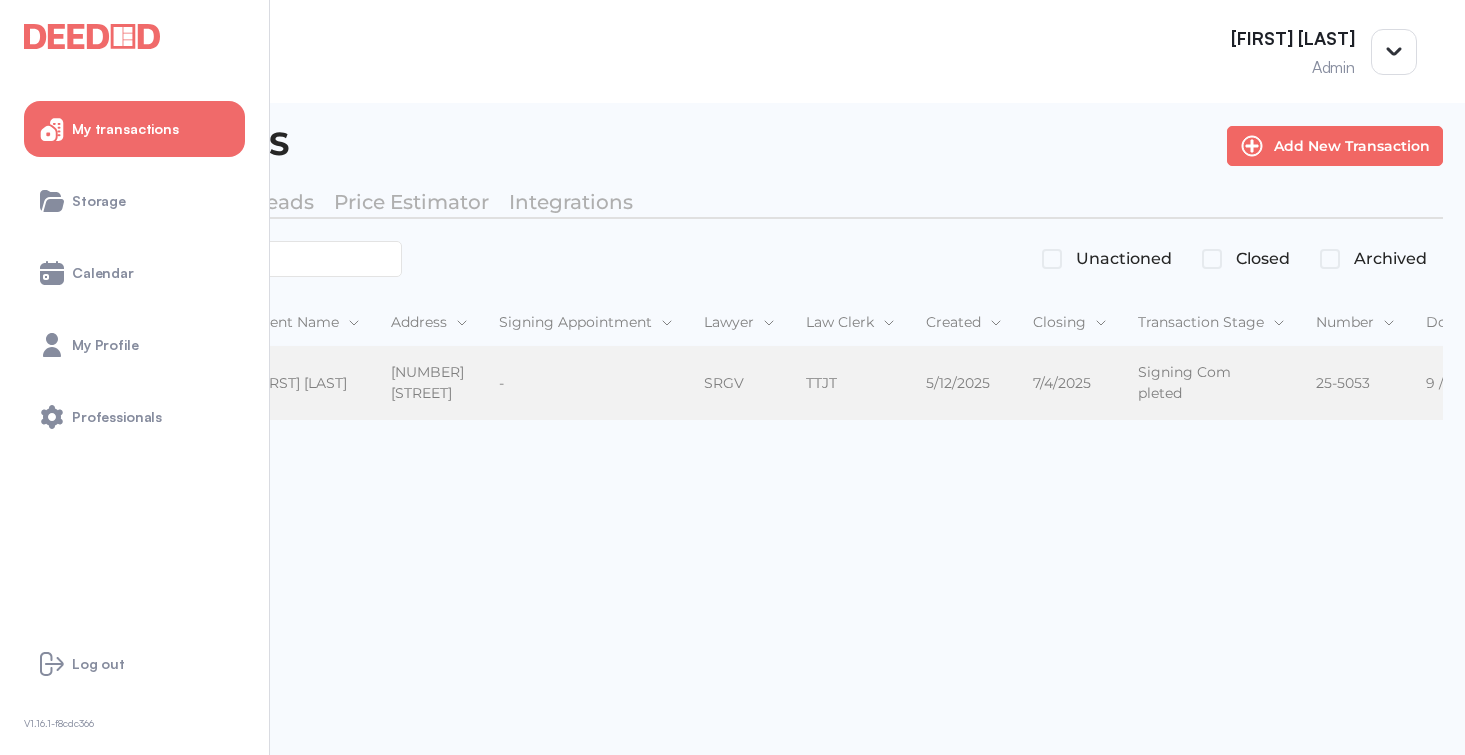 click on "[NUMBER] [STREET]" at bounding box center (429, 383) 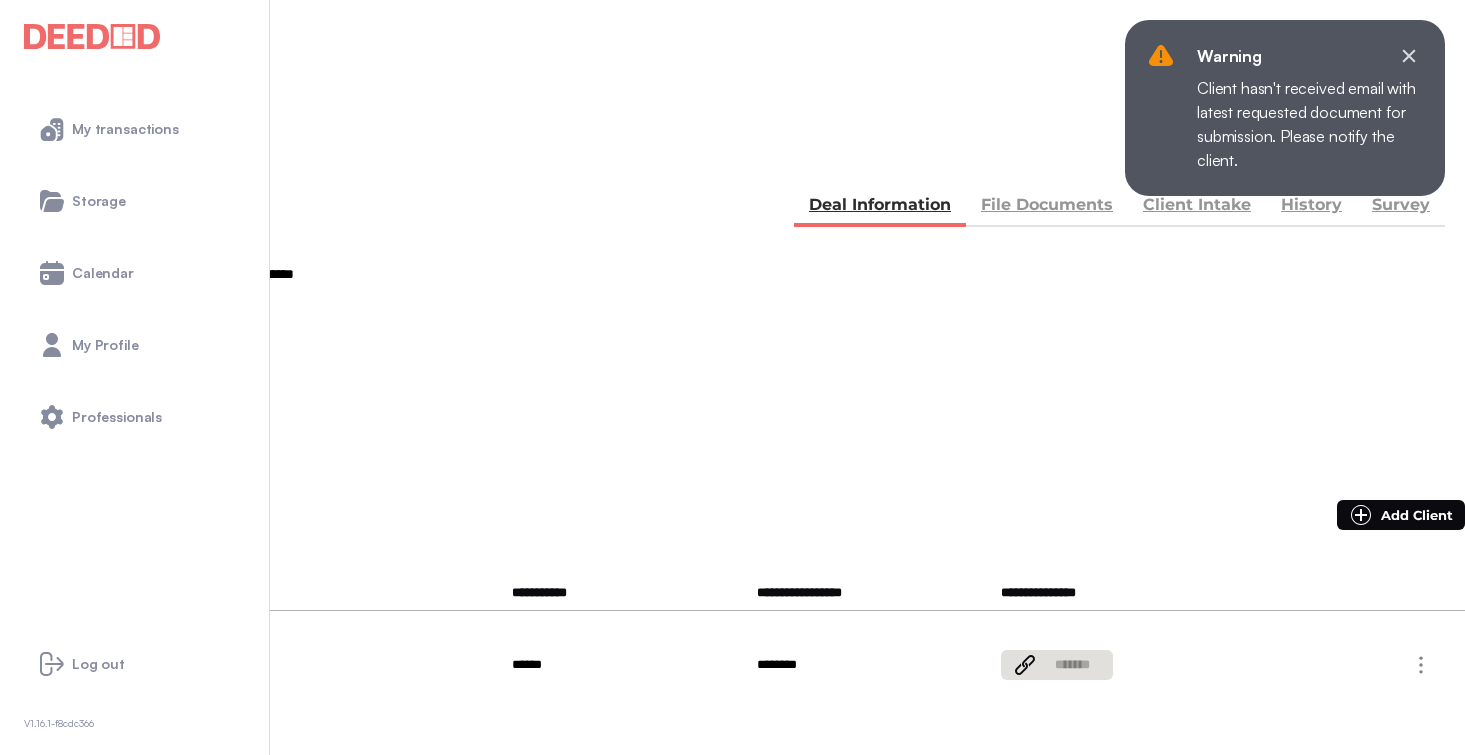 click on "File Documents" at bounding box center (1047, 207) 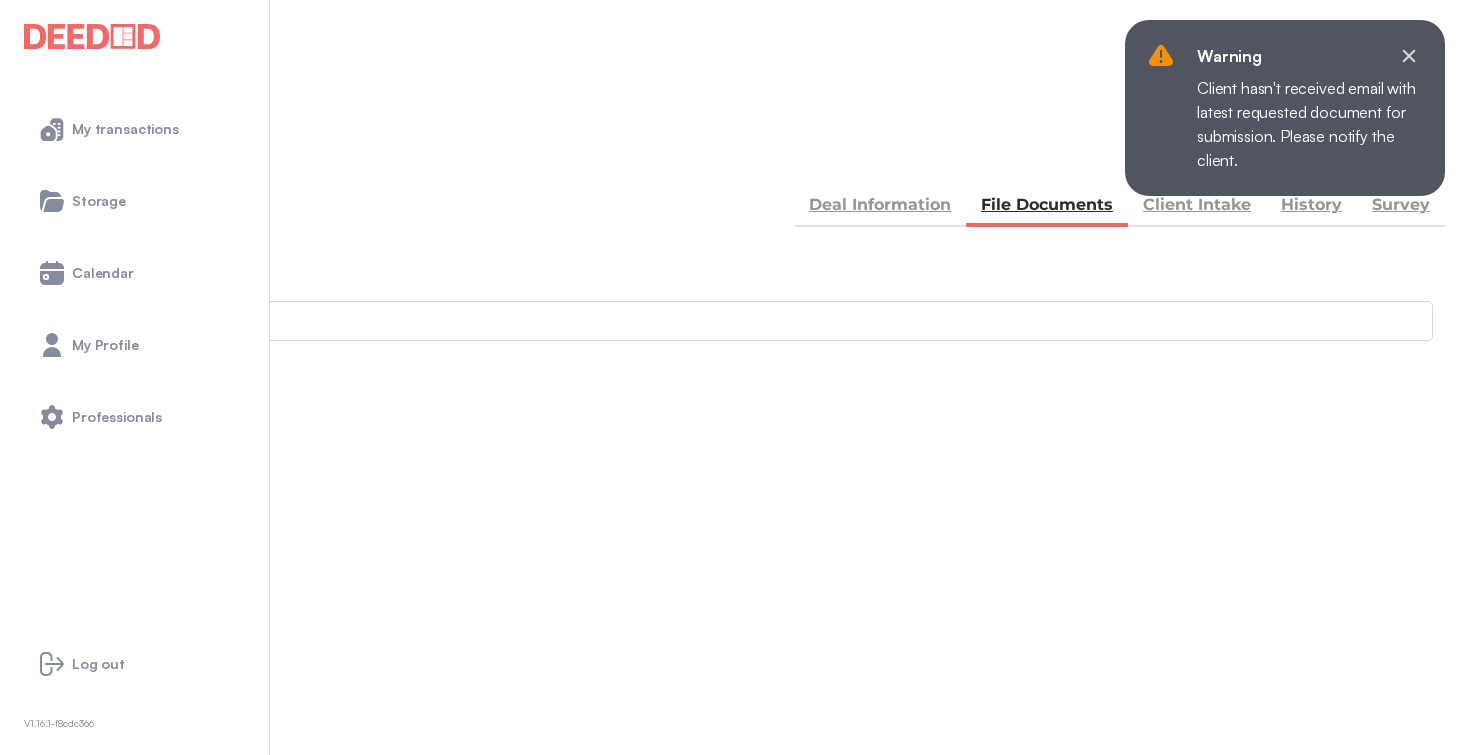 click on "Accounting -- 4  members - 11" at bounding box center [732, 891] 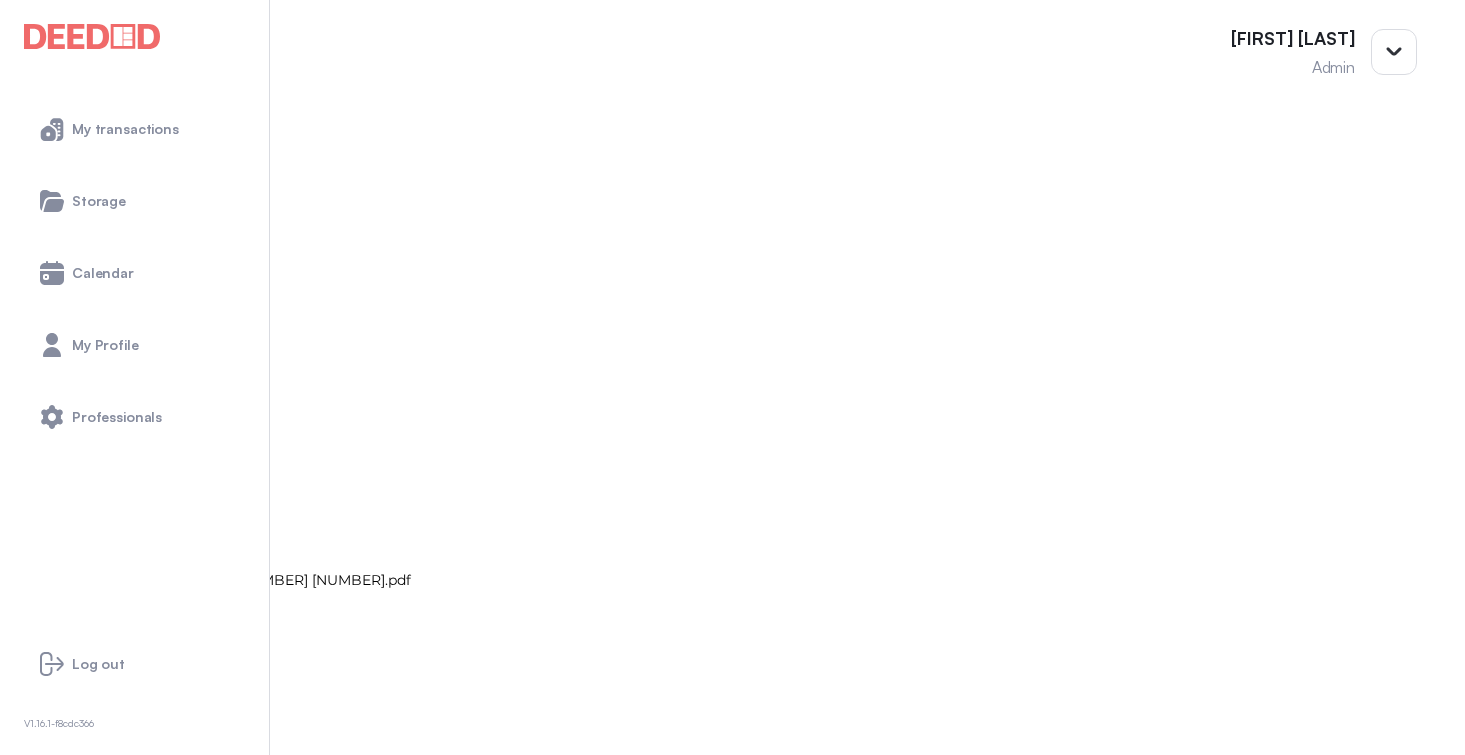 scroll, scrollTop: 621, scrollLeft: 0, axis: vertical 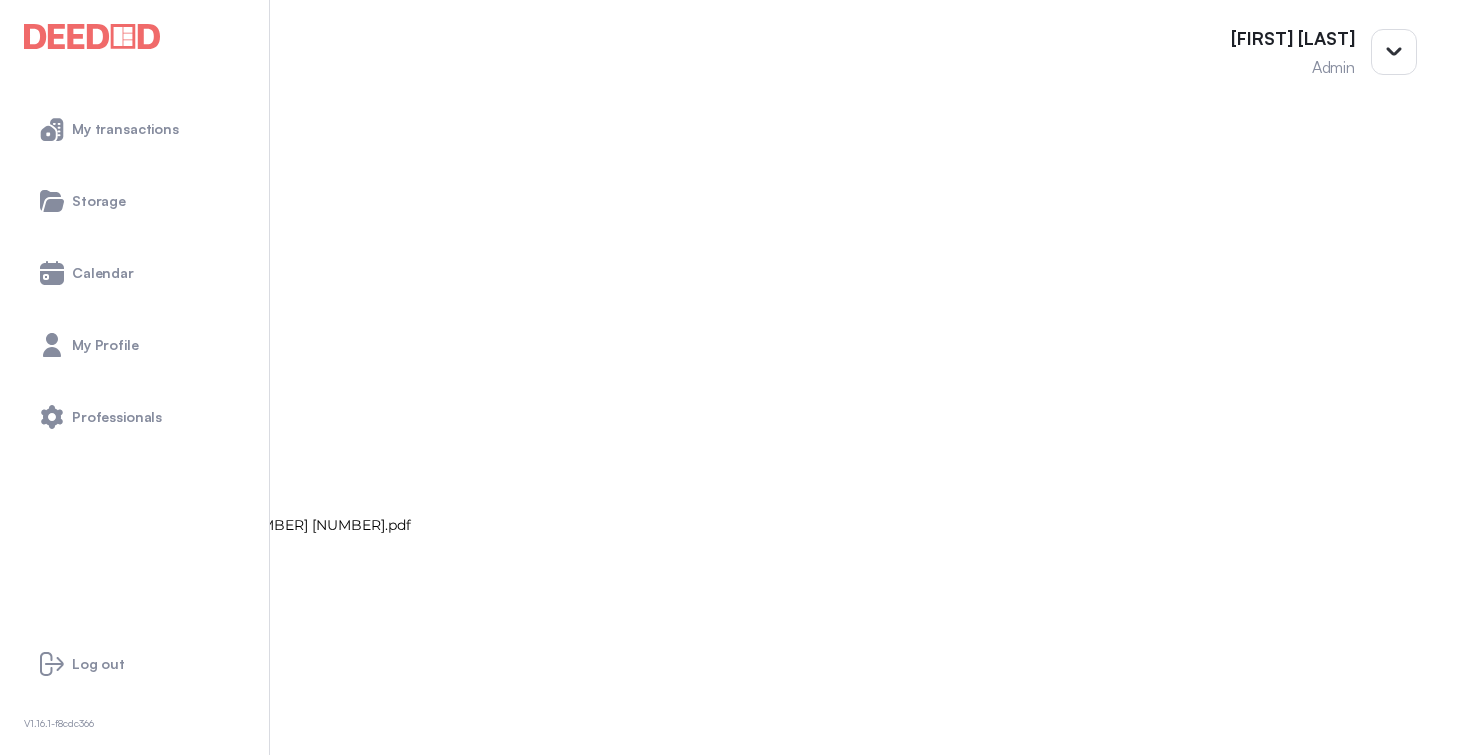 click at bounding box center (14, 2226) 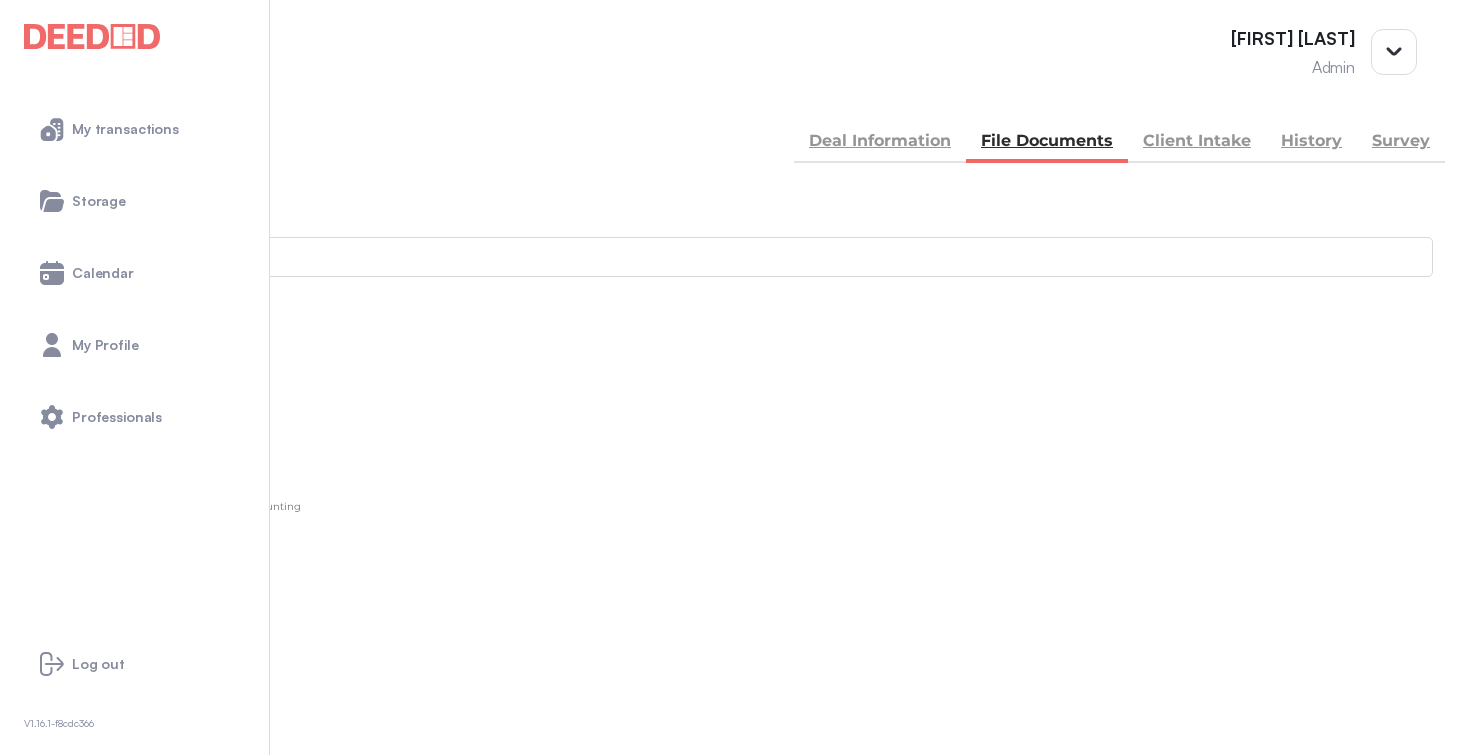 scroll, scrollTop: 101, scrollLeft: 0, axis: vertical 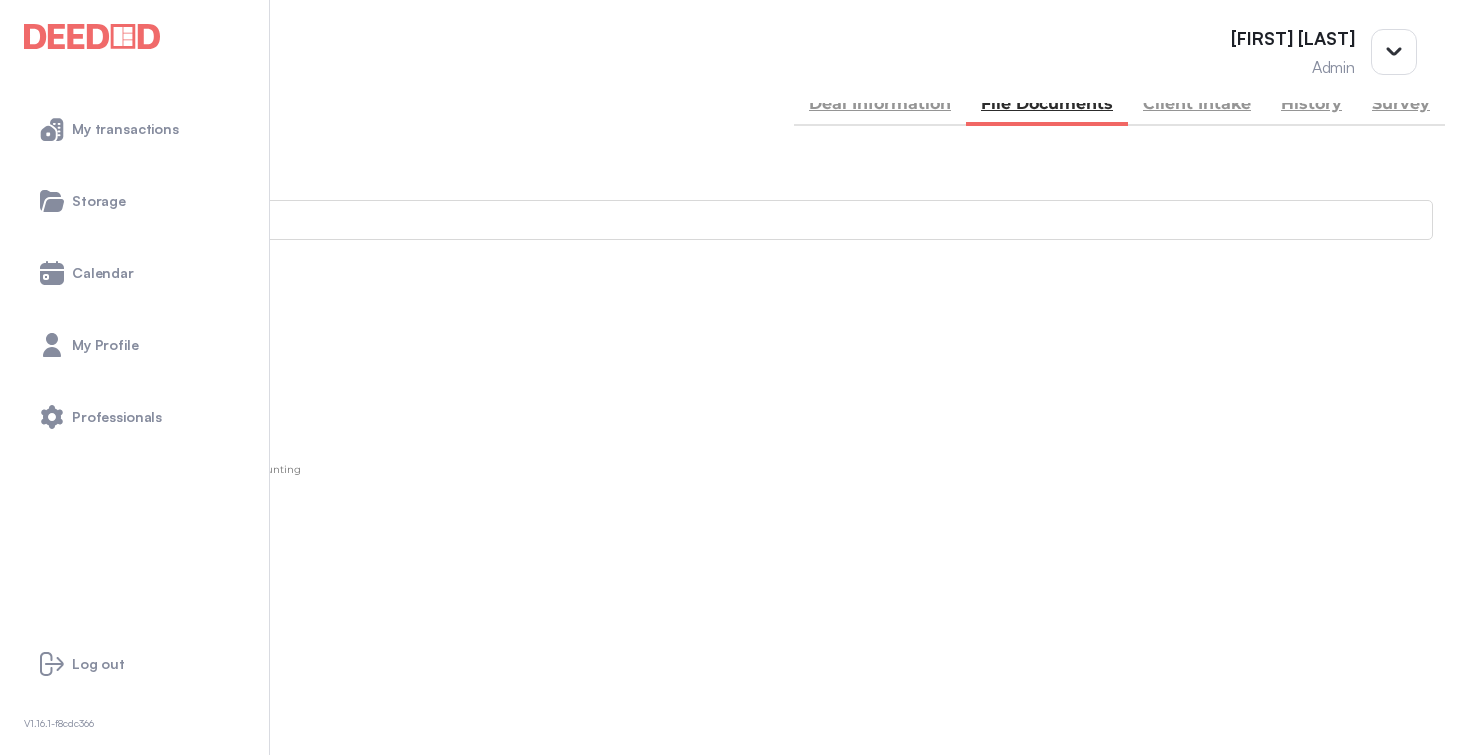 click on "Download" at bounding box center [1054, 1240] 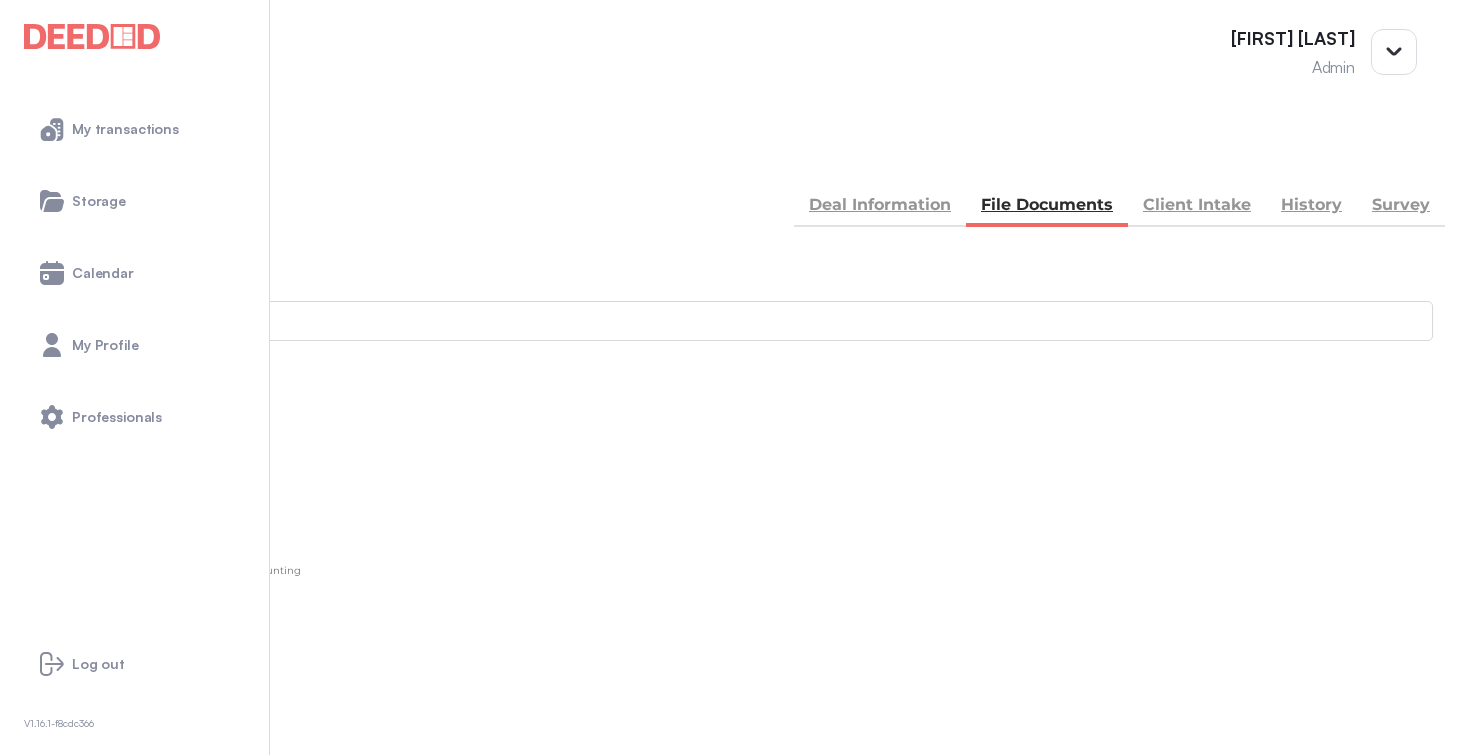 scroll, scrollTop: 529, scrollLeft: 0, axis: vertical 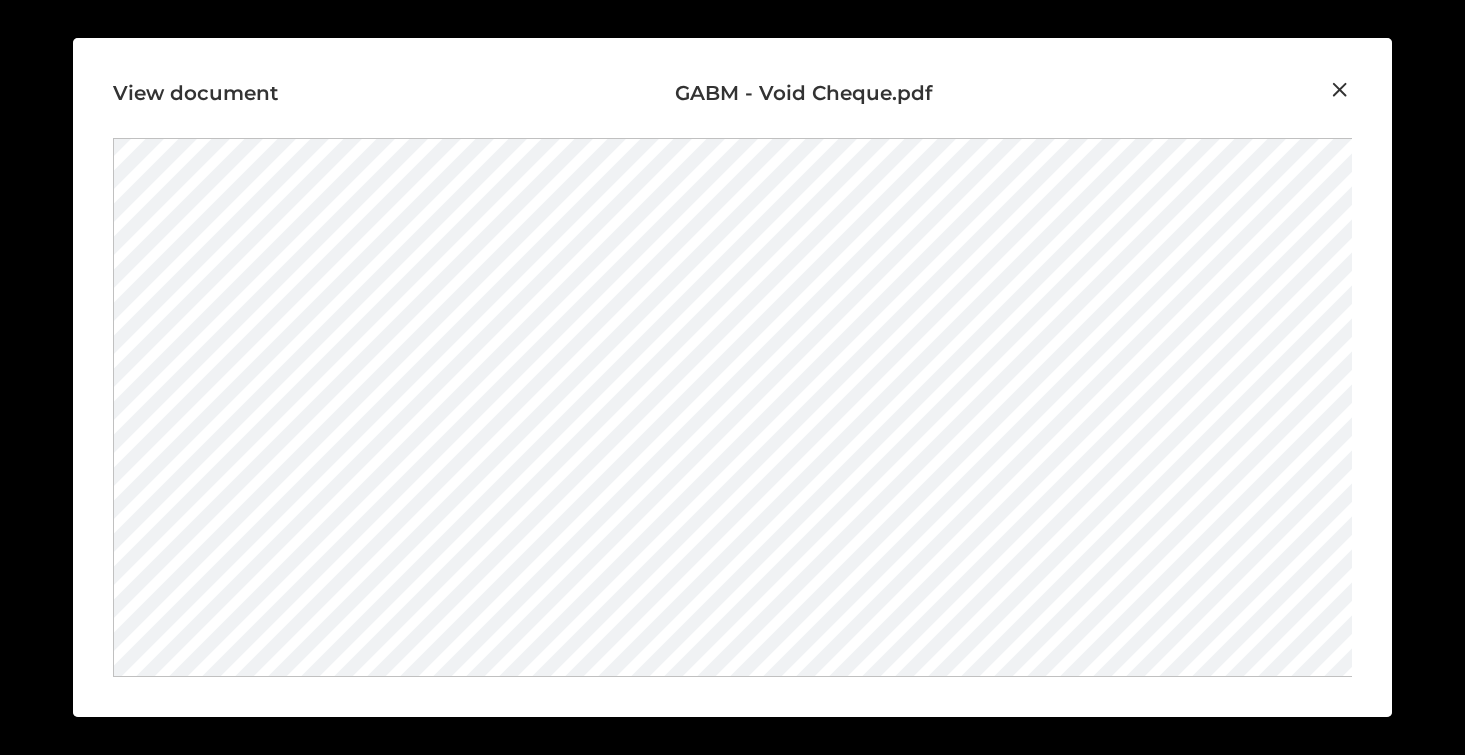 click at bounding box center (1340, 90) 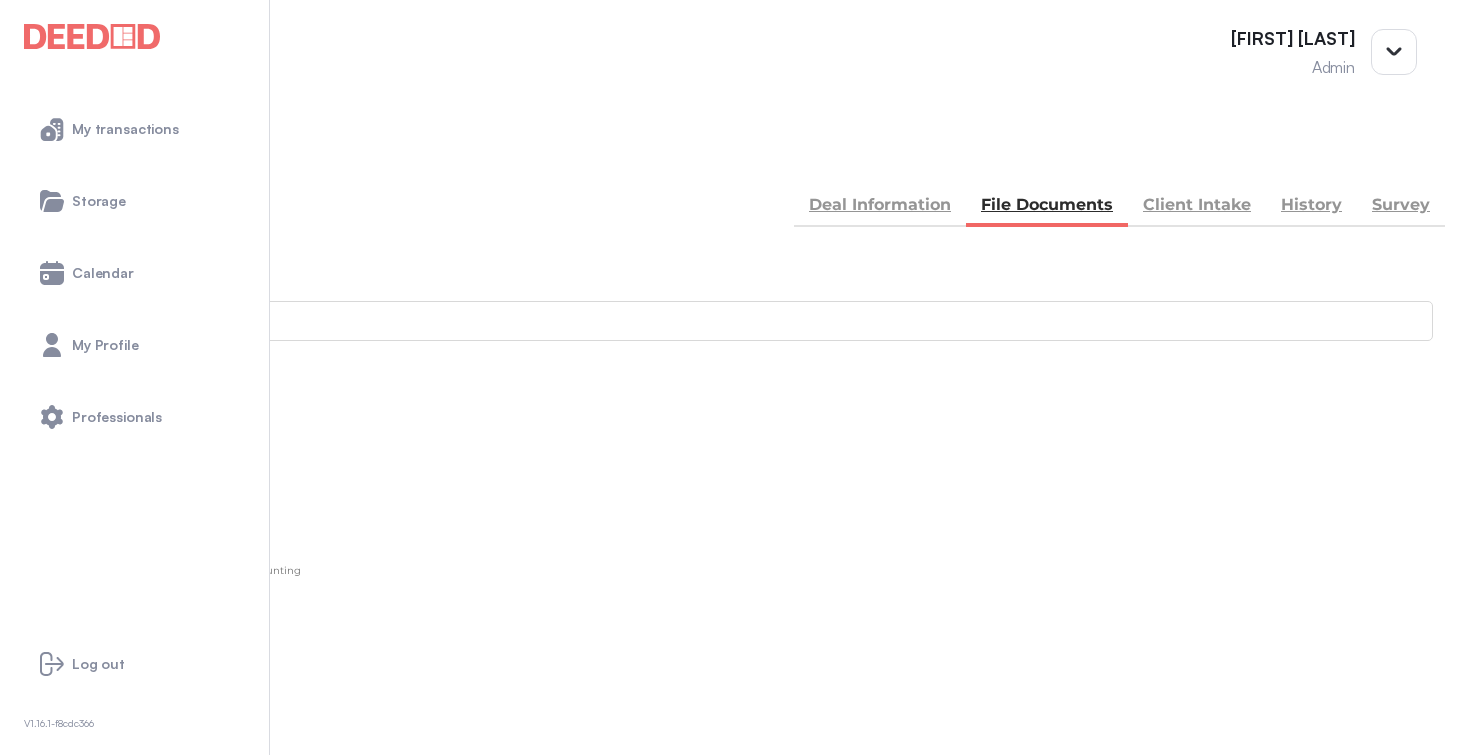 click at bounding box center [14, 2670] 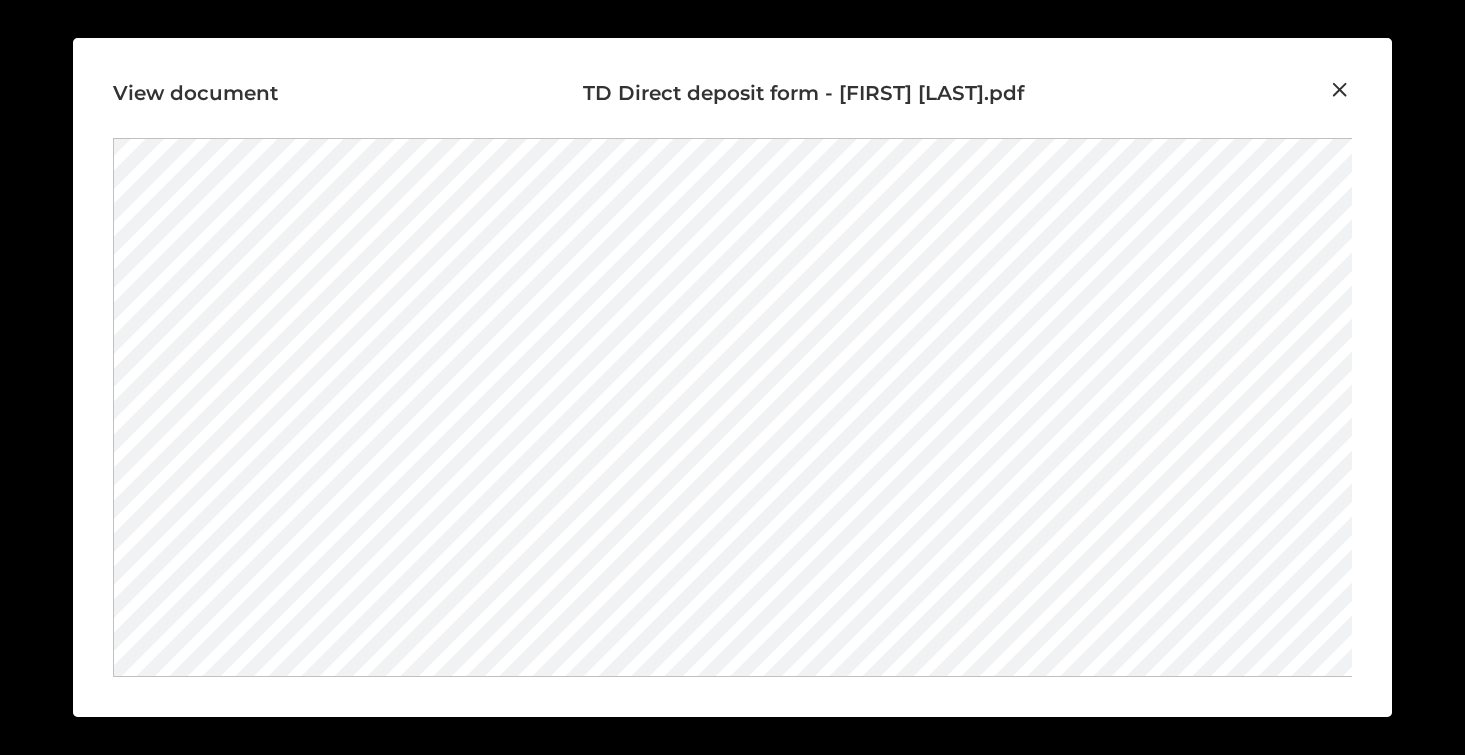 click at bounding box center (1340, 90) 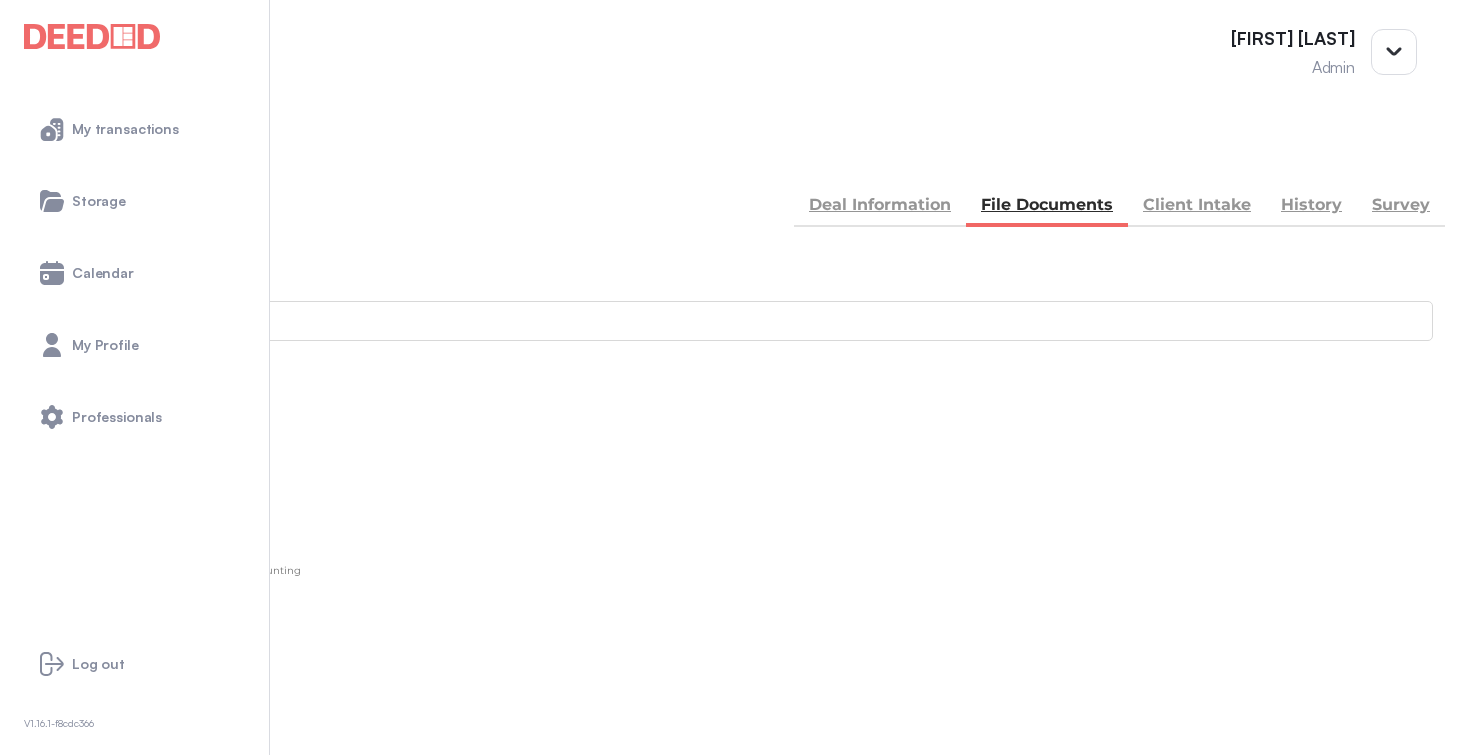 scroll, scrollTop: 0, scrollLeft: 0, axis: both 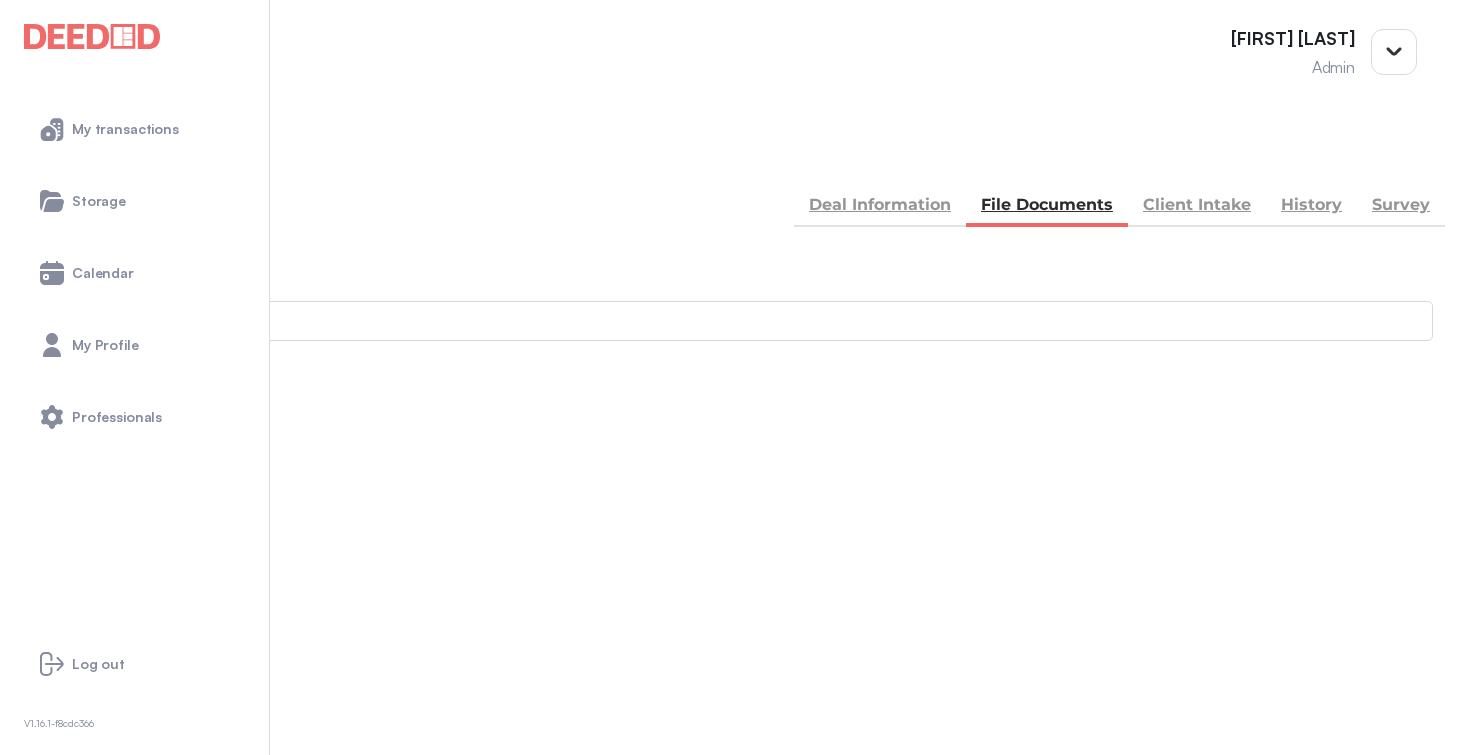 drag, startPoint x: 373, startPoint y: 357, endPoint x: 451, endPoint y: 357, distance: 78 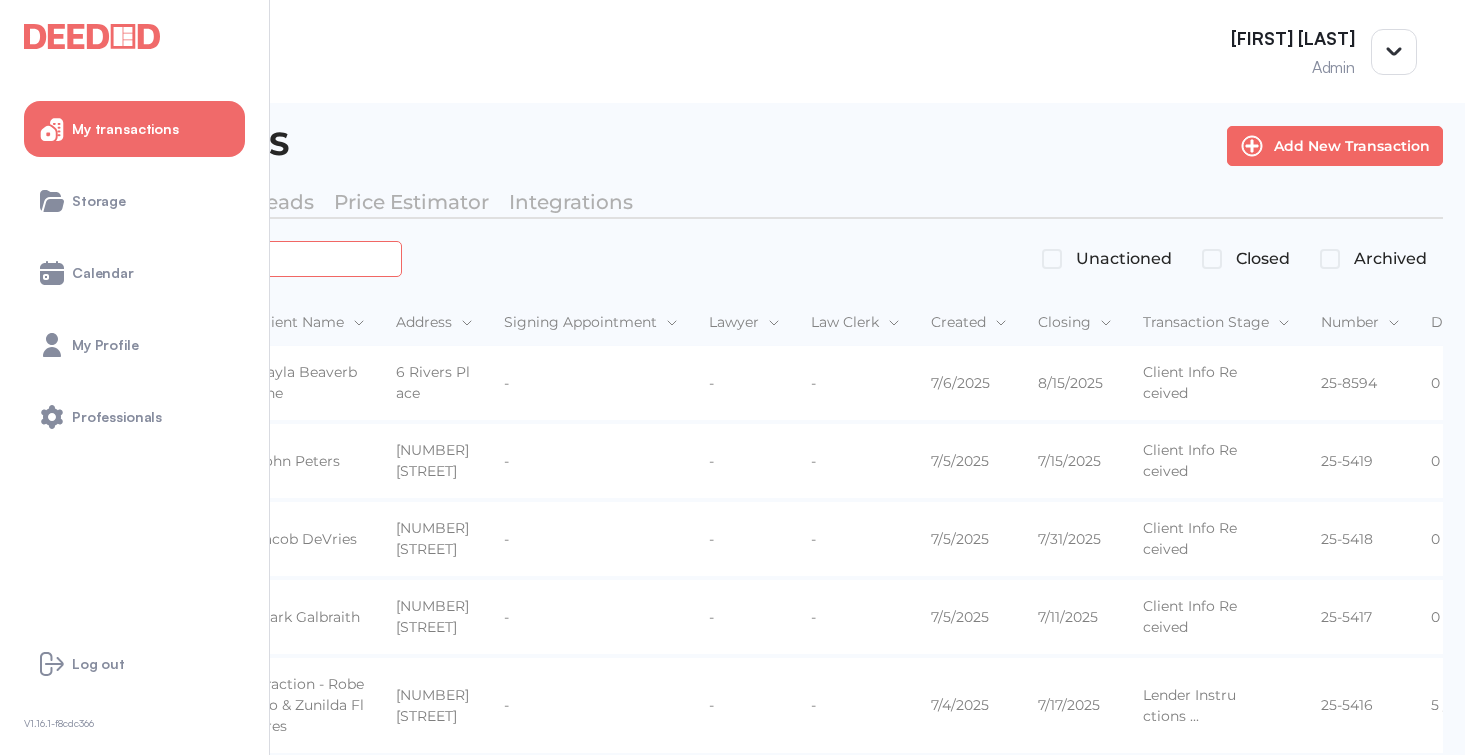 click at bounding box center (224, 258) 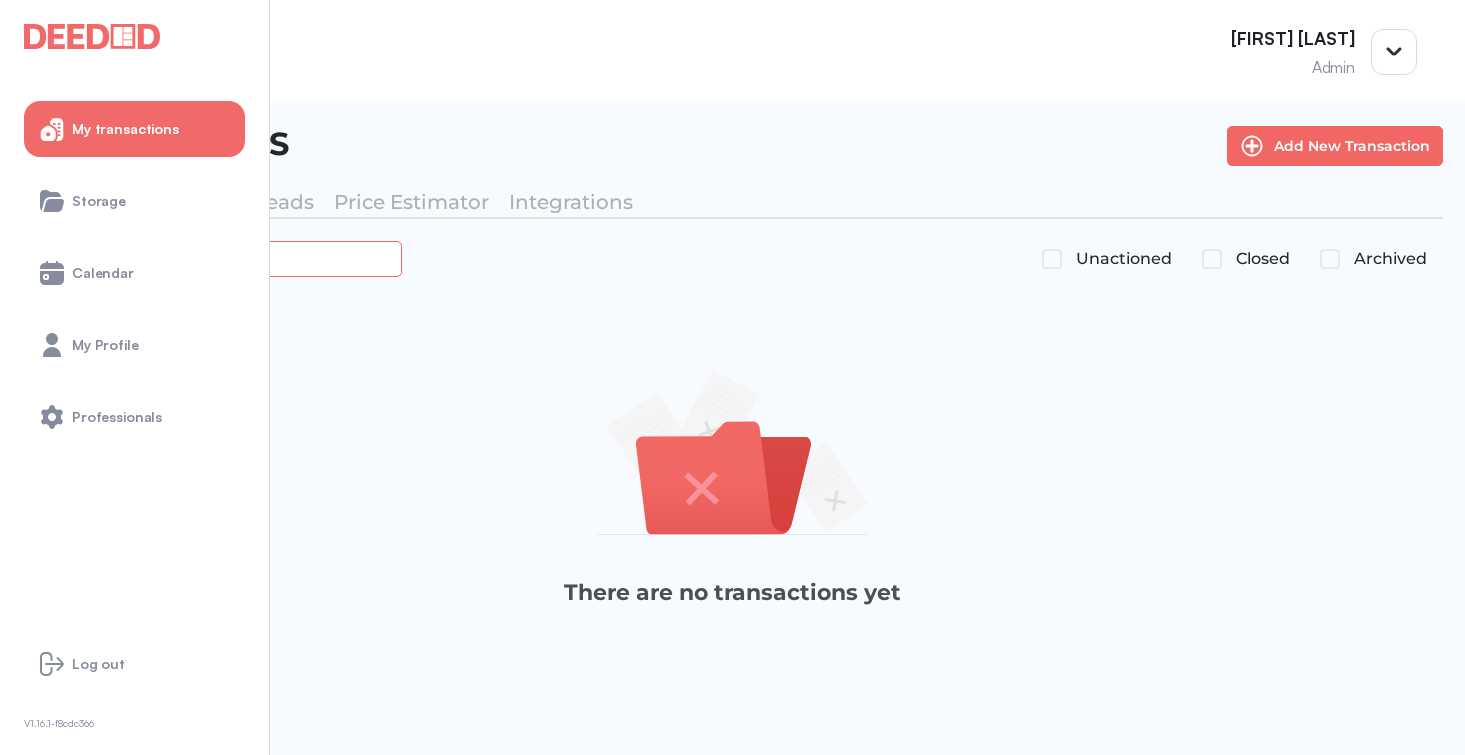 type on "*******" 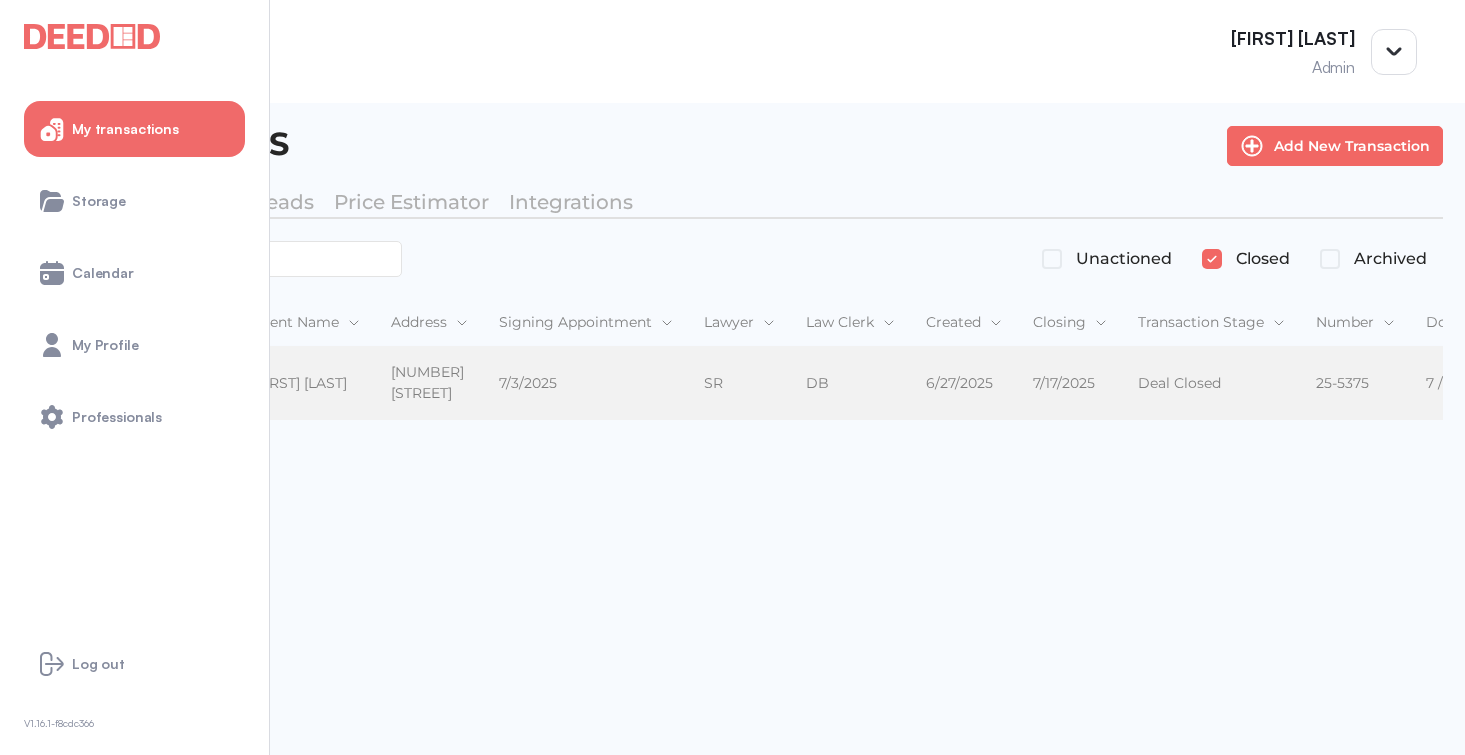 click on "[FIRST] [LAST]" at bounding box center (305, 383) 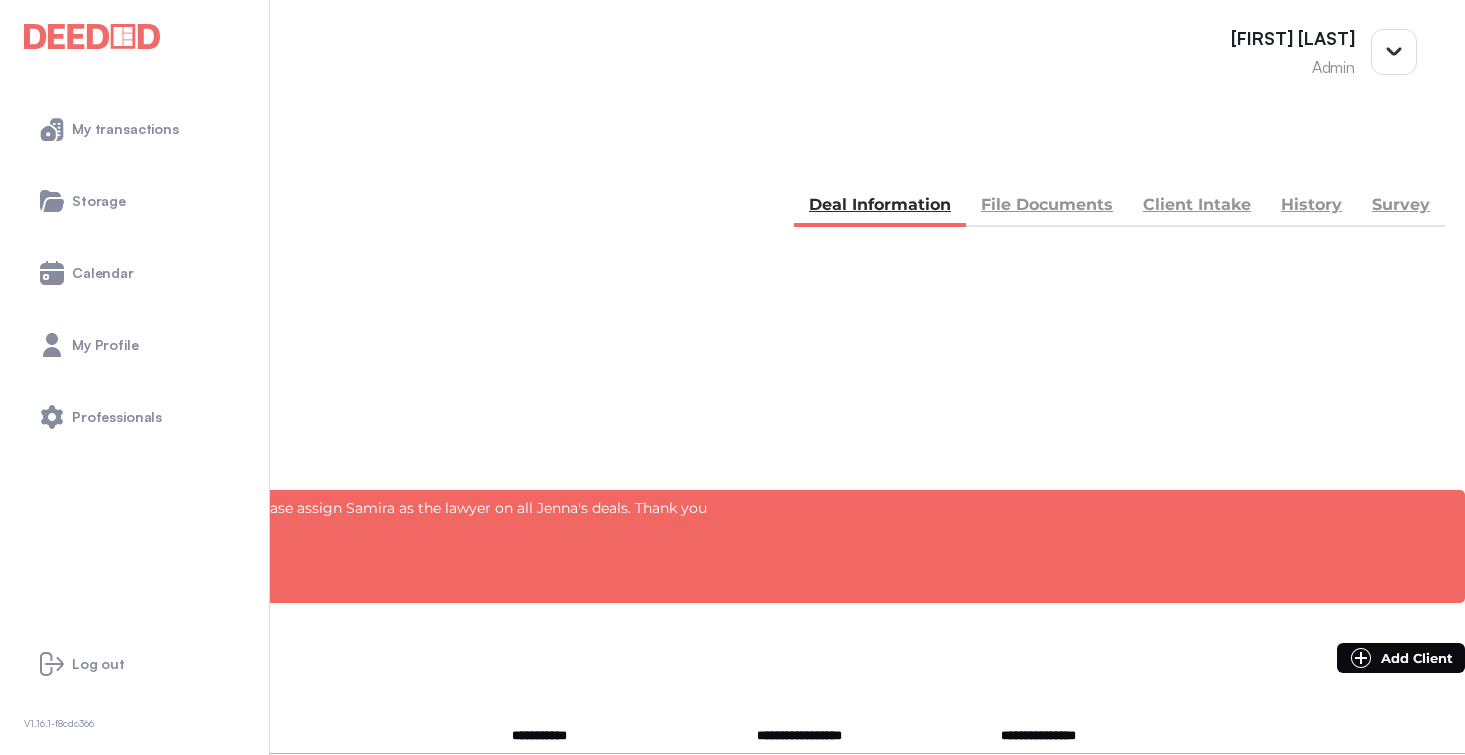 click on "File Documents" at bounding box center (1047, 207) 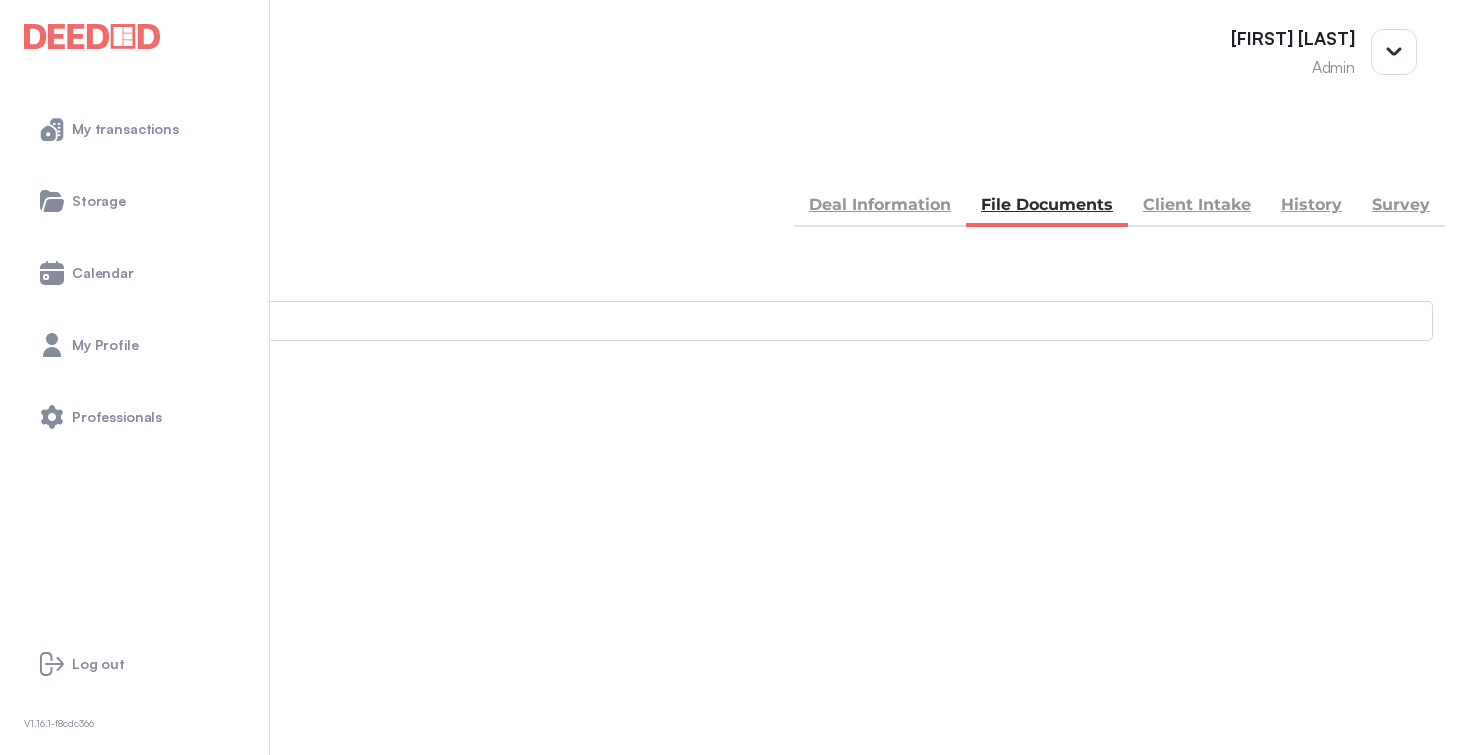 click on "Accounting" at bounding box center (732, 846) 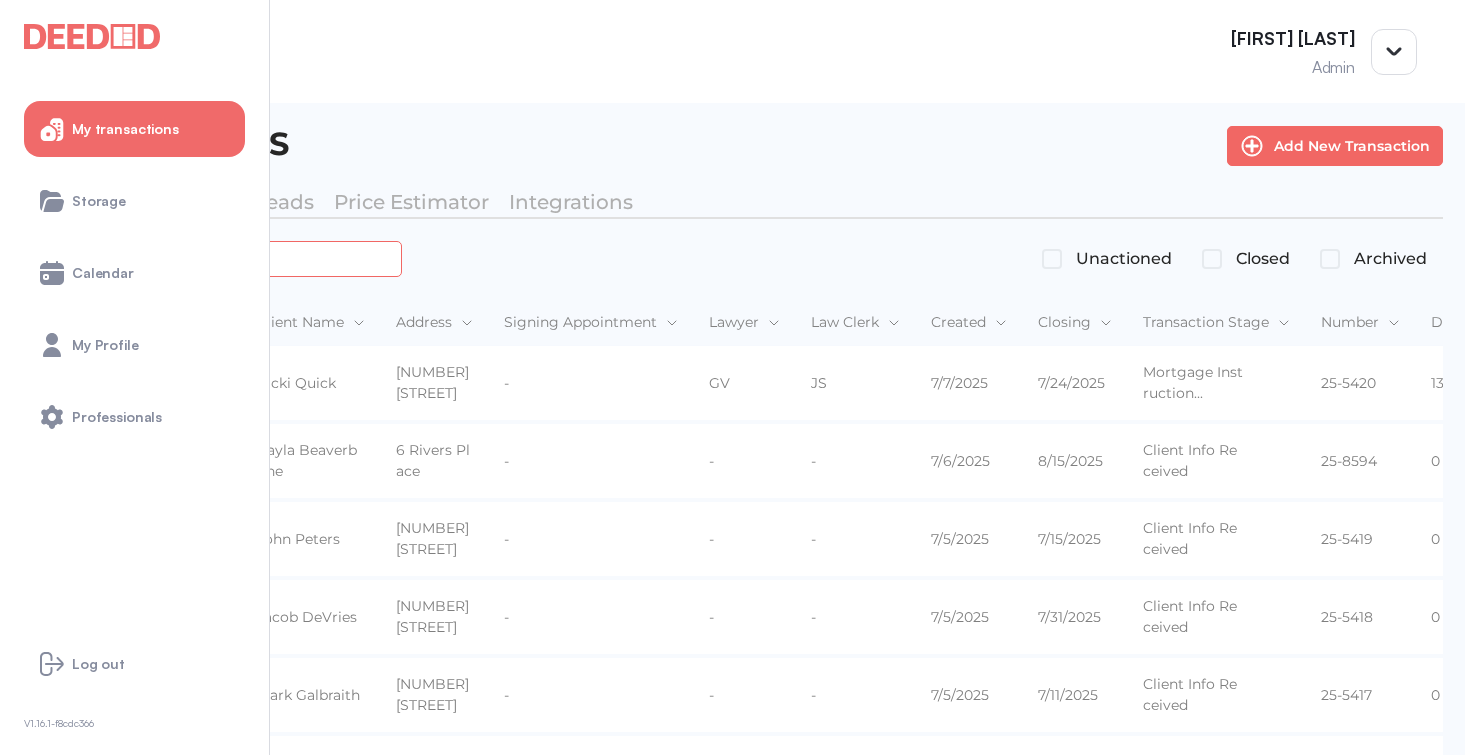click at bounding box center [224, 258] 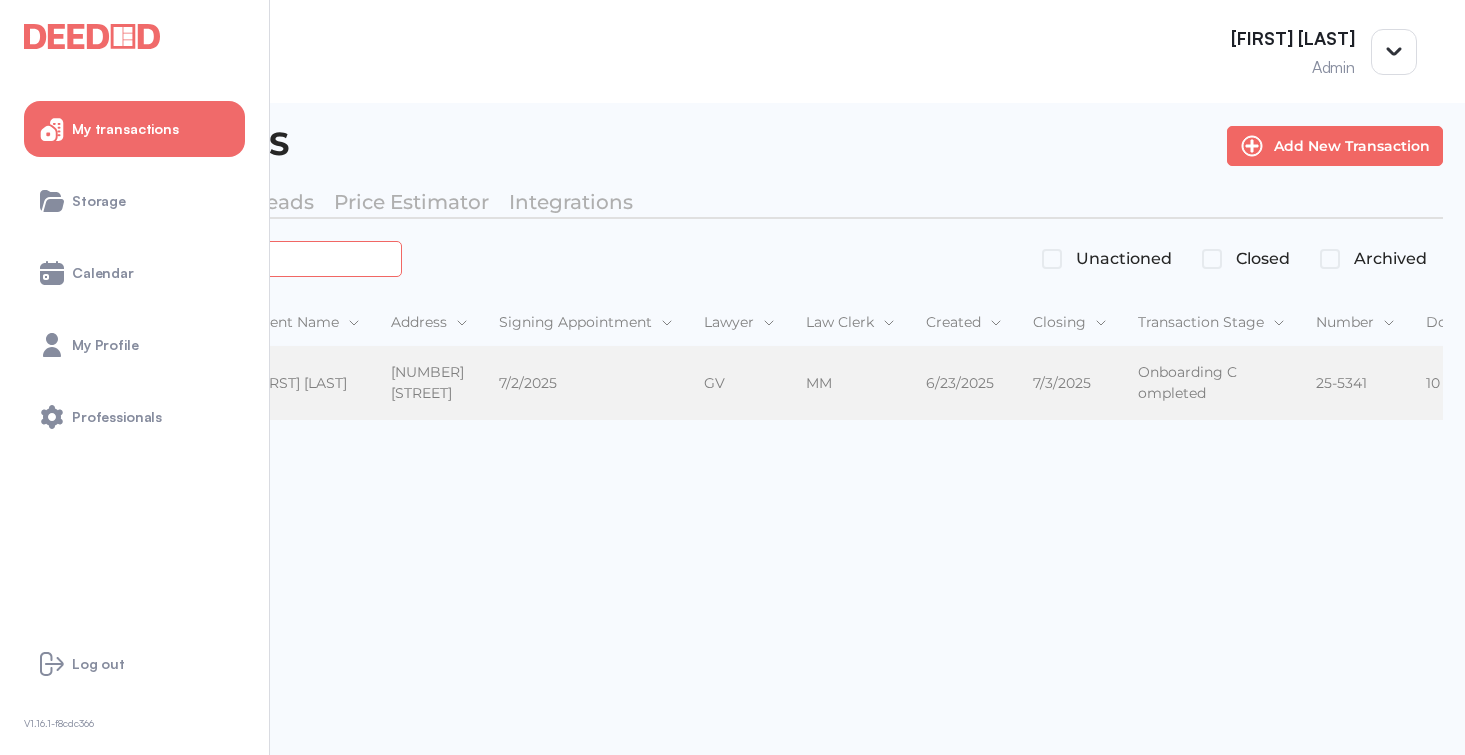 type on "*******" 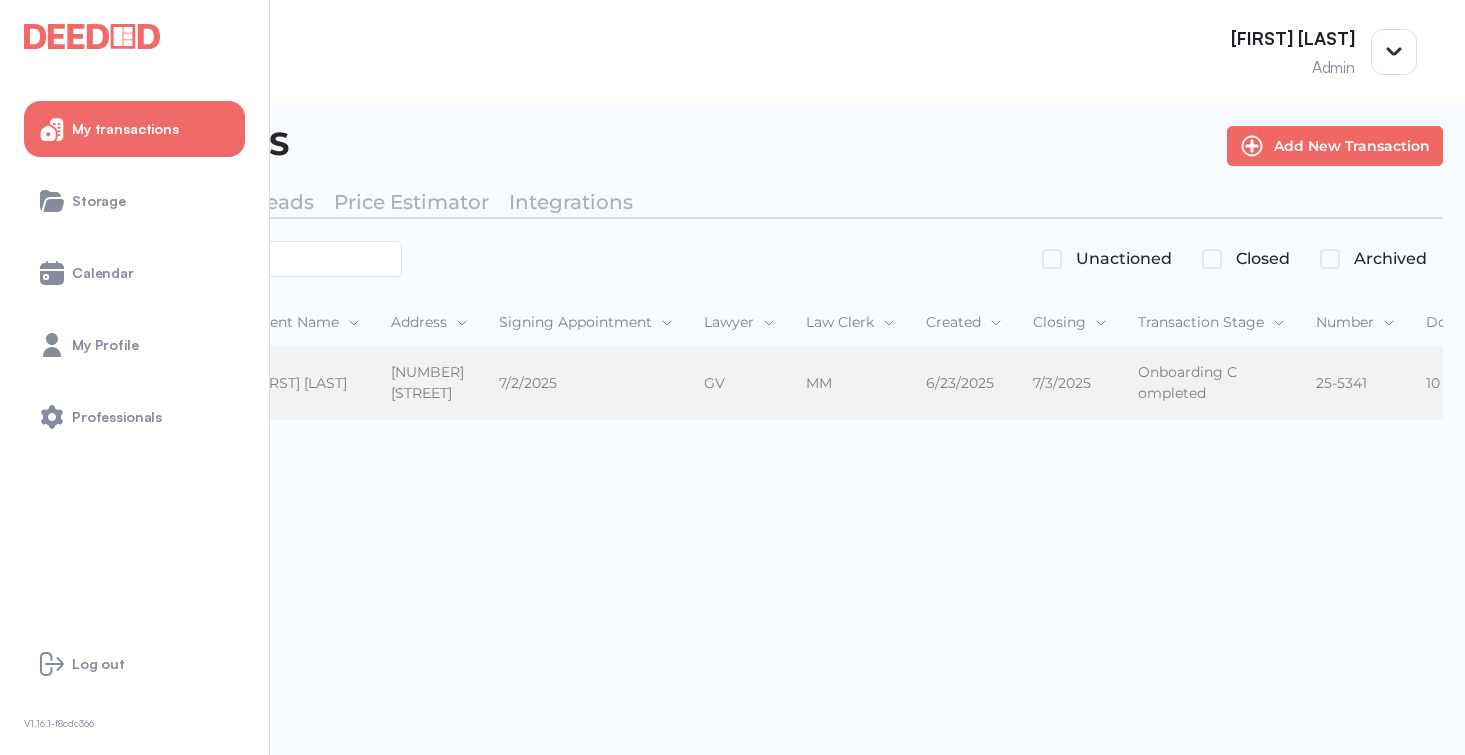 click on "[FIRST] [LAST] [FIRST] [LAST]" at bounding box center (305, 384) 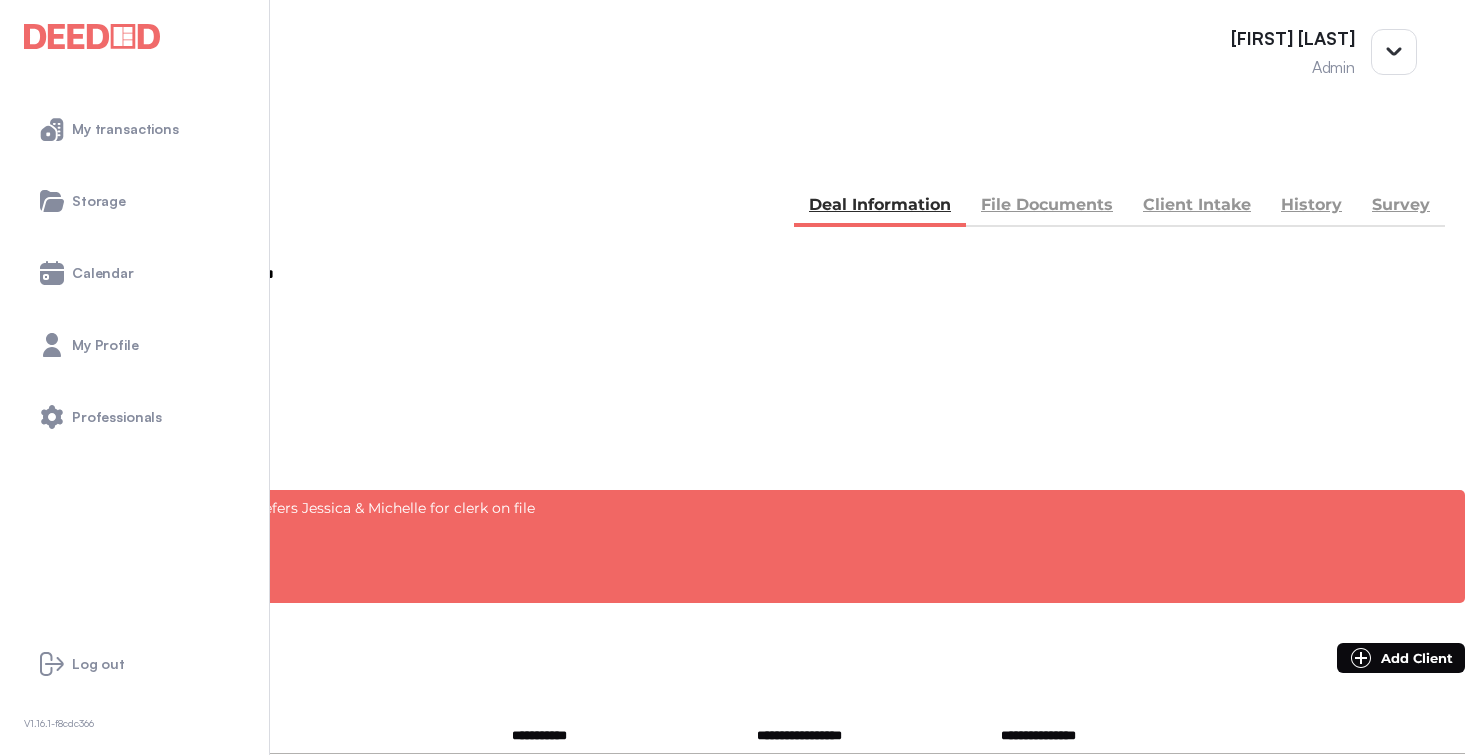 click on "File Documents" at bounding box center [1047, 207] 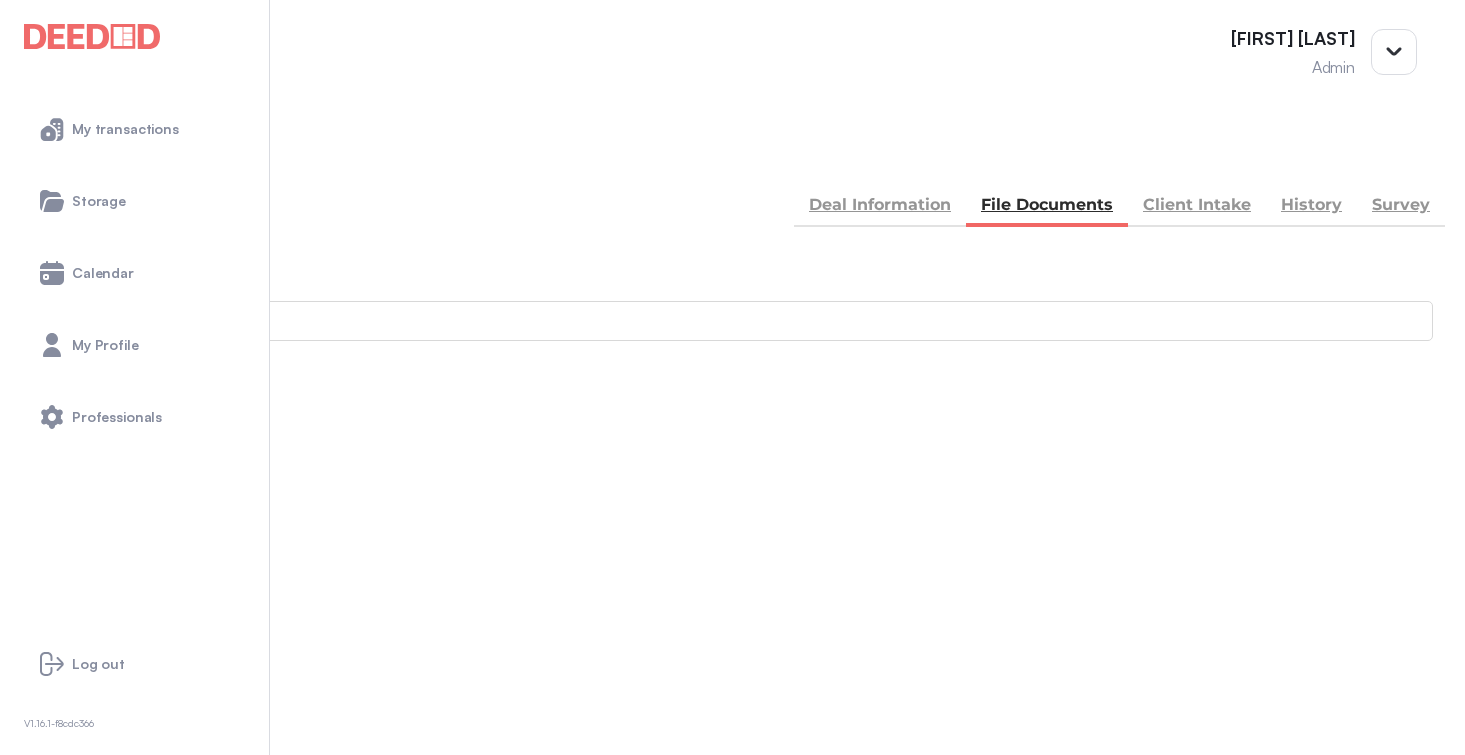 click on "Accounting" at bounding box center [732, 846] 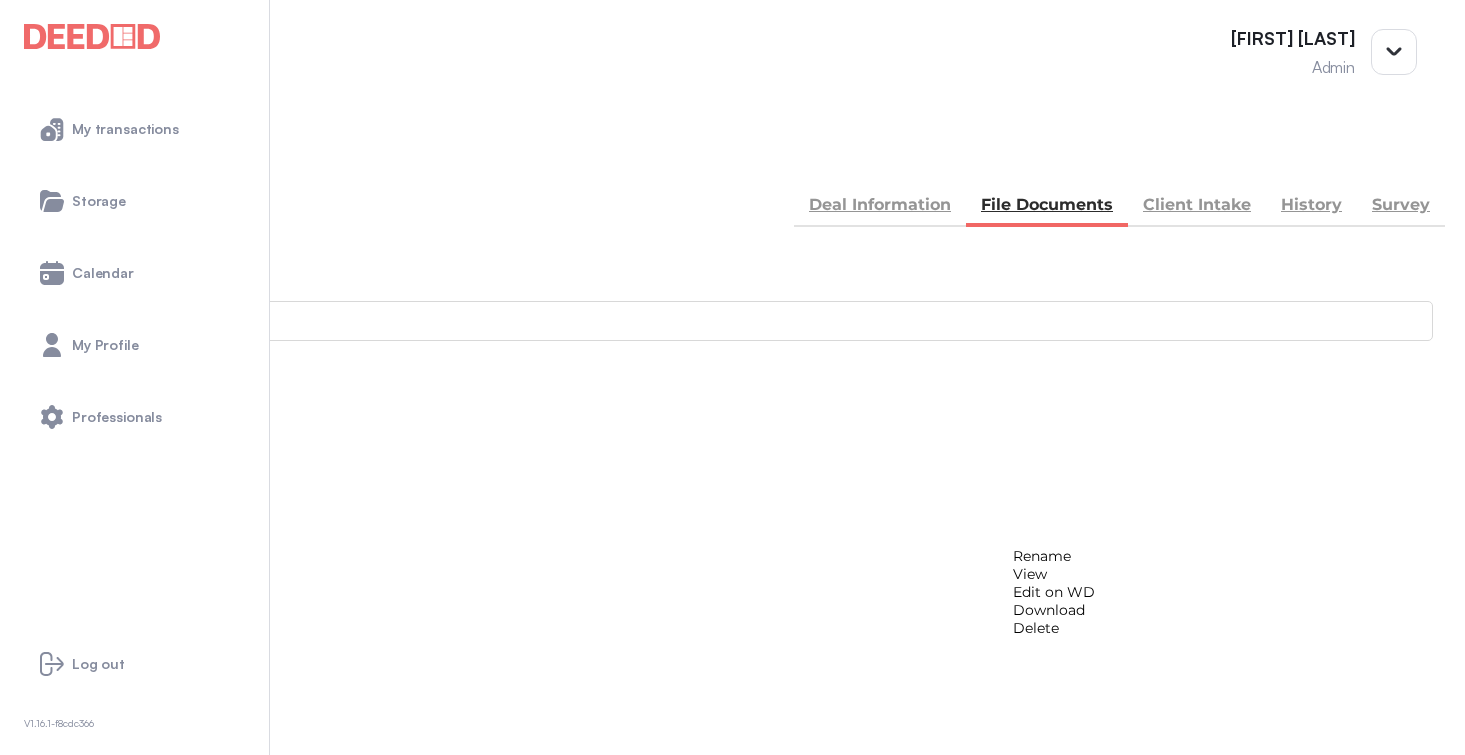 click on "View" at bounding box center [1054, 574] 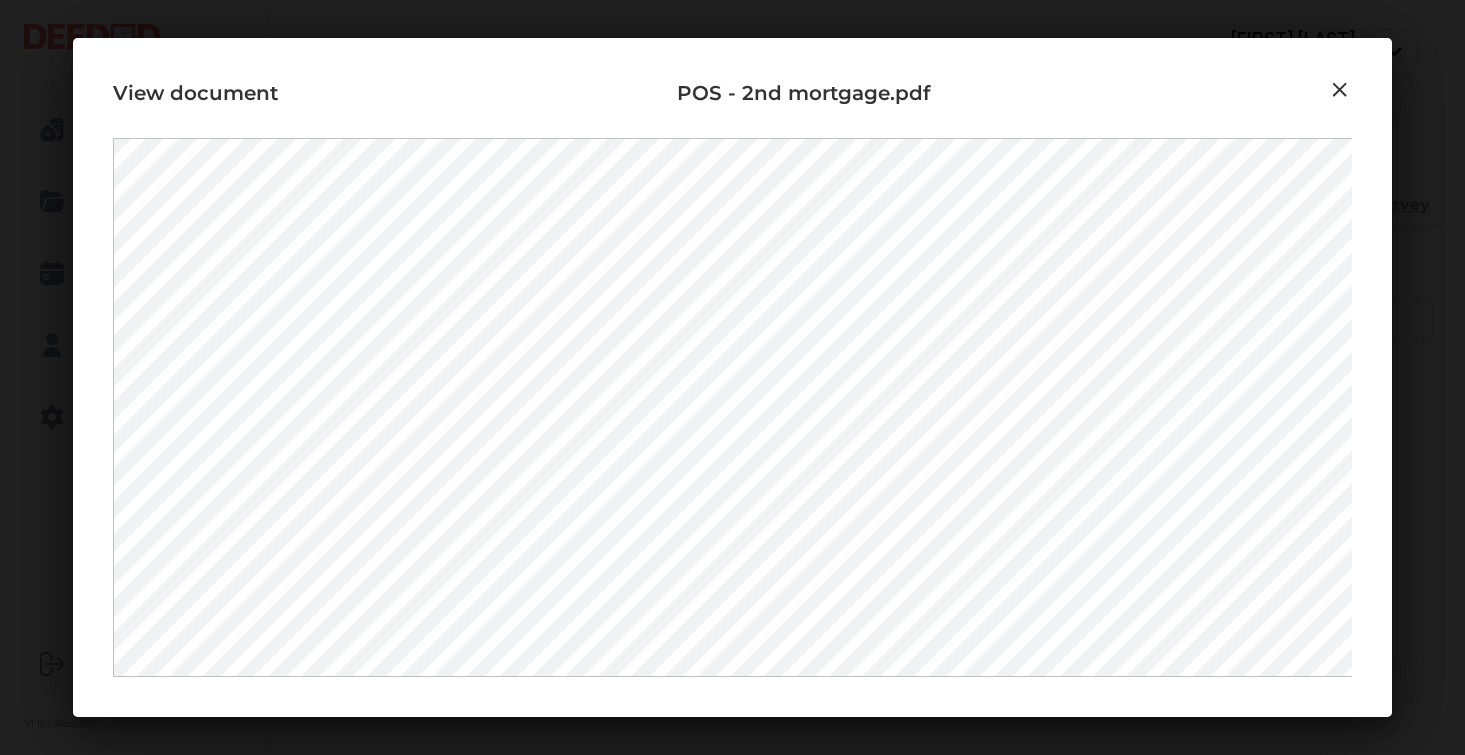 scroll, scrollTop: 392, scrollLeft: 0, axis: vertical 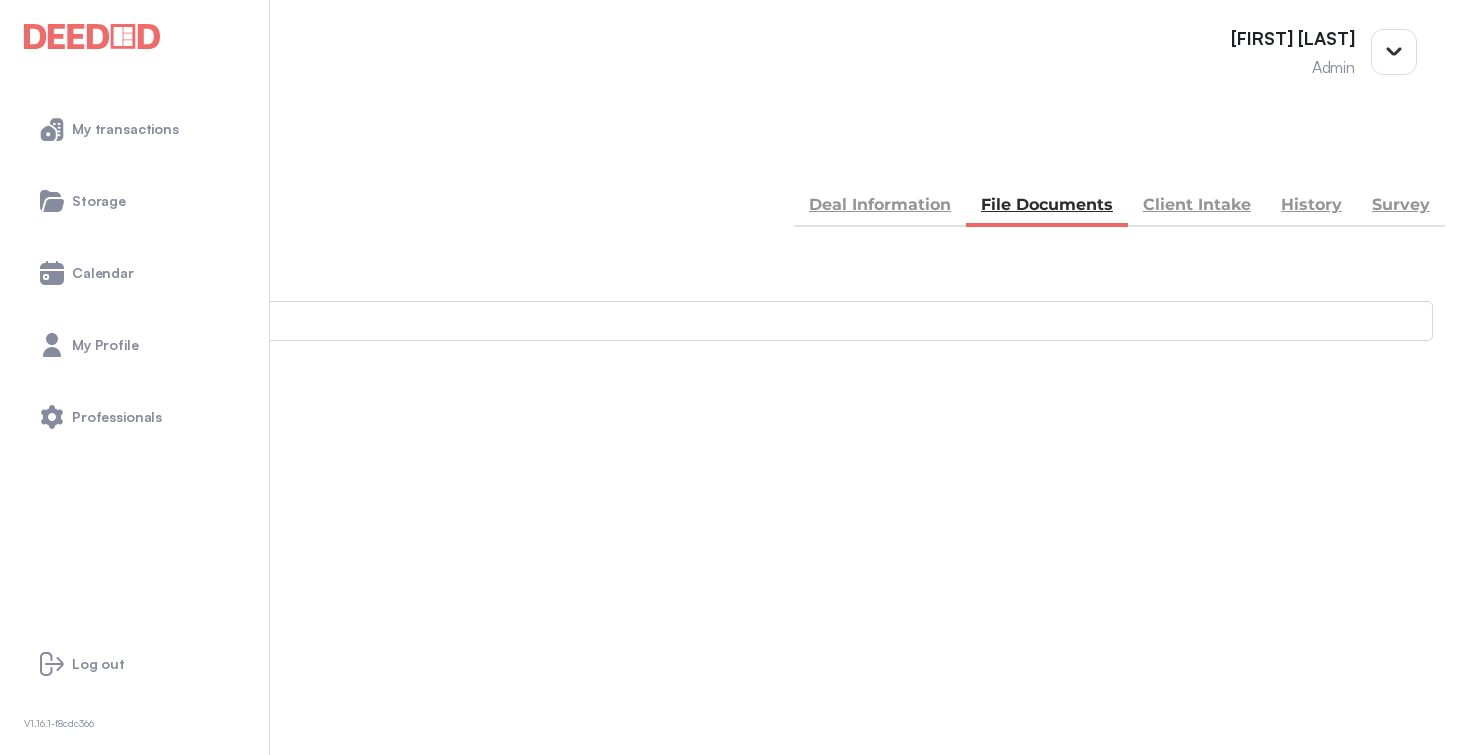 click on "BACK my deals Deal Information File Documents Client Intake History Survey" at bounding box center (732, 185) 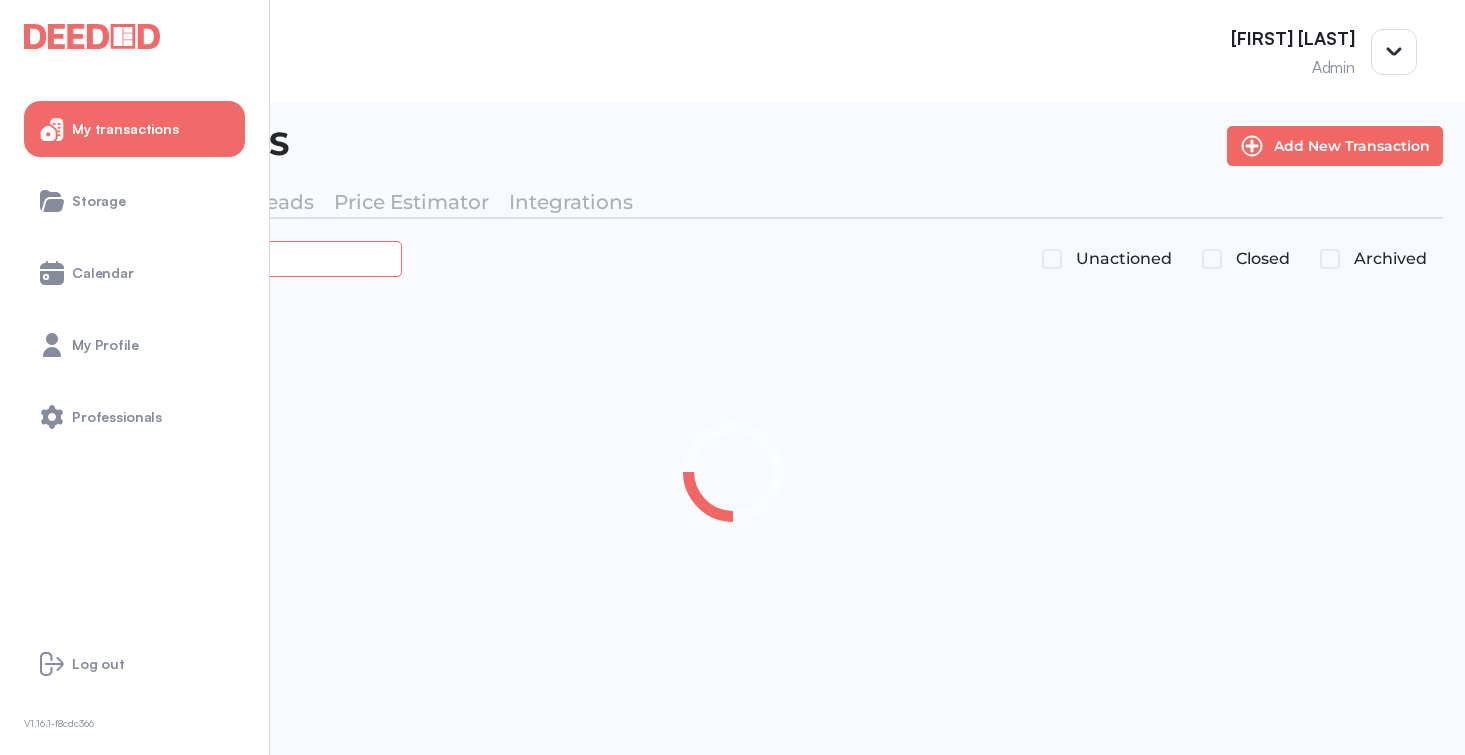click at bounding box center [224, 258] 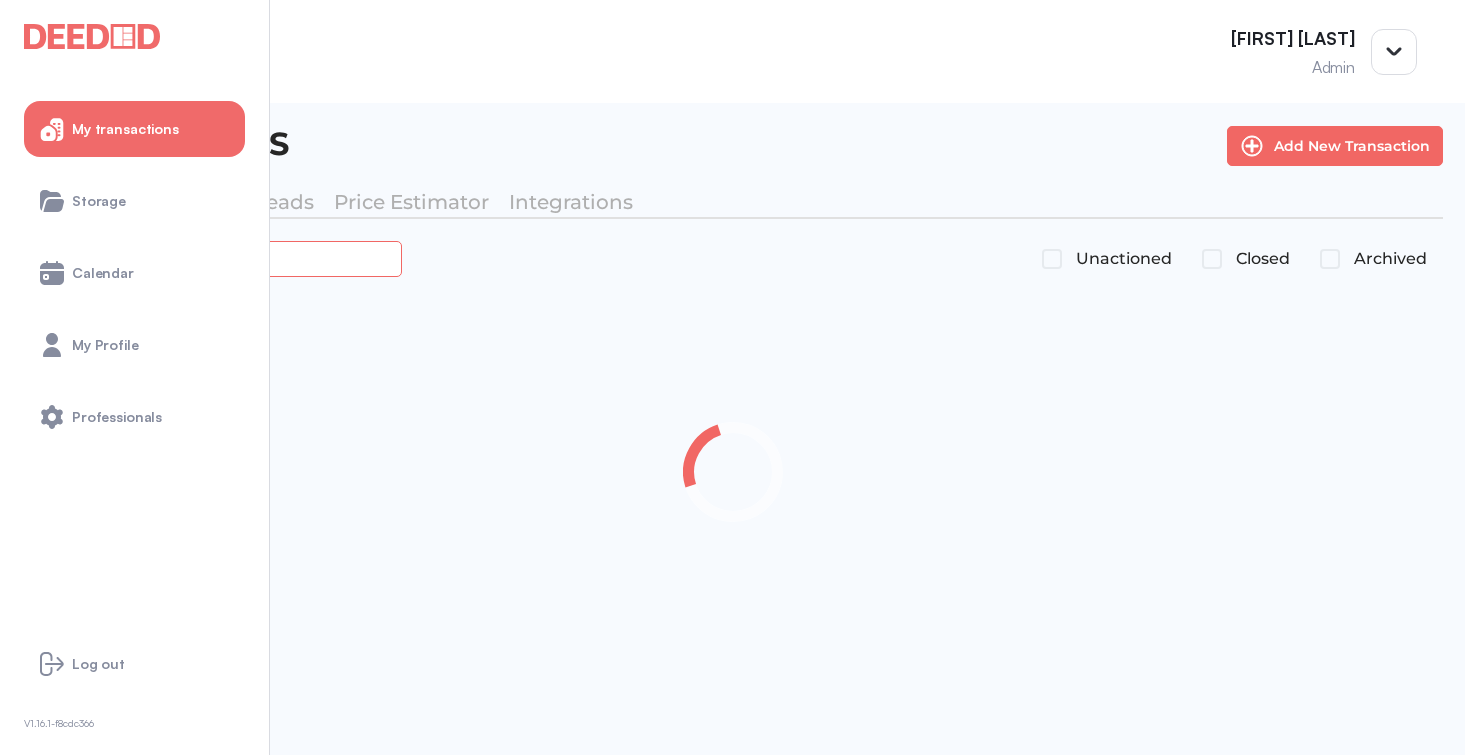 paste on "*******" 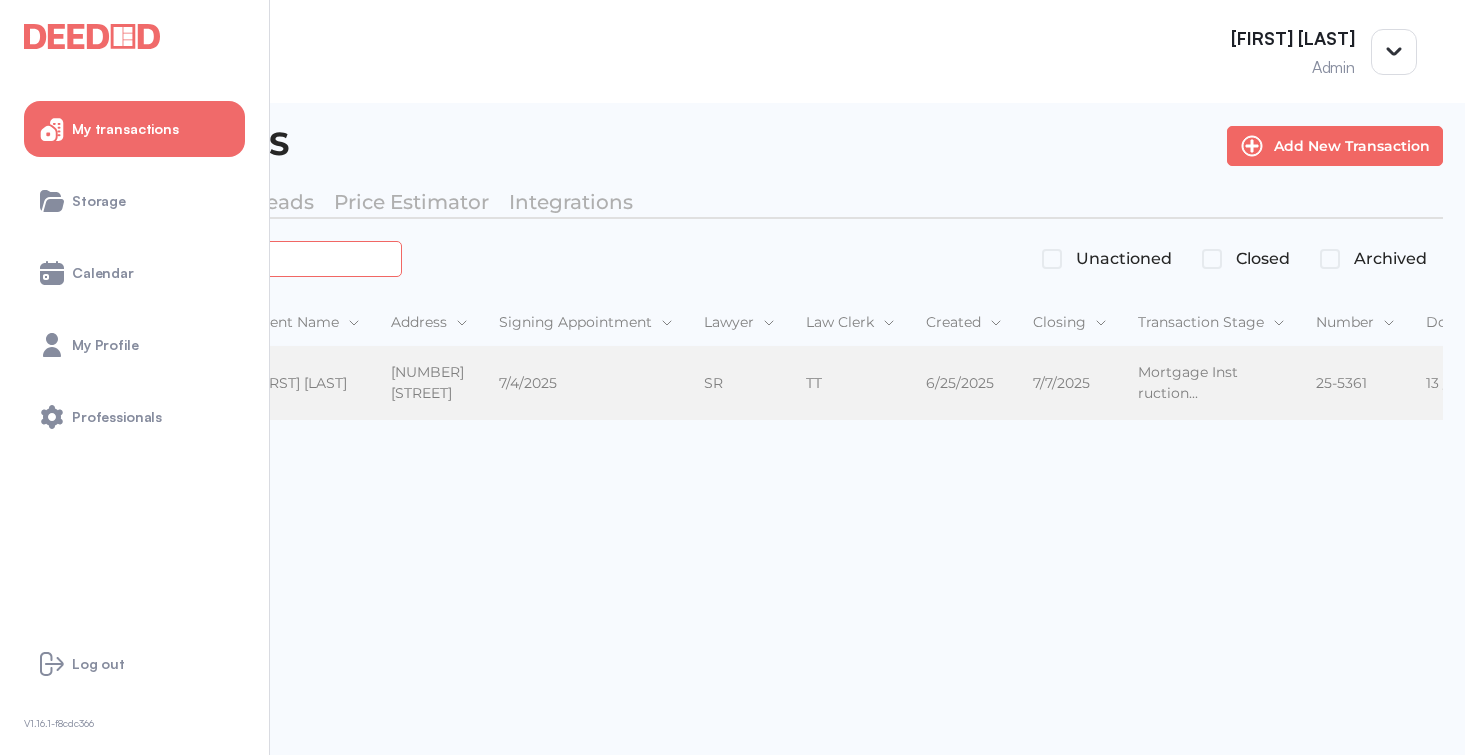 type on "*******" 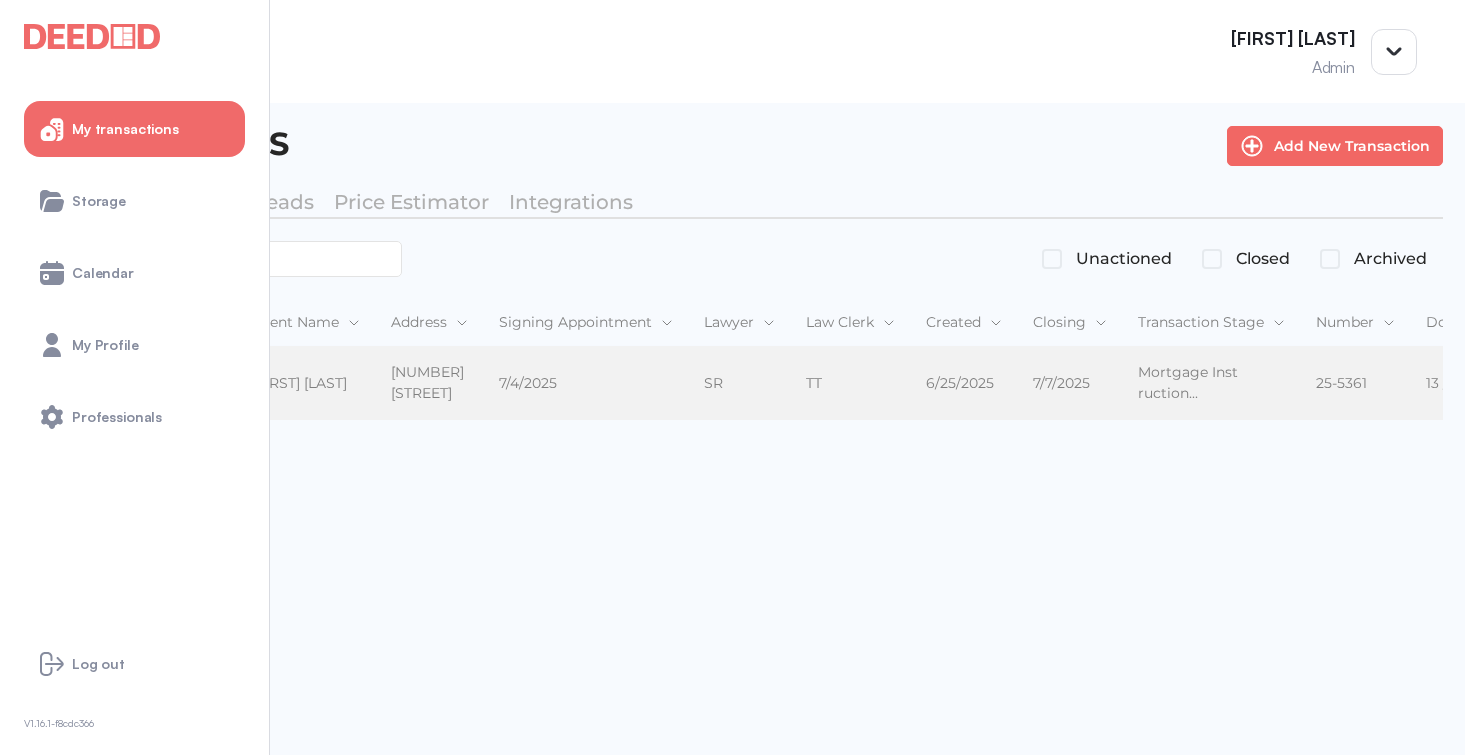 click on "[FIRST] [LAST]" at bounding box center (305, 383) 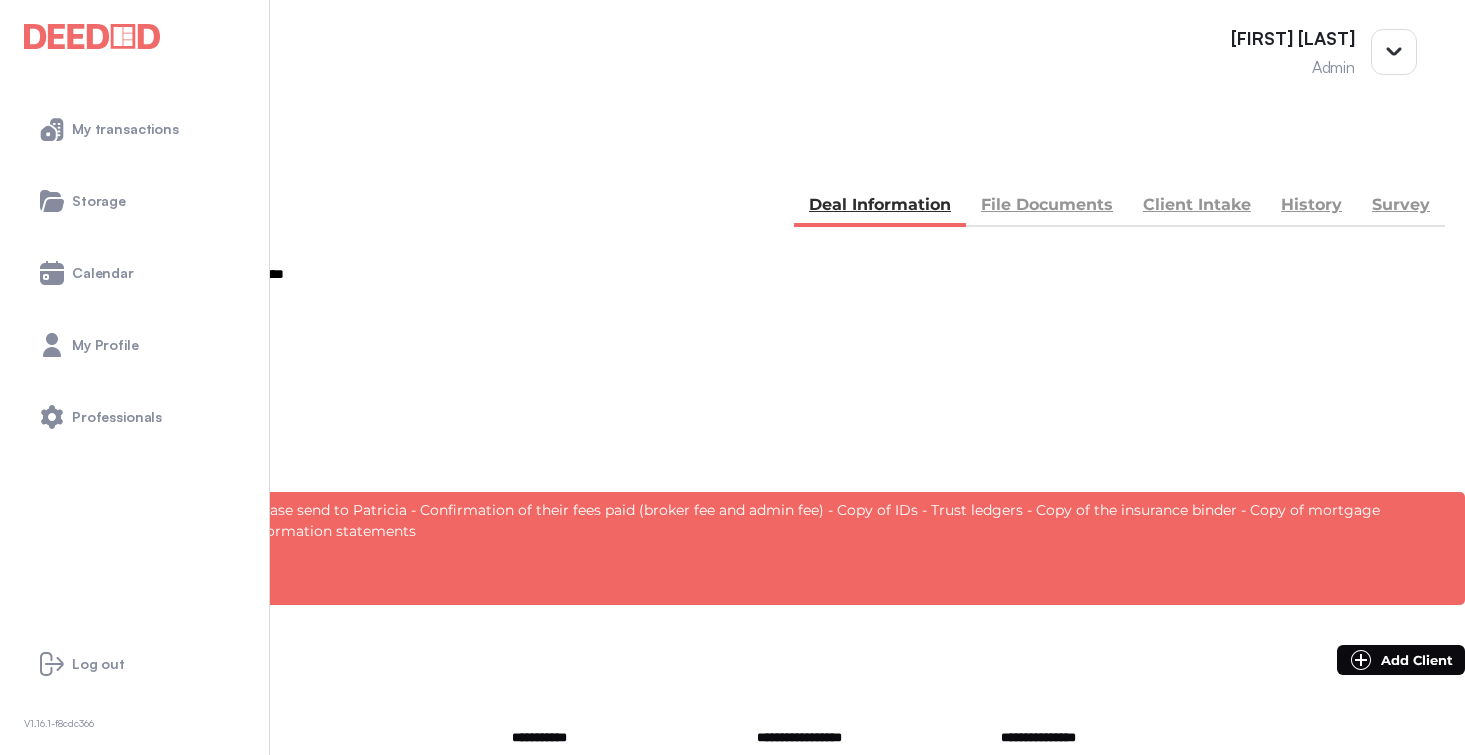 click on "File Documents" at bounding box center [1047, 207] 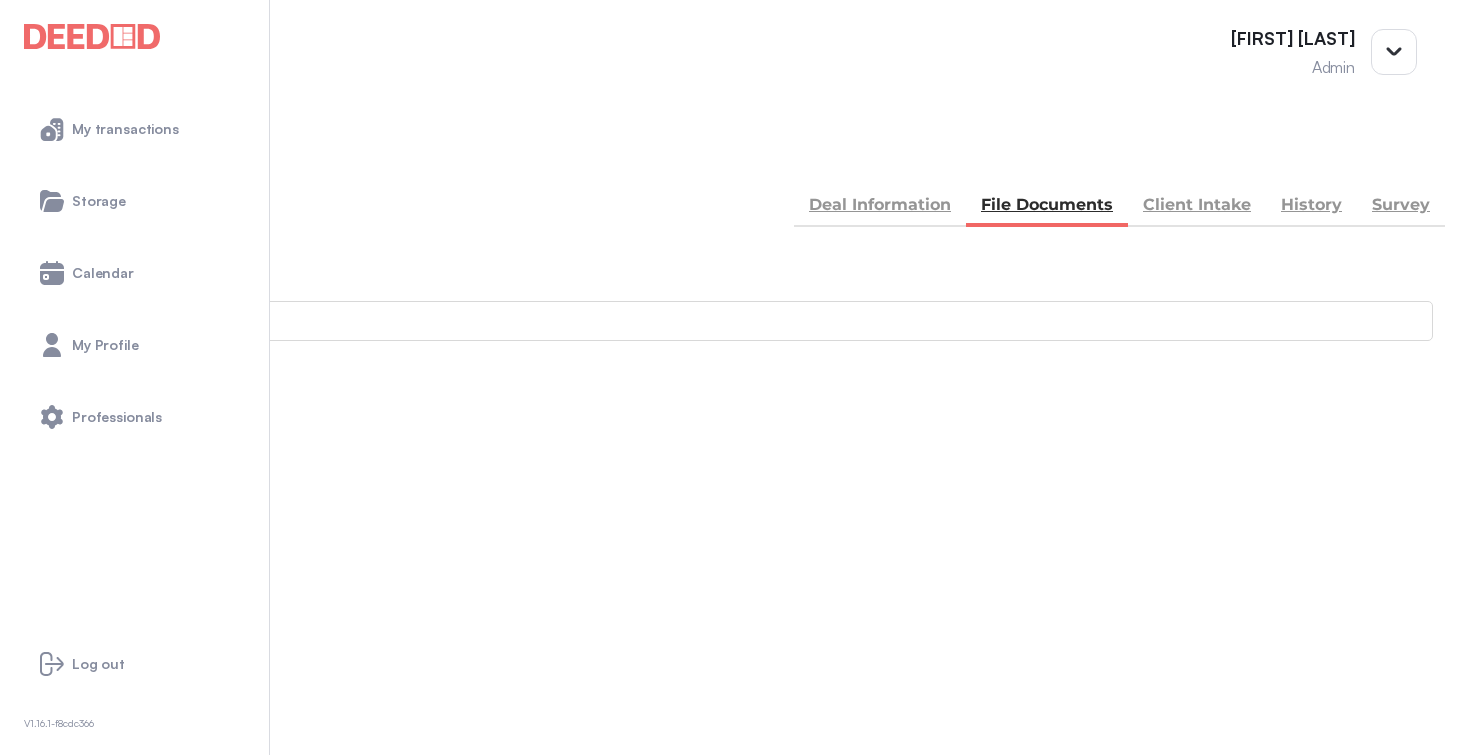 click on "Accounting -- 3  members - 2" at bounding box center [732, 891] 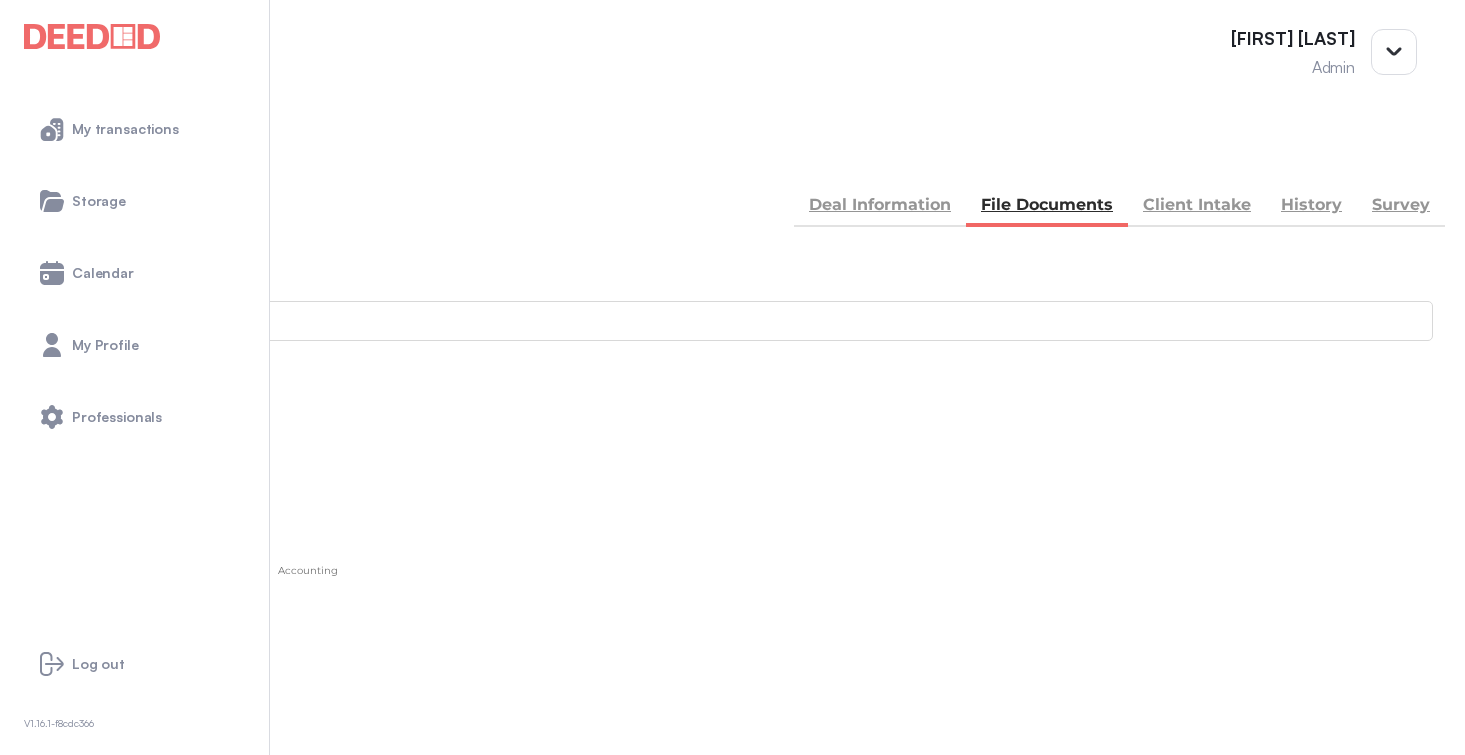 click on "Information-Statement---RBC.pdf [MONTH] / [DAY] [YEAR]   [HOUR] : [MINUTE]   pm by  [FIRST] [LAST] -" at bounding box center (732, 1177) 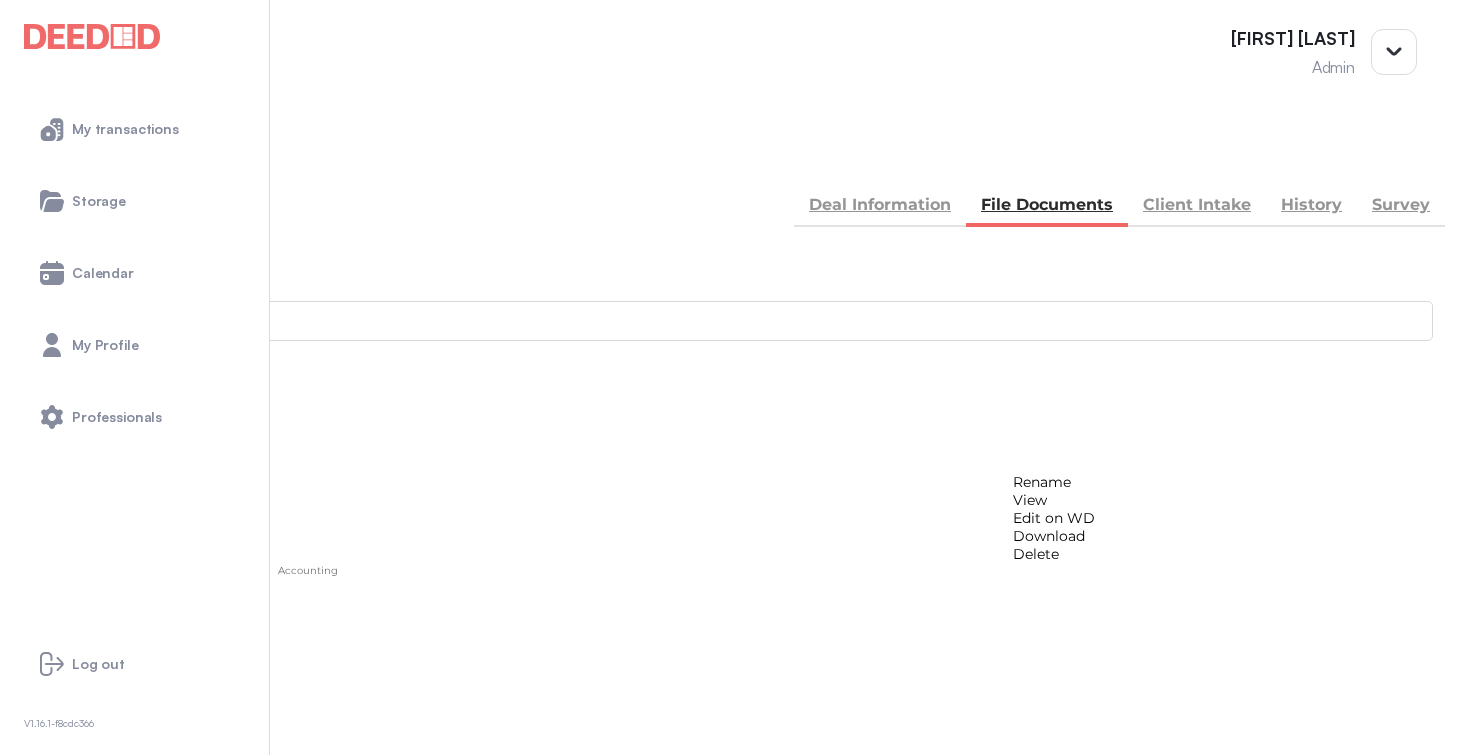 click on "View" at bounding box center (1054, 500) 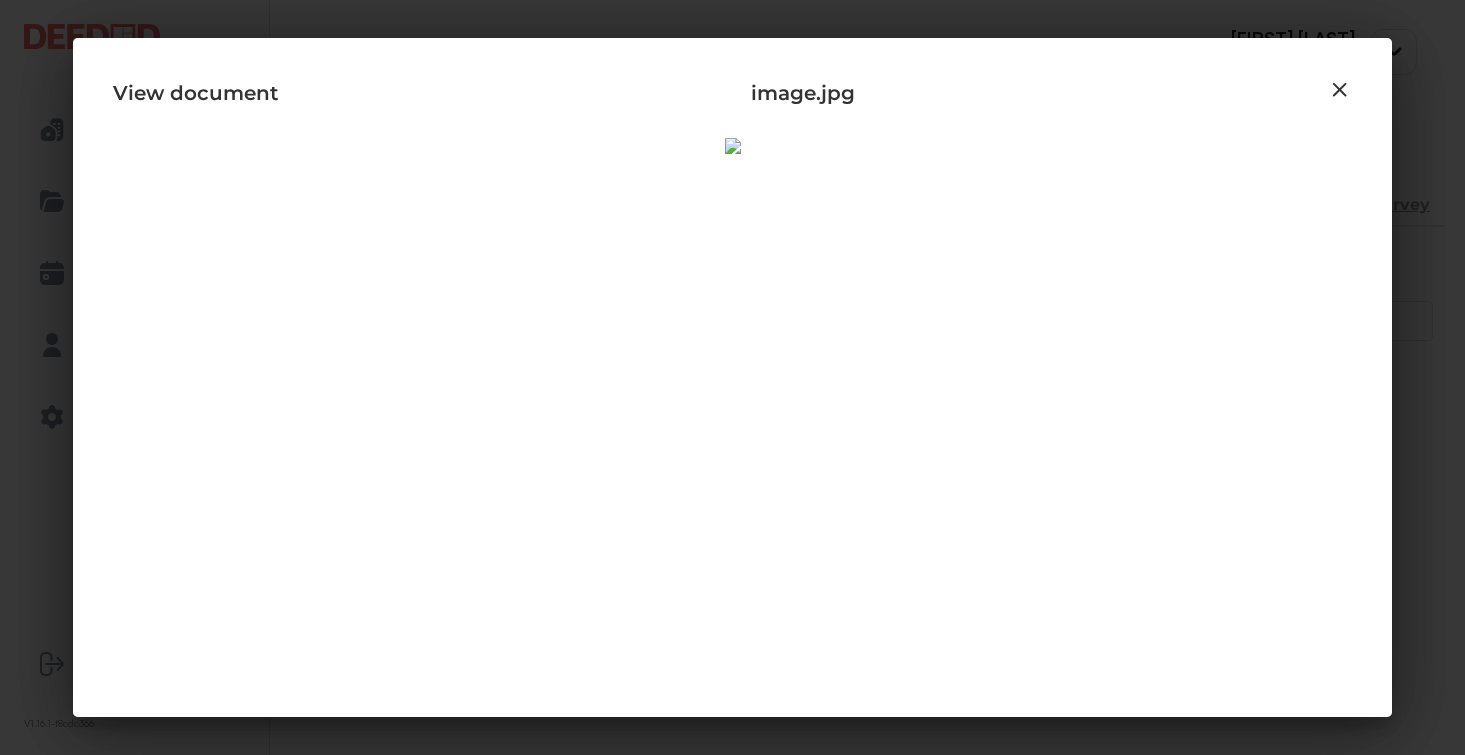 click at bounding box center [1340, 90] 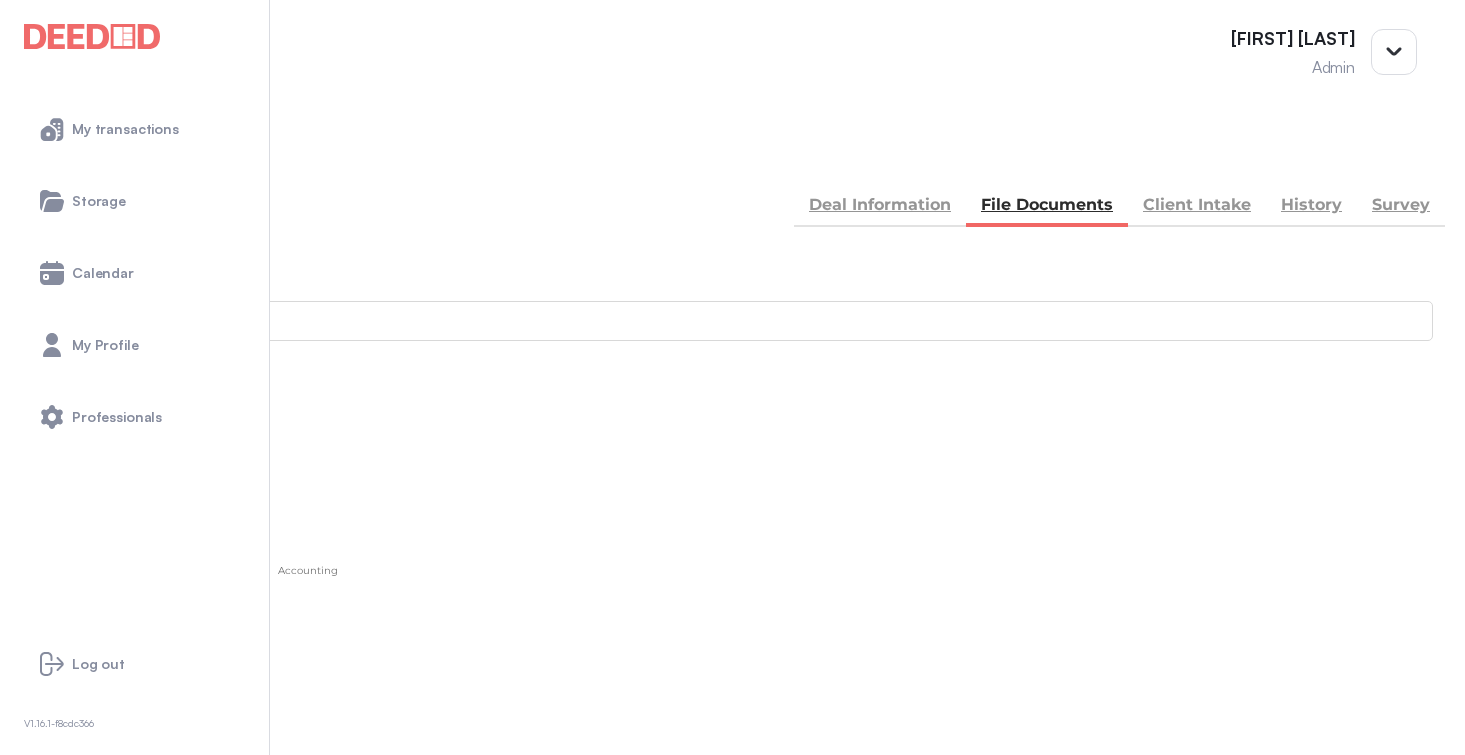 click at bounding box center [14, 1078] 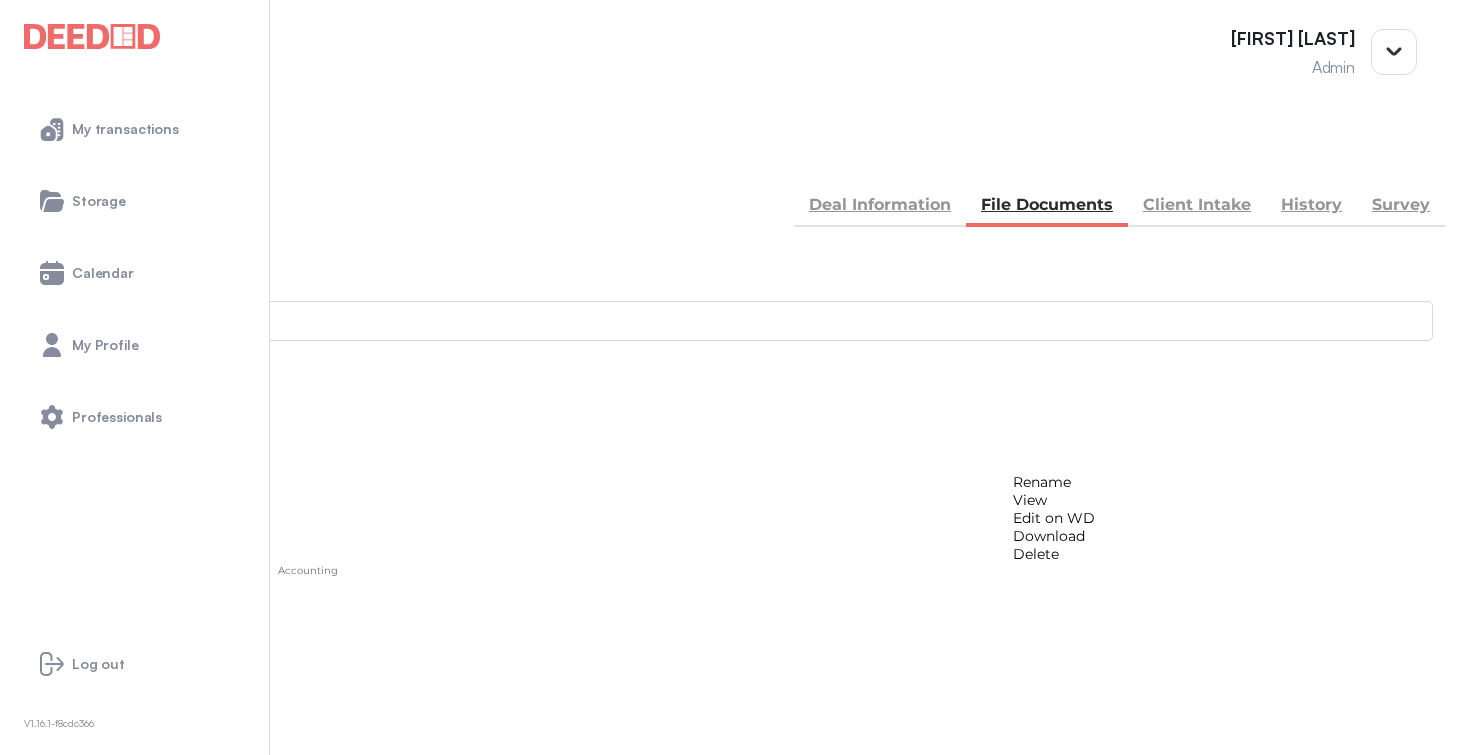click on "Download" at bounding box center (1054, 536) 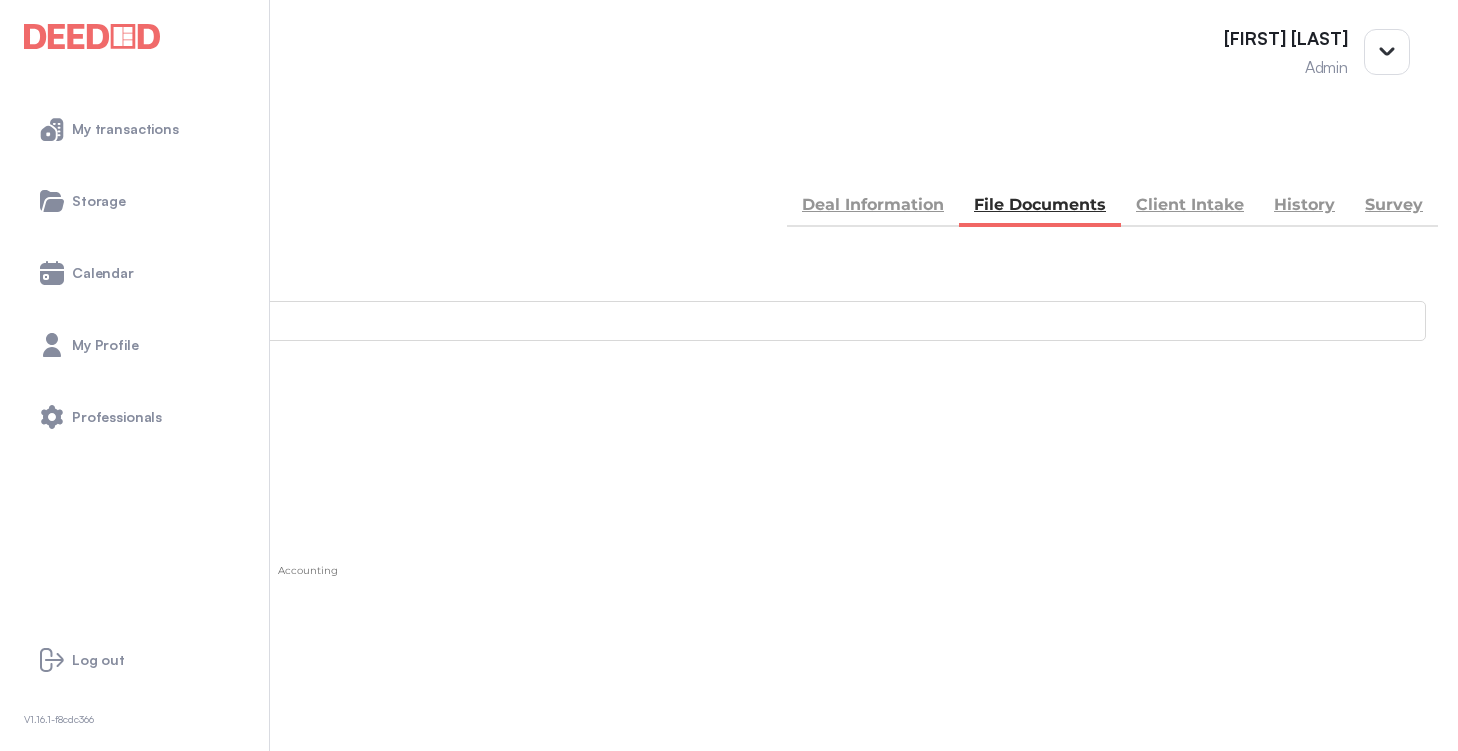 click at bounding box center [35, 155] 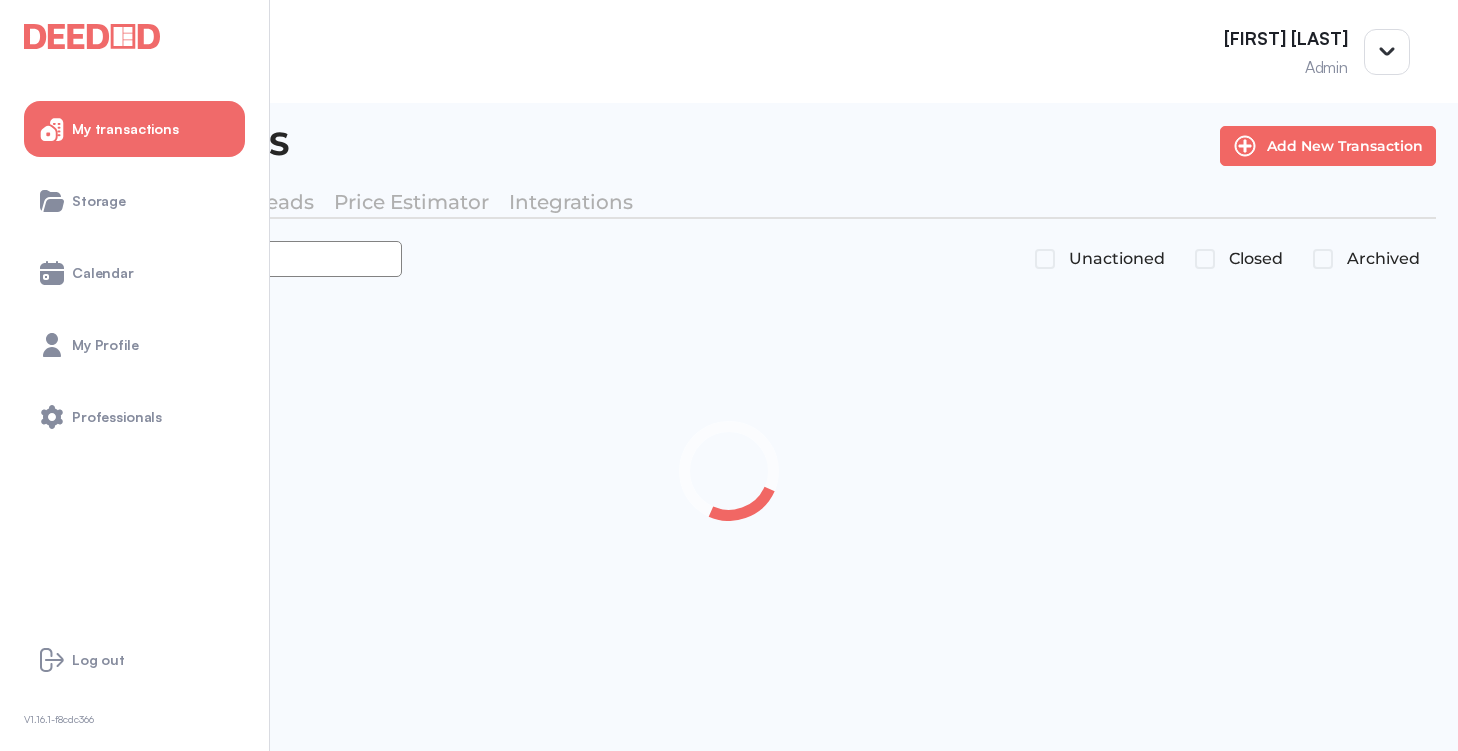 click at bounding box center (212, 259) 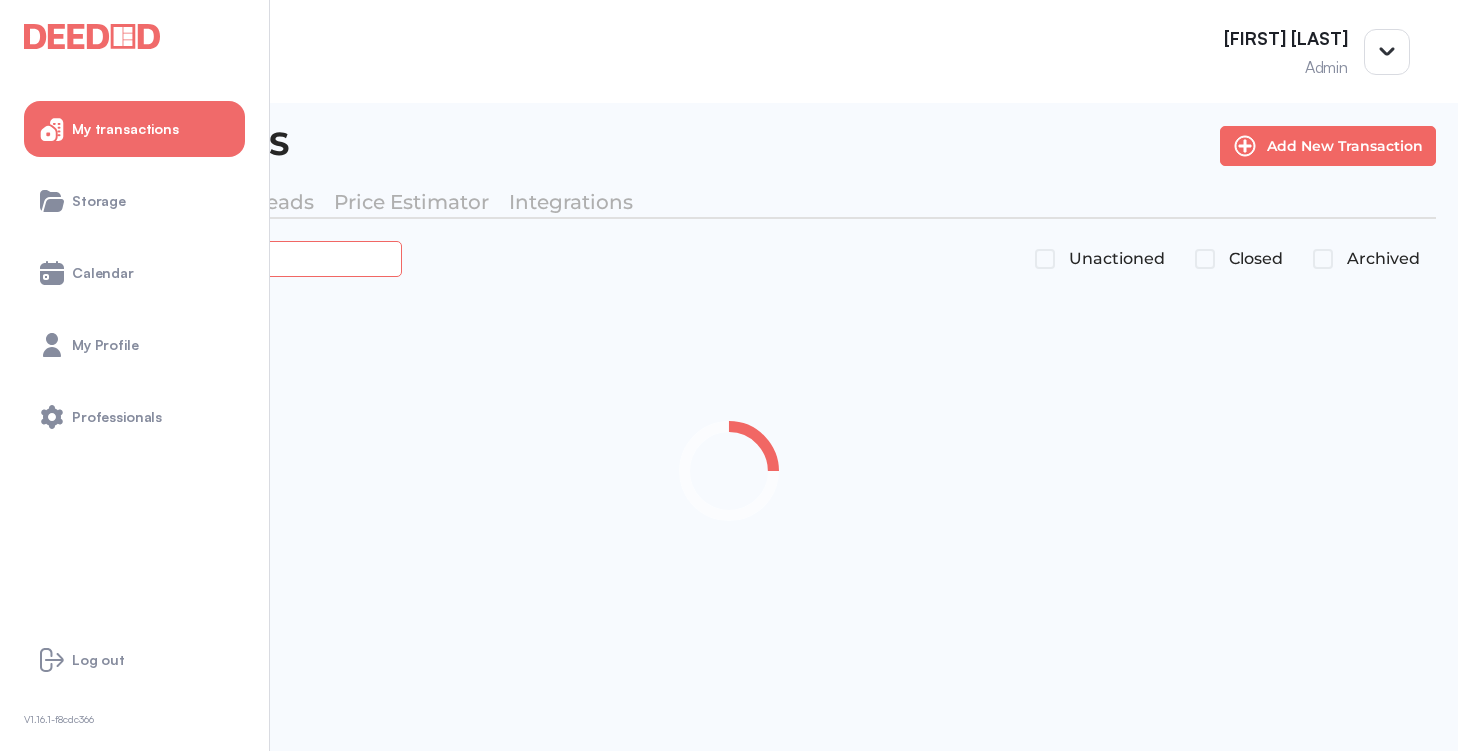 click at bounding box center (224, 258) 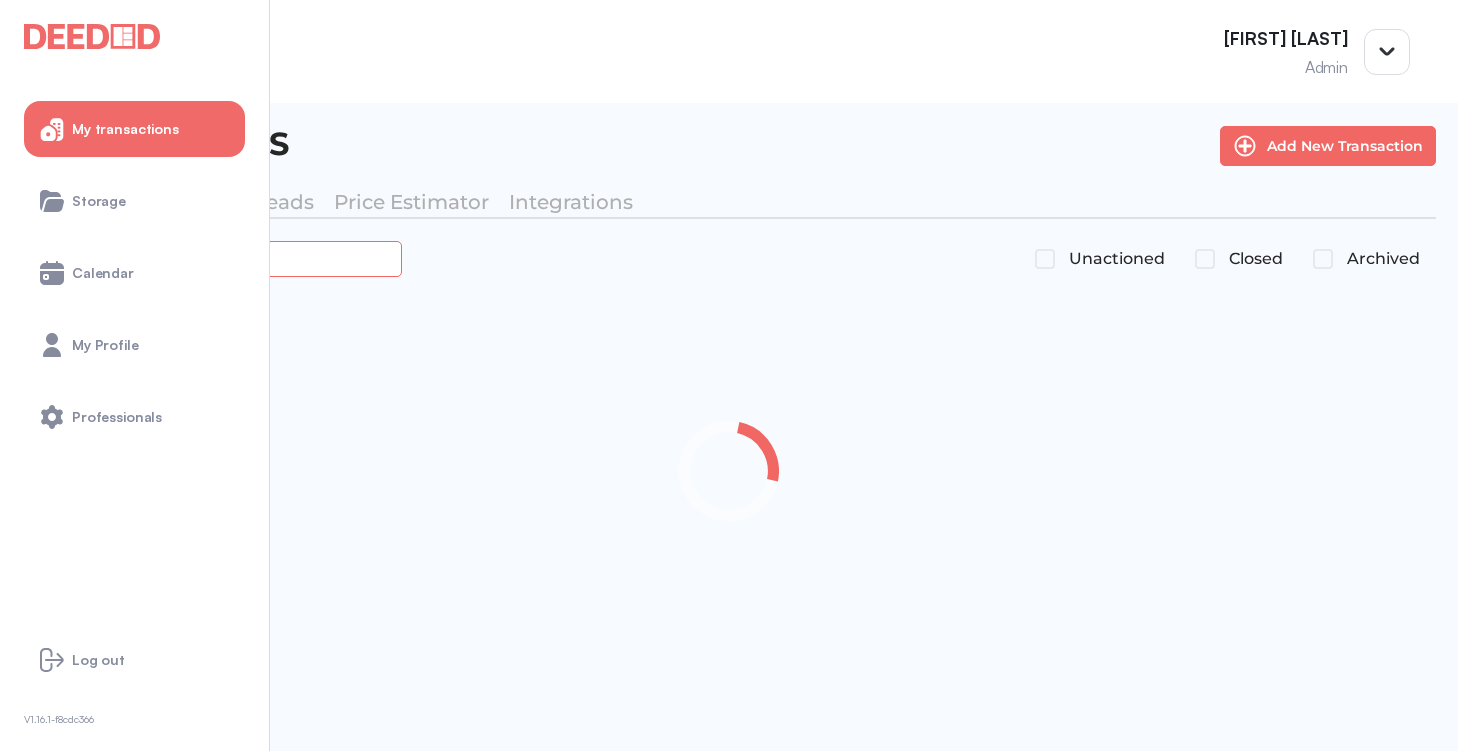paste on "*******" 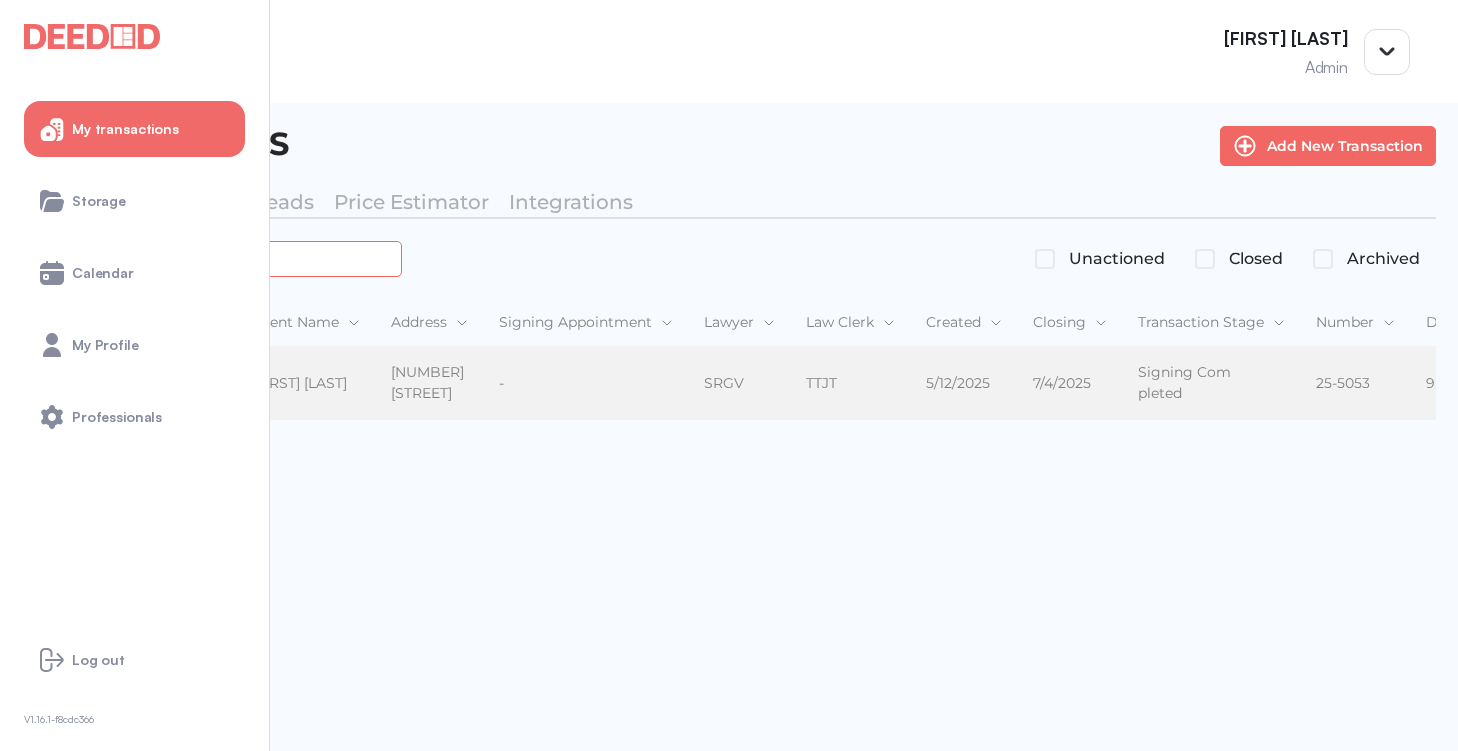 type on "*******" 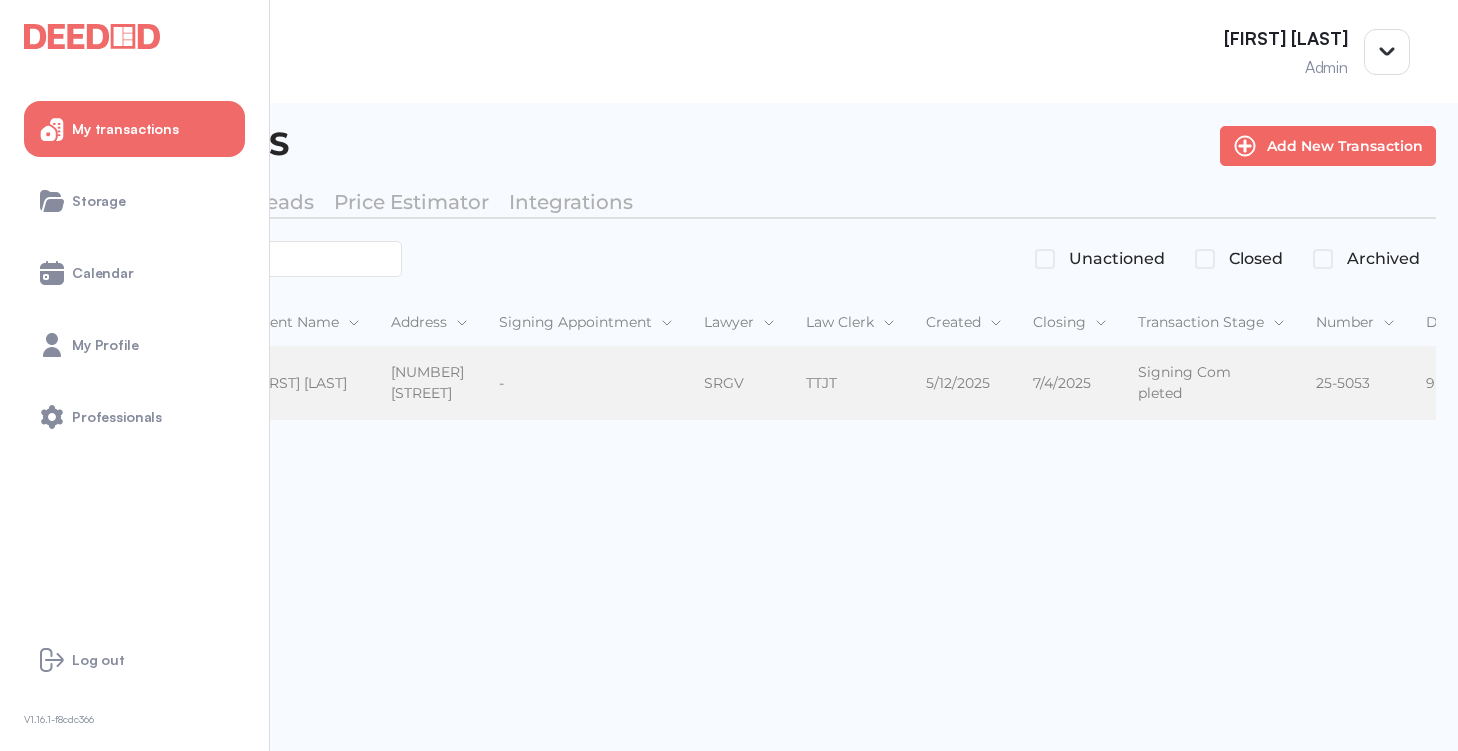 click on "[FIRST] [LAST]" at bounding box center (305, 383) 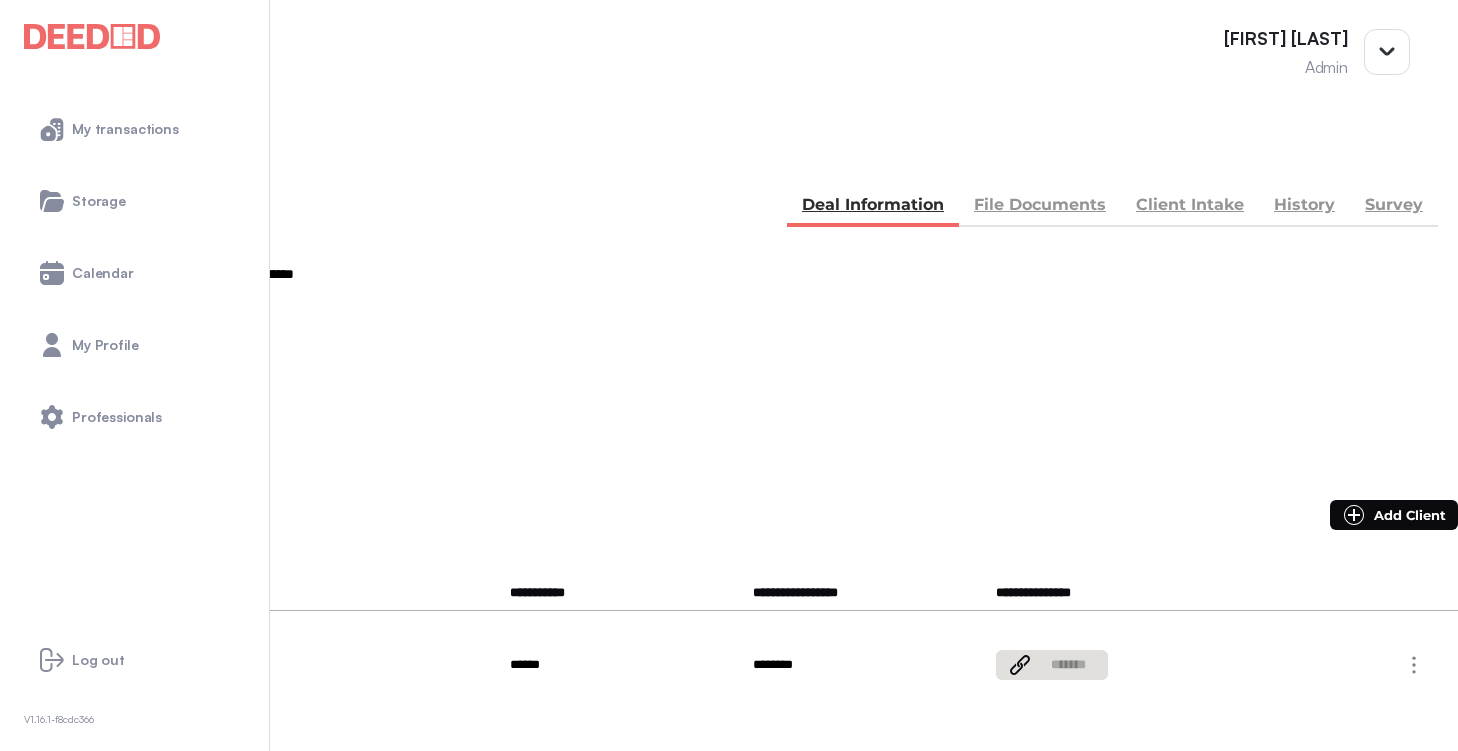 click on "File Documents" at bounding box center [1040, 207] 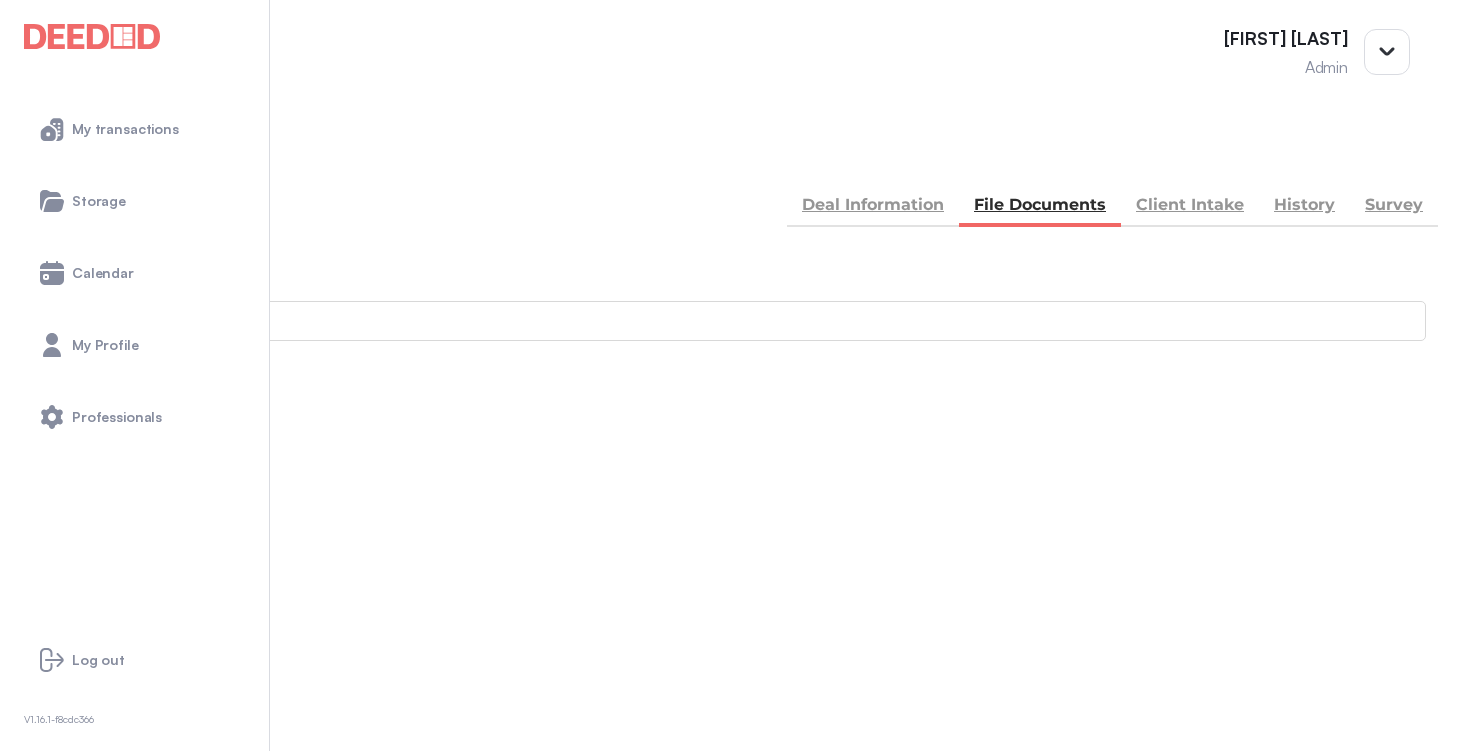 click on "Accounting" at bounding box center (729, 846) 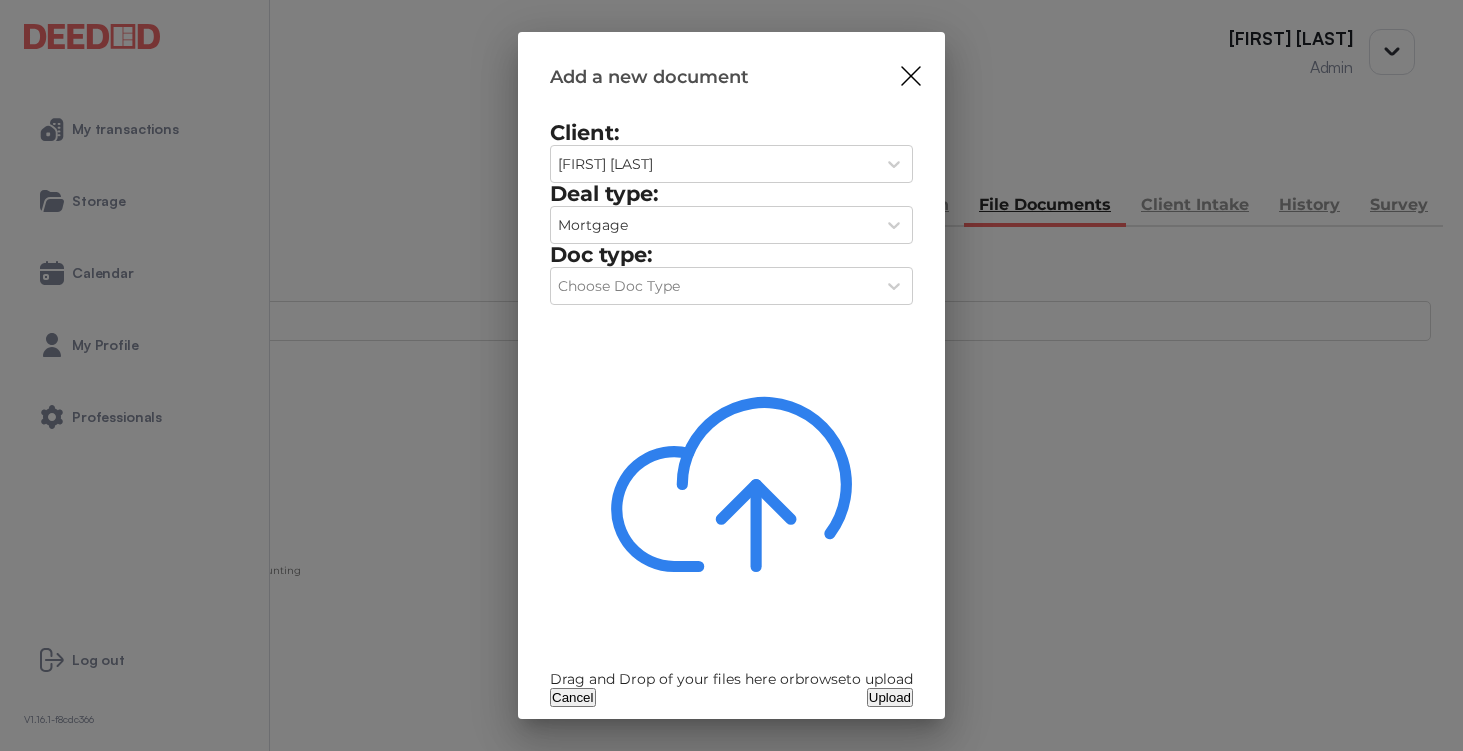 click on "Cancel" at bounding box center [573, 697] 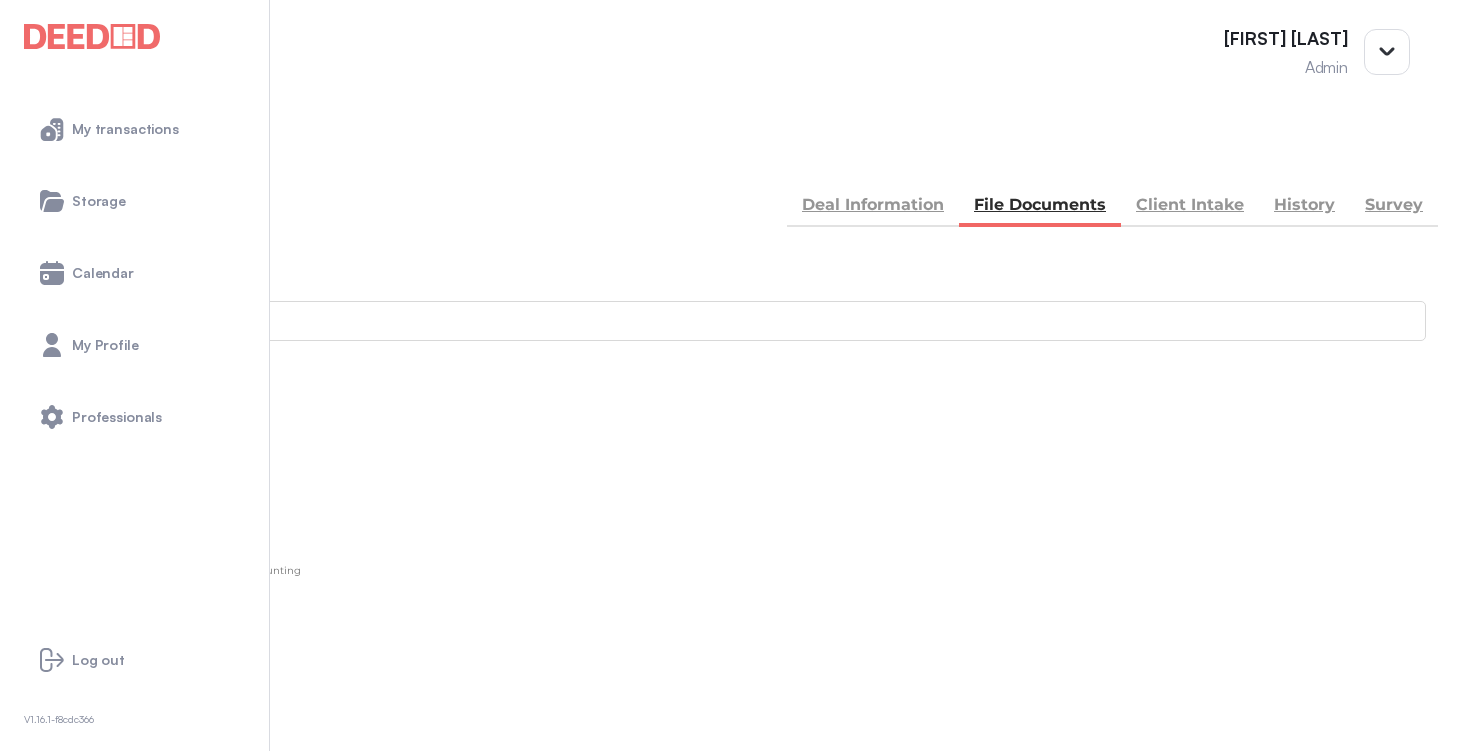 click on "Add new document" at bounding box center (108, 474) 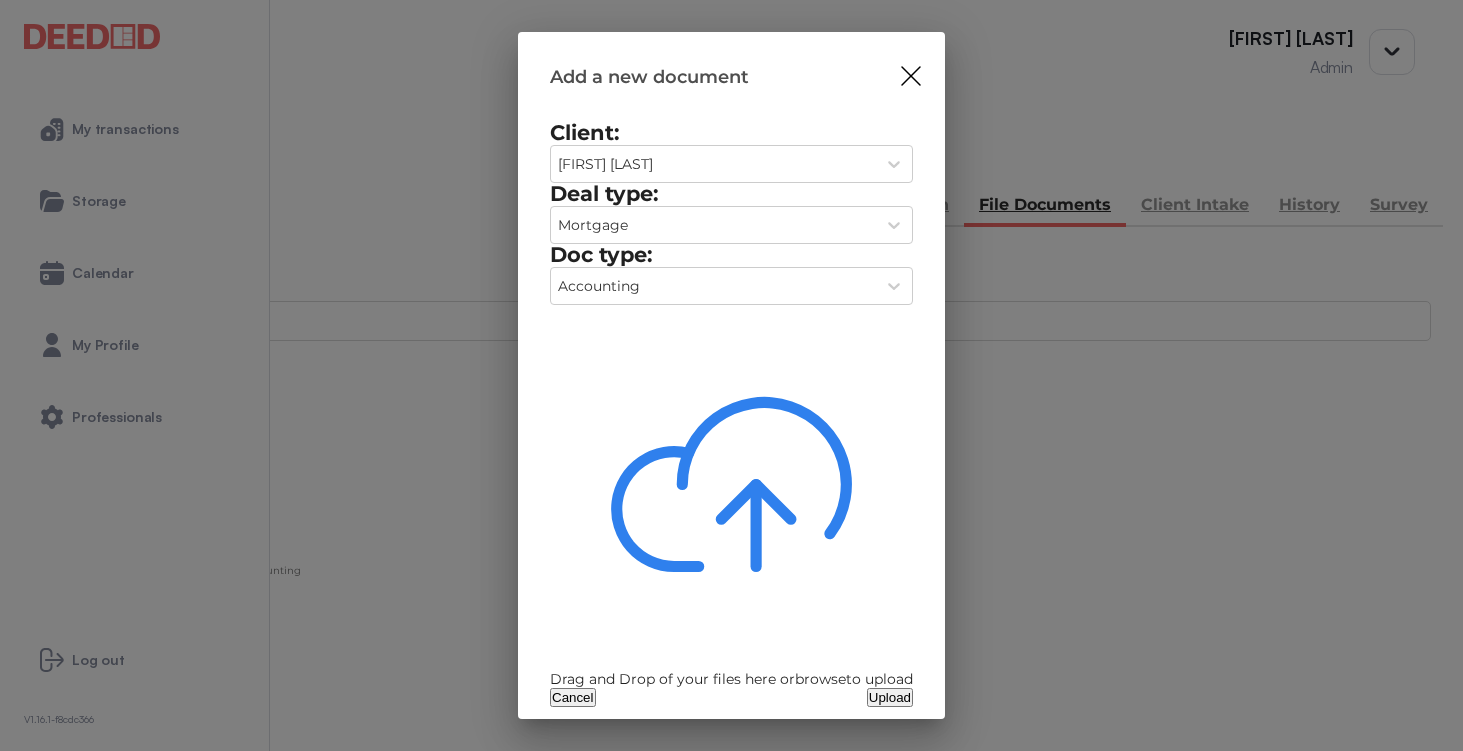 click on "Drag and Drop of your files here or  browse  to upload" at bounding box center [731, 679] 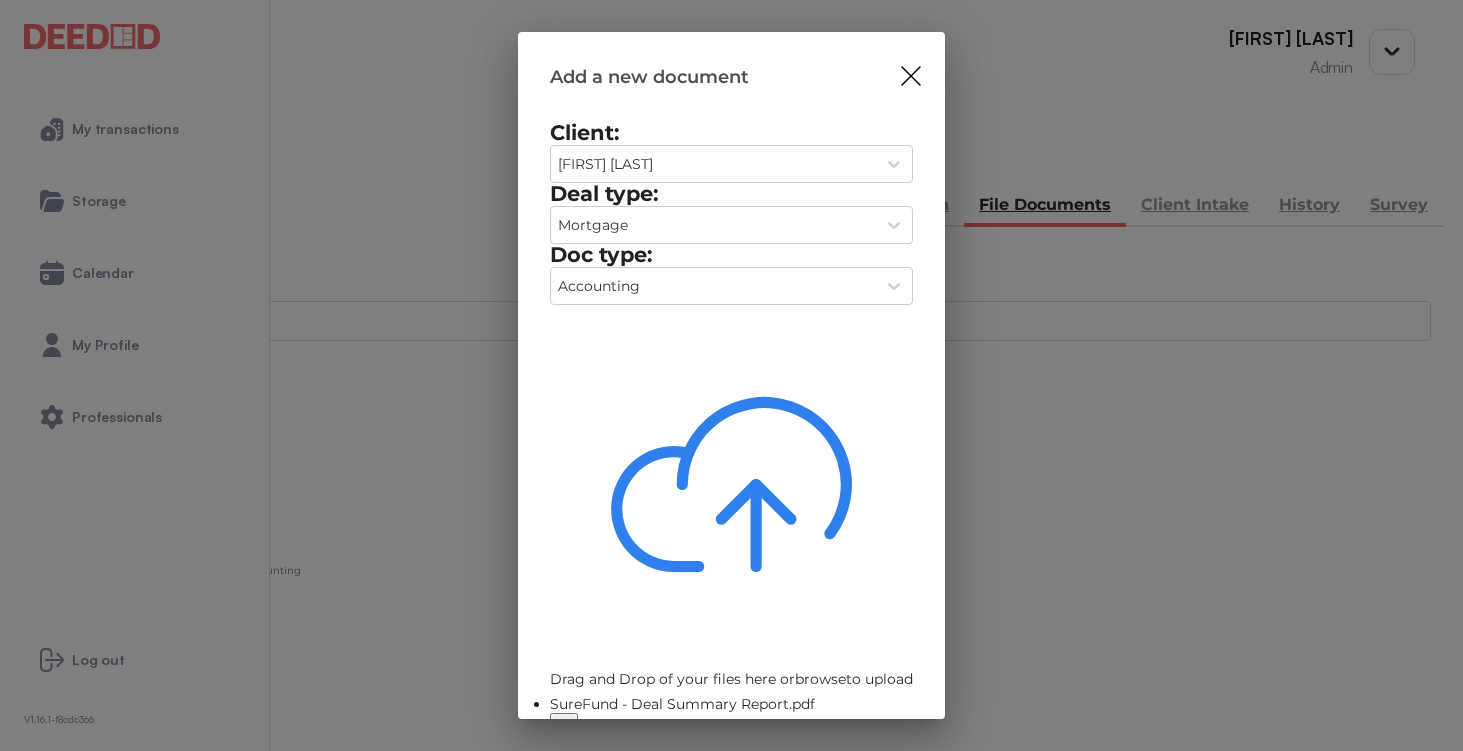 click on "Upload" at bounding box center [890, 753] 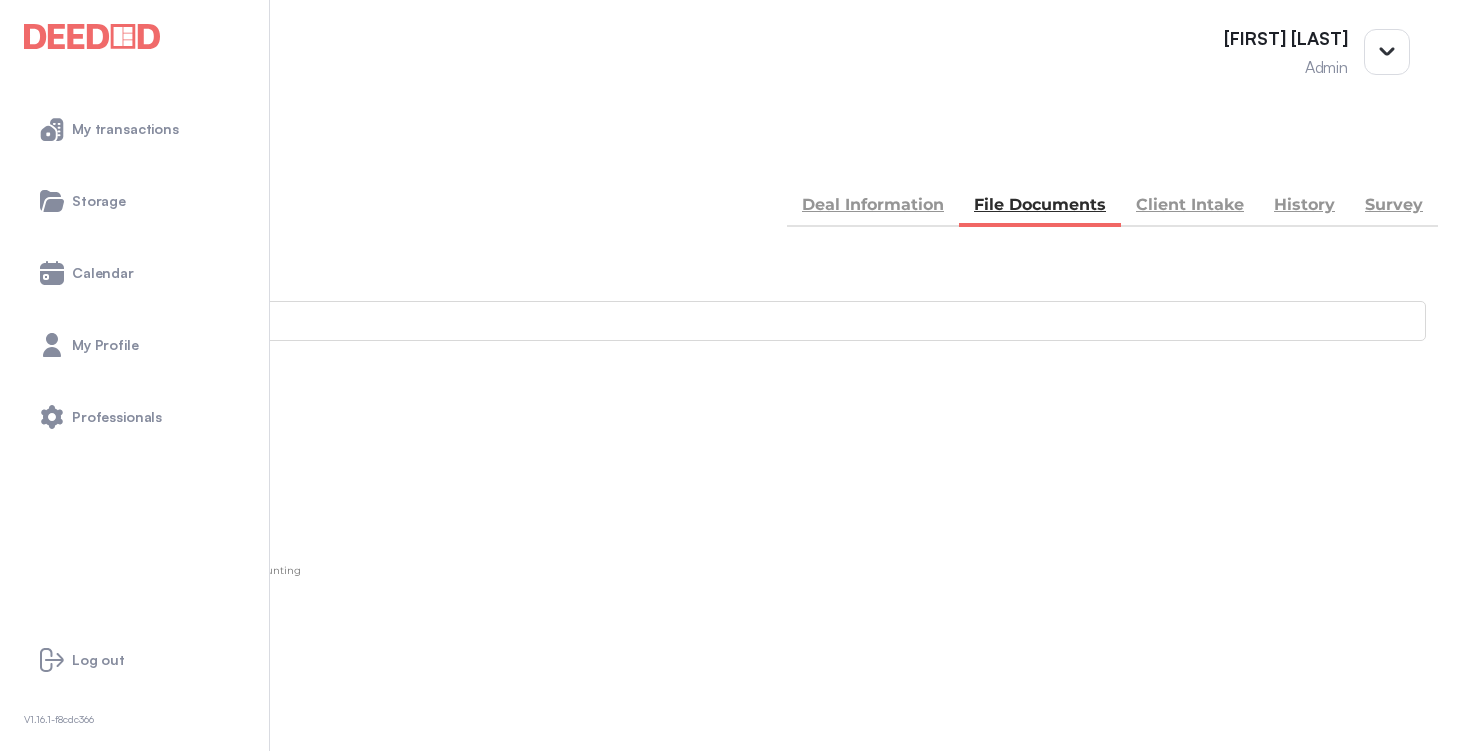 click at bounding box center (35, 155) 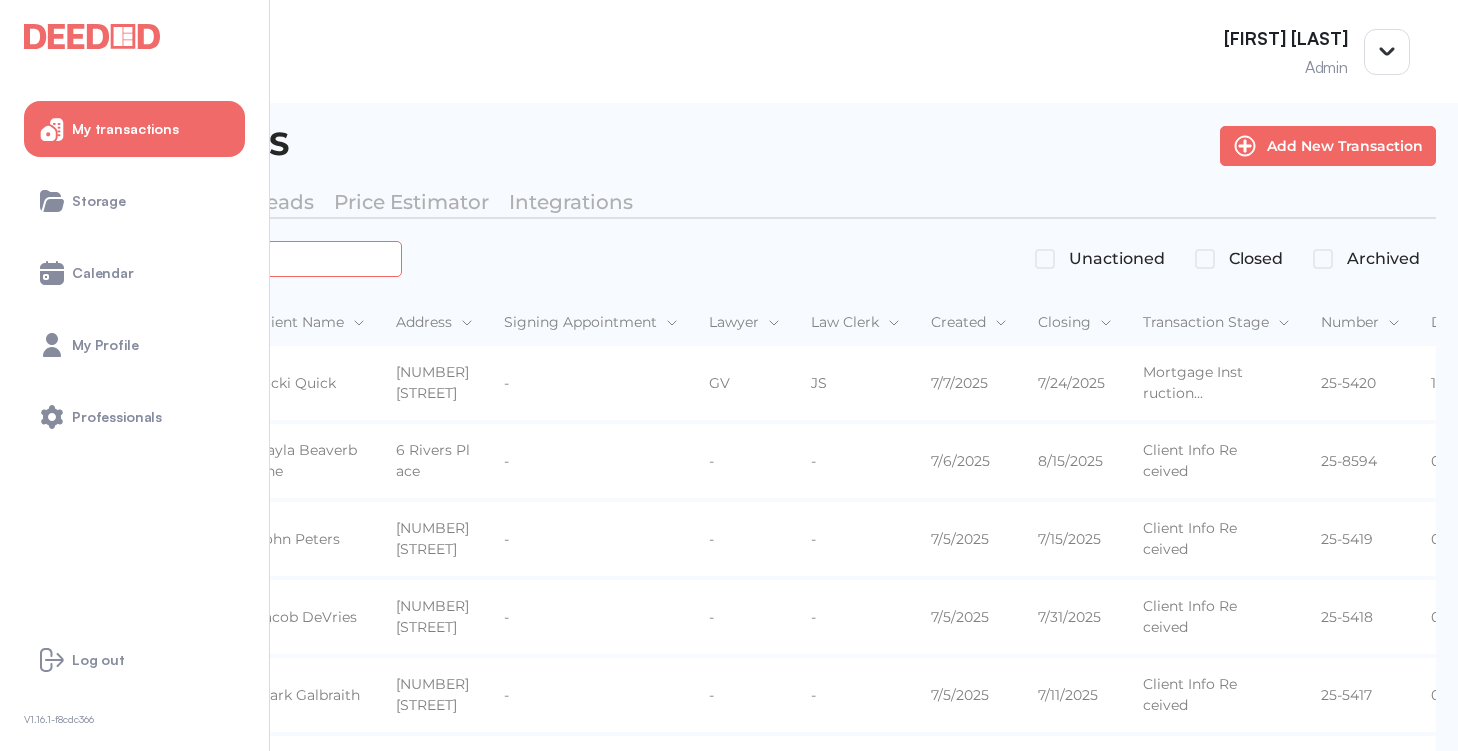 click at bounding box center [224, 258] 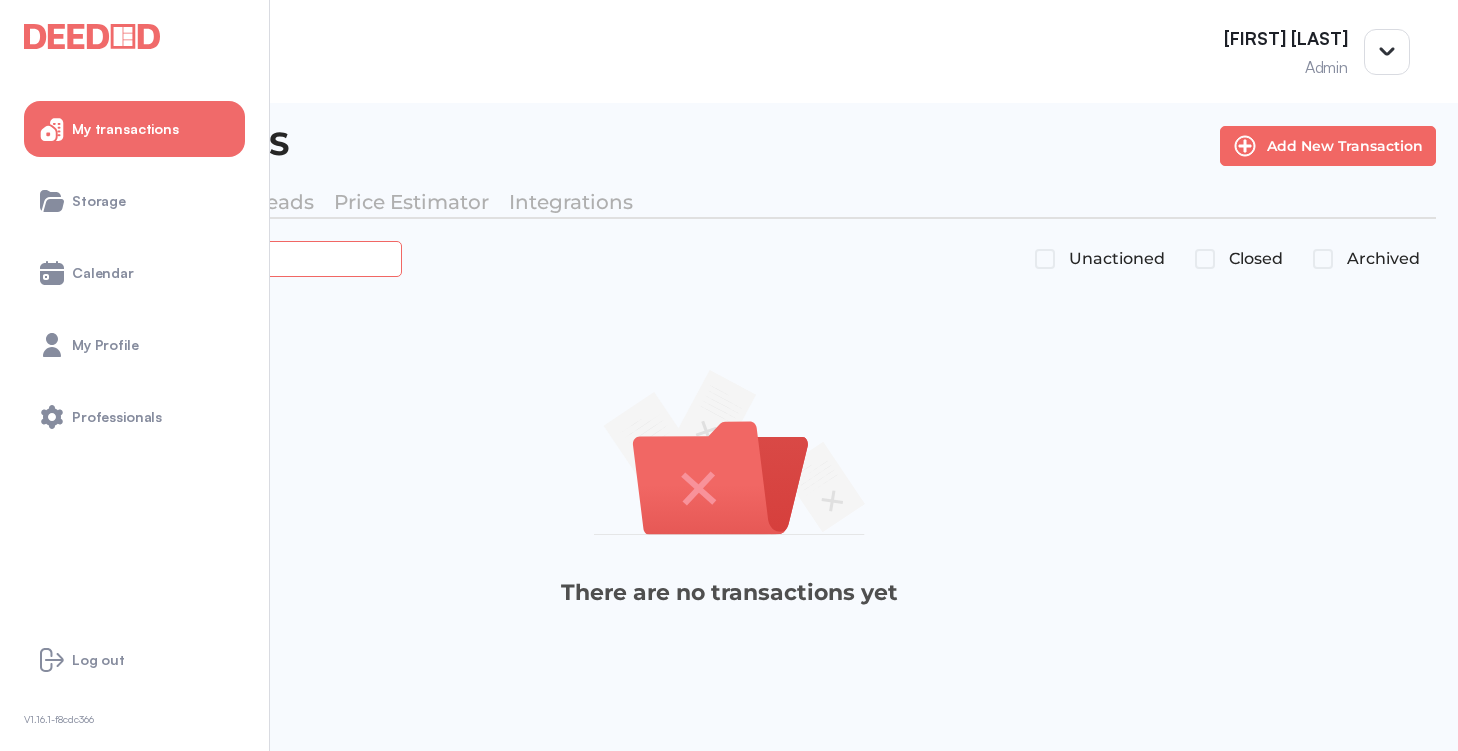 type on "*******" 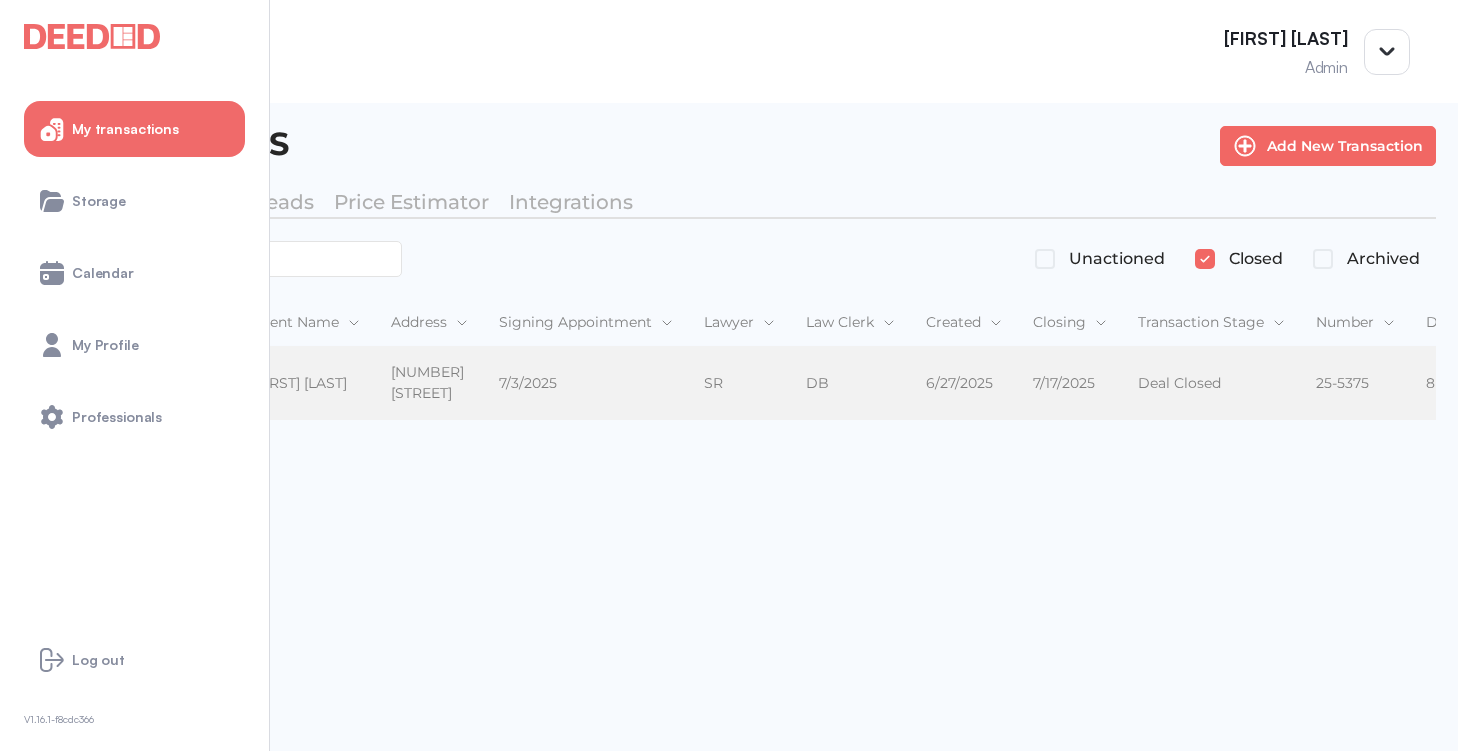 click on "[FIRST] [LAST]" at bounding box center (305, 383) 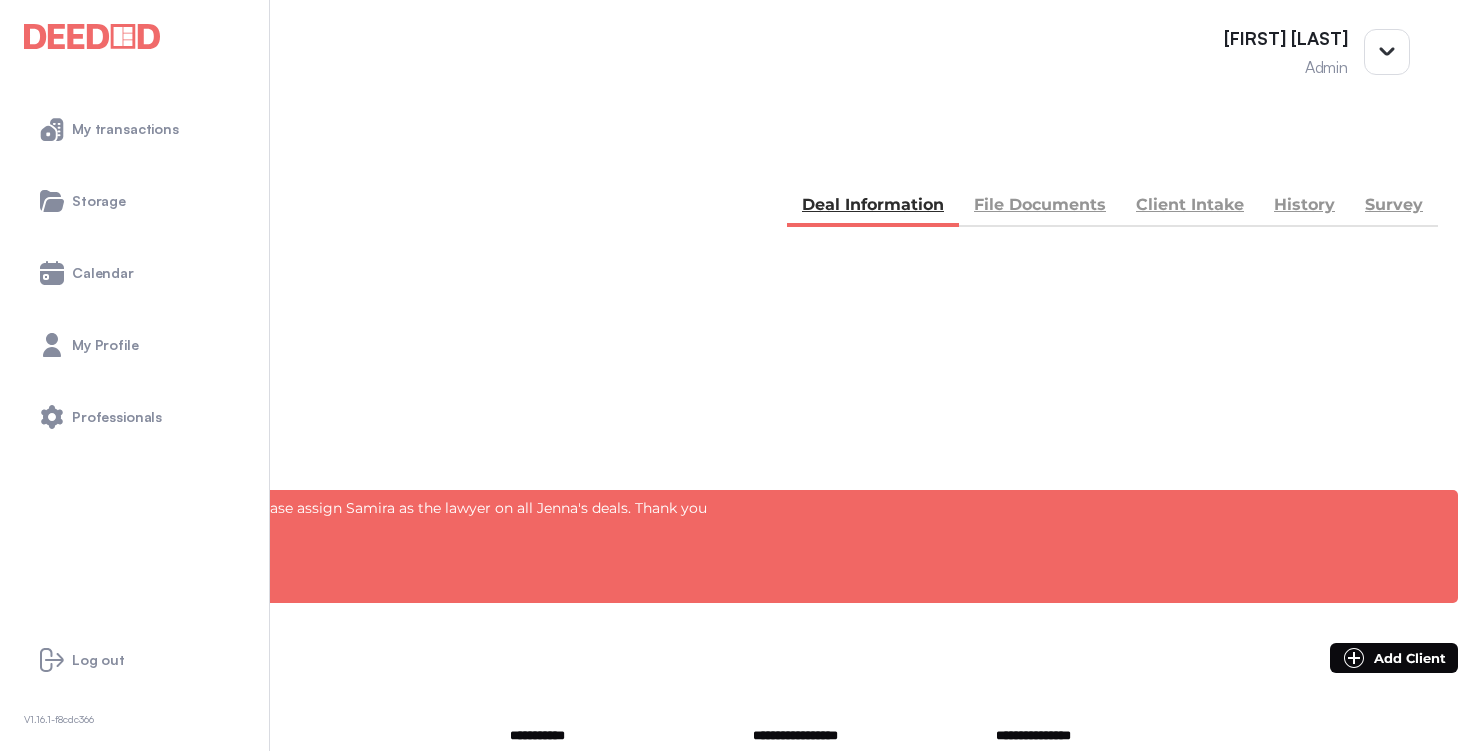 click on "File Documents" at bounding box center [1040, 207] 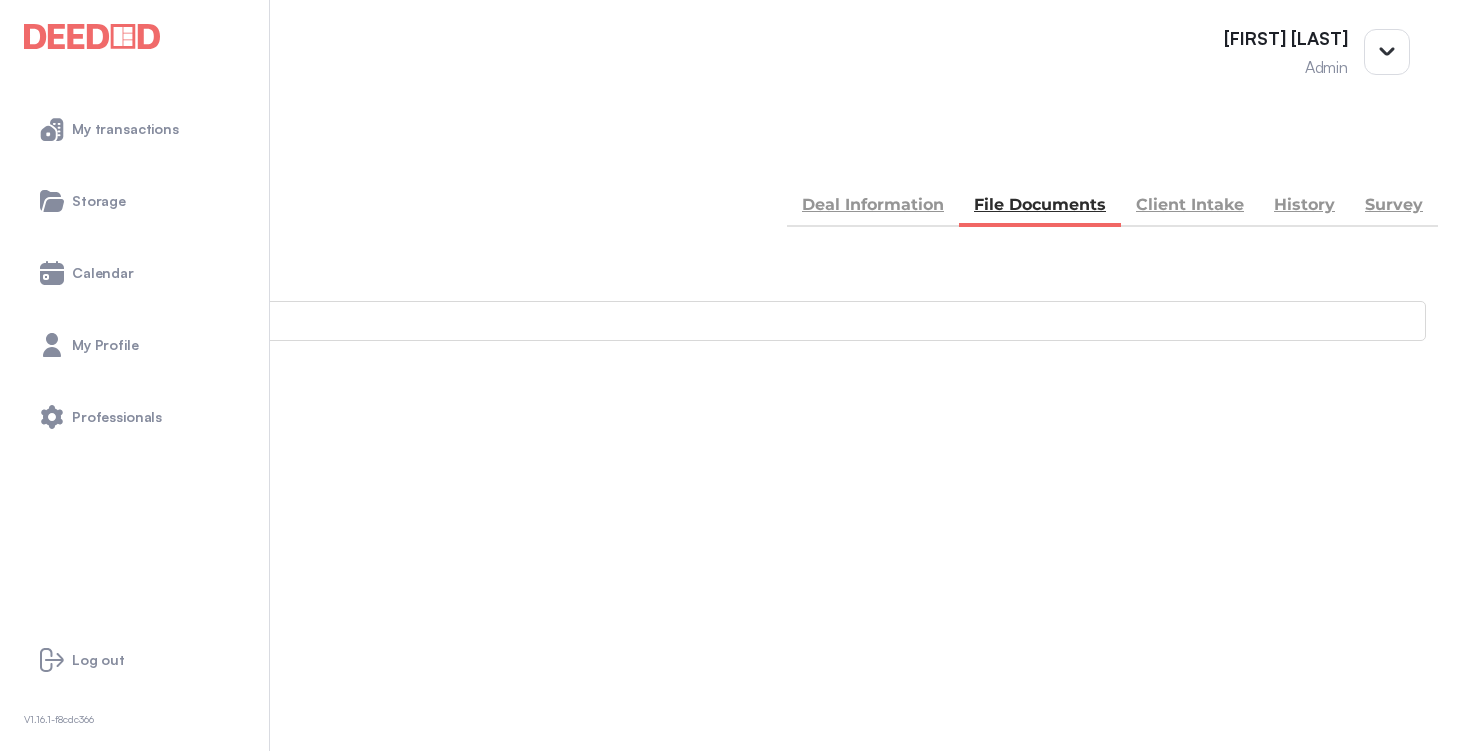 click on "Accounting" at bounding box center [41, 870] 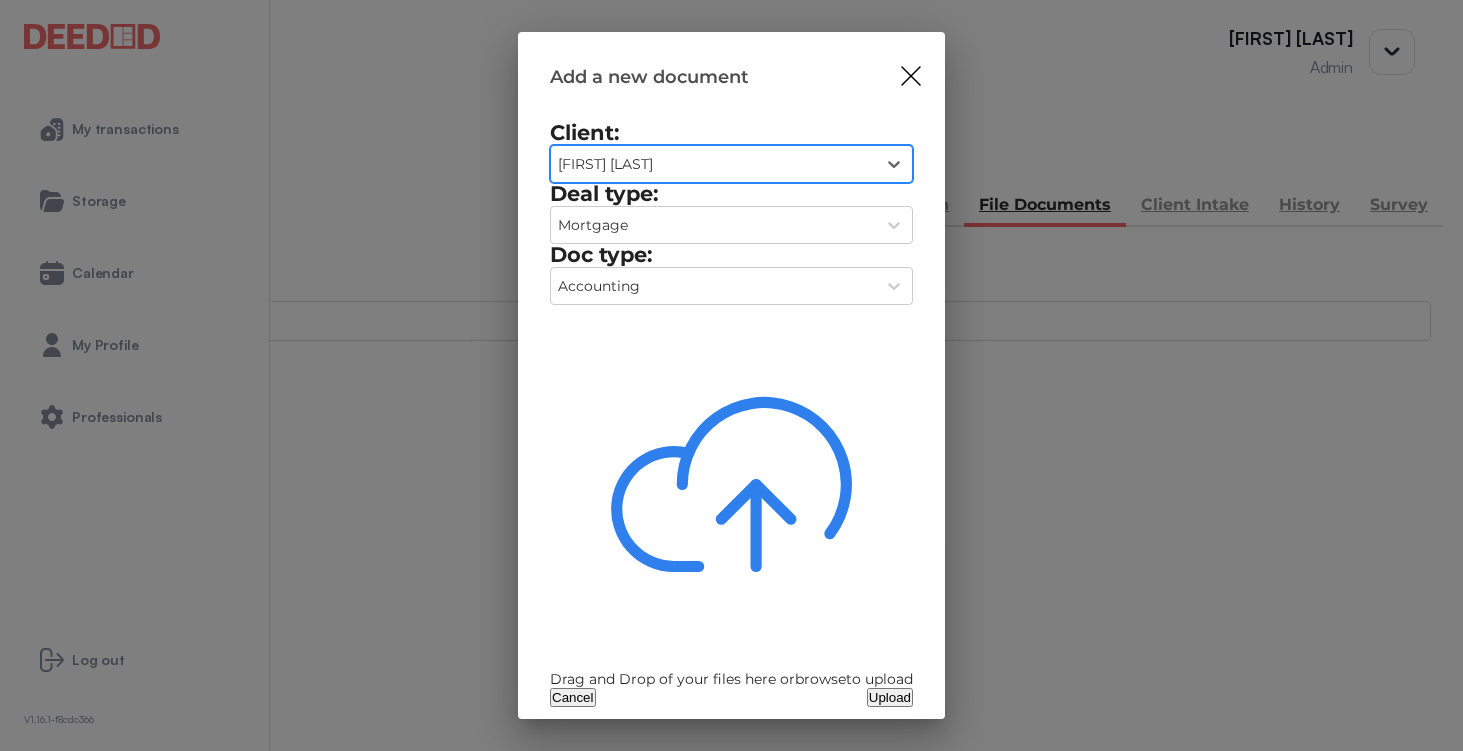 click at bounding box center (731, 484) 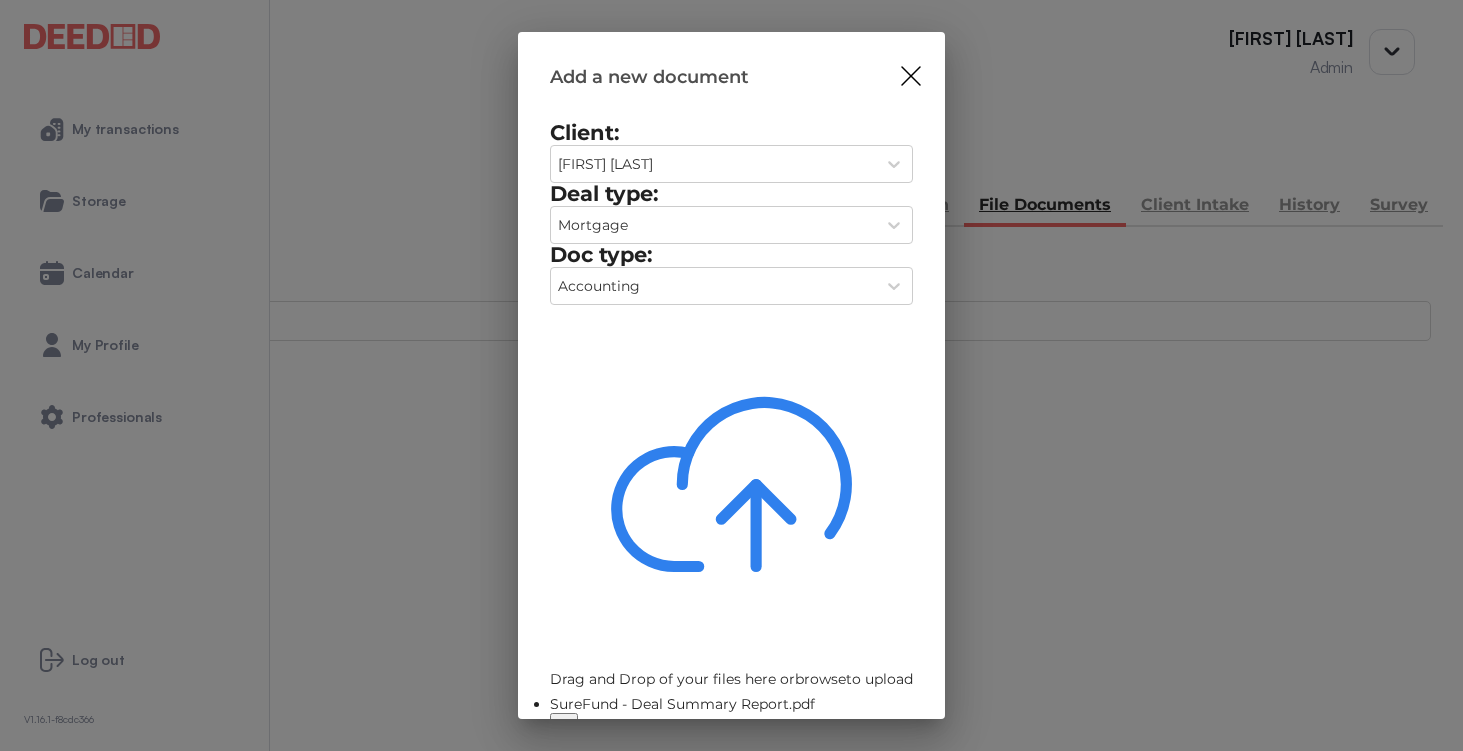 click on "Upload" at bounding box center [890, 753] 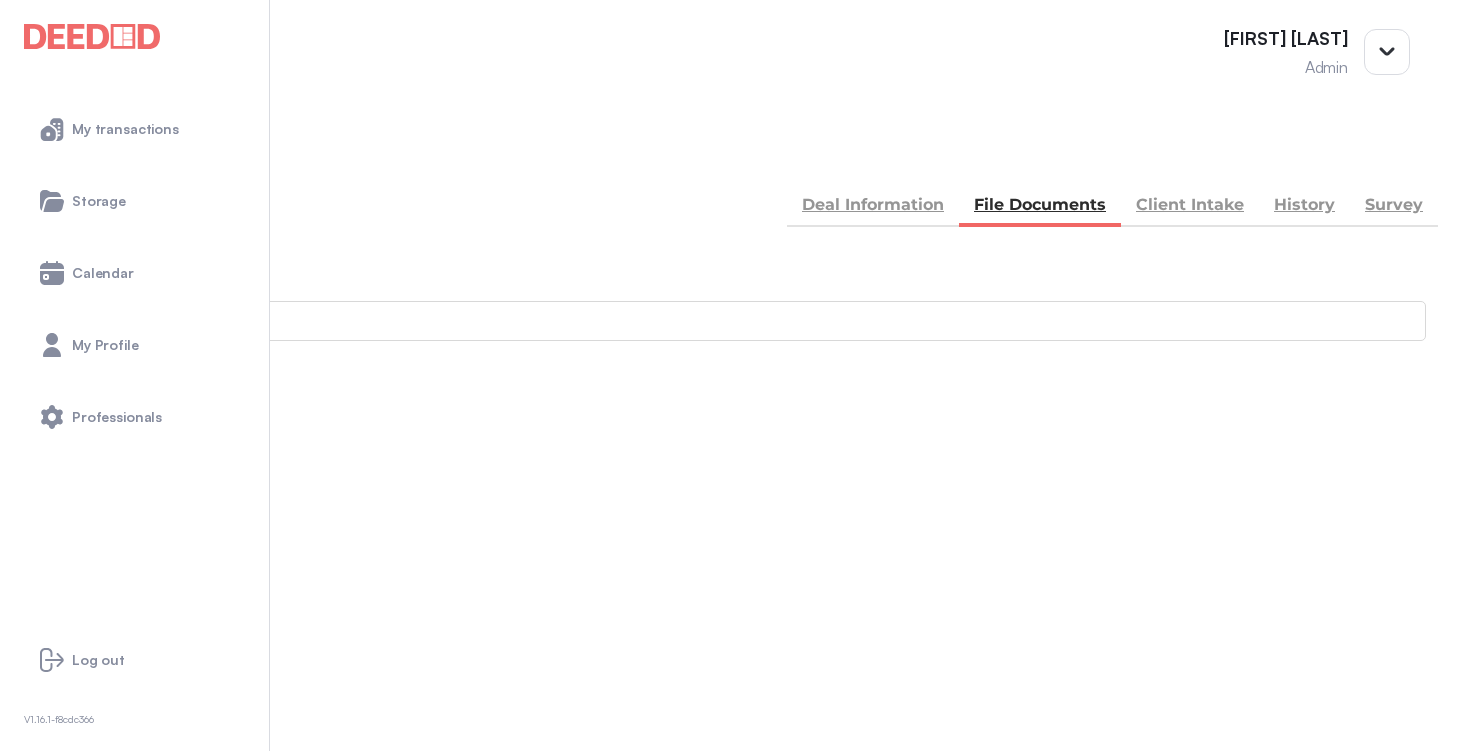 click on "BACK" at bounding box center (70, 155) 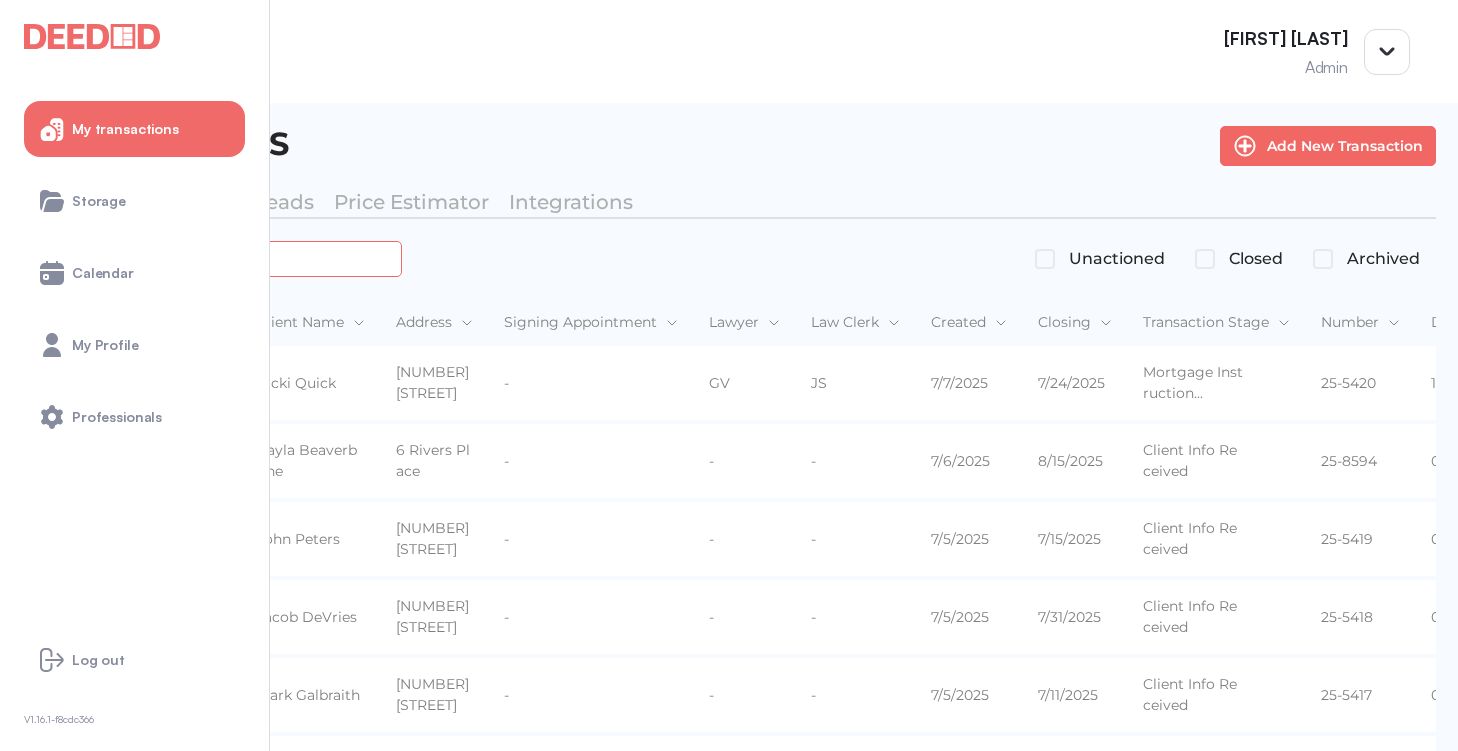 click at bounding box center (224, 258) 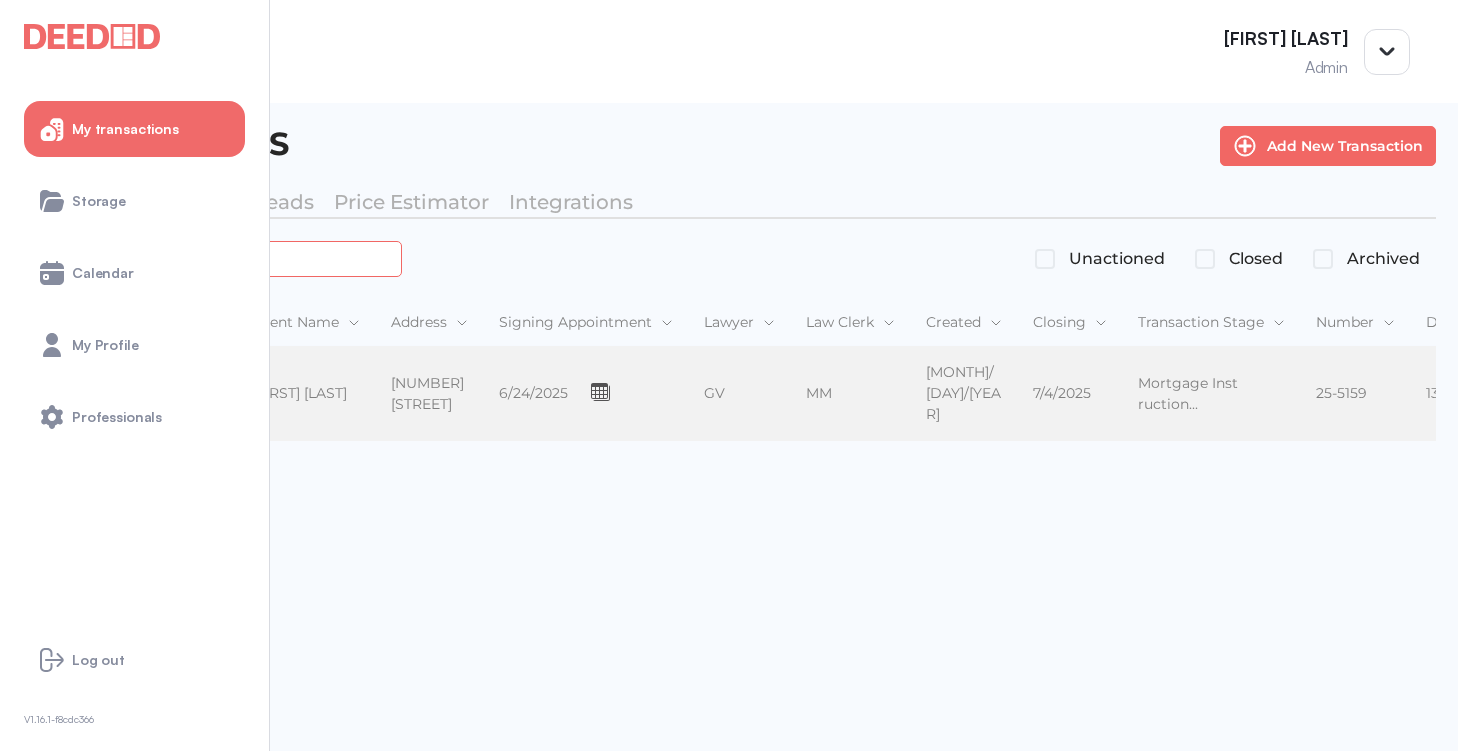 type on "*******" 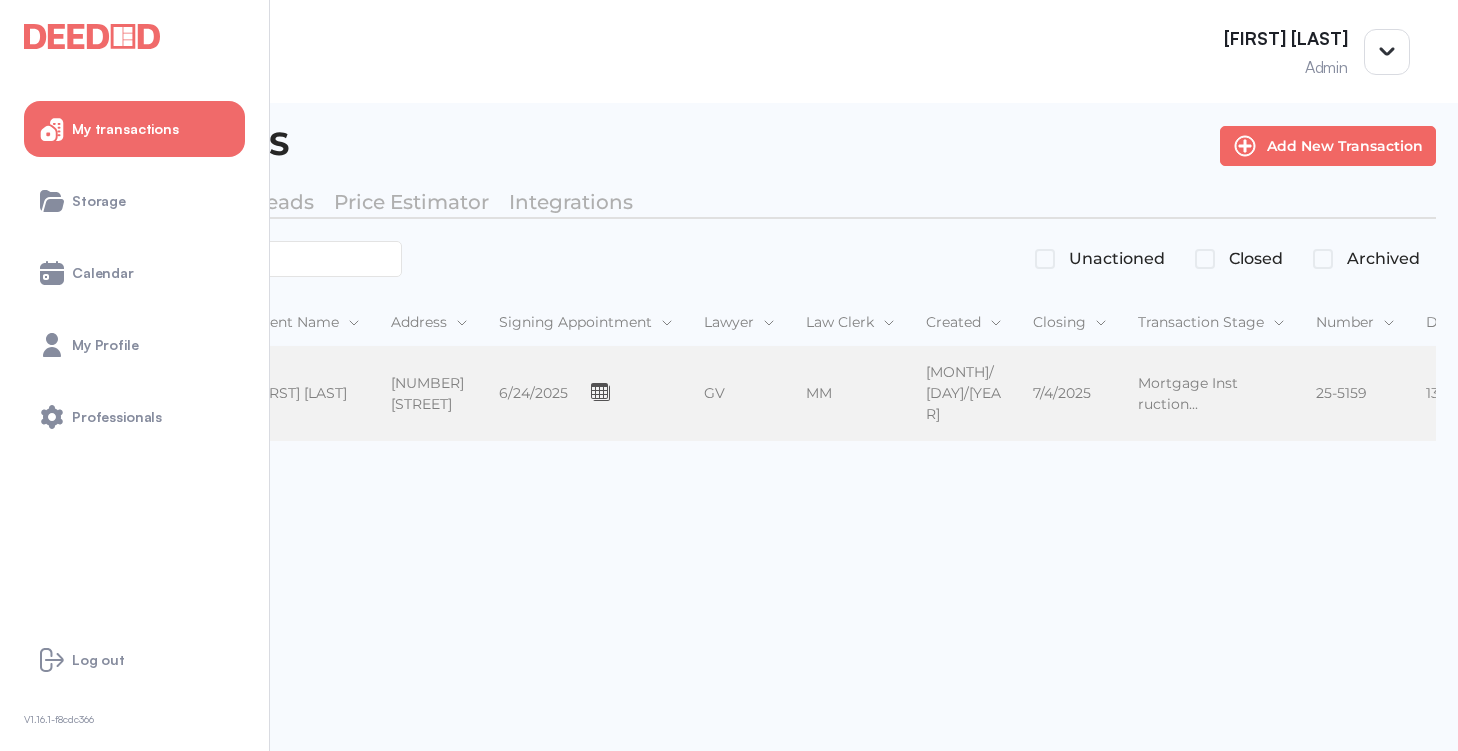 click on "[FIRST] [LAST] [FIRST] [LAST]" at bounding box center [305, 394] 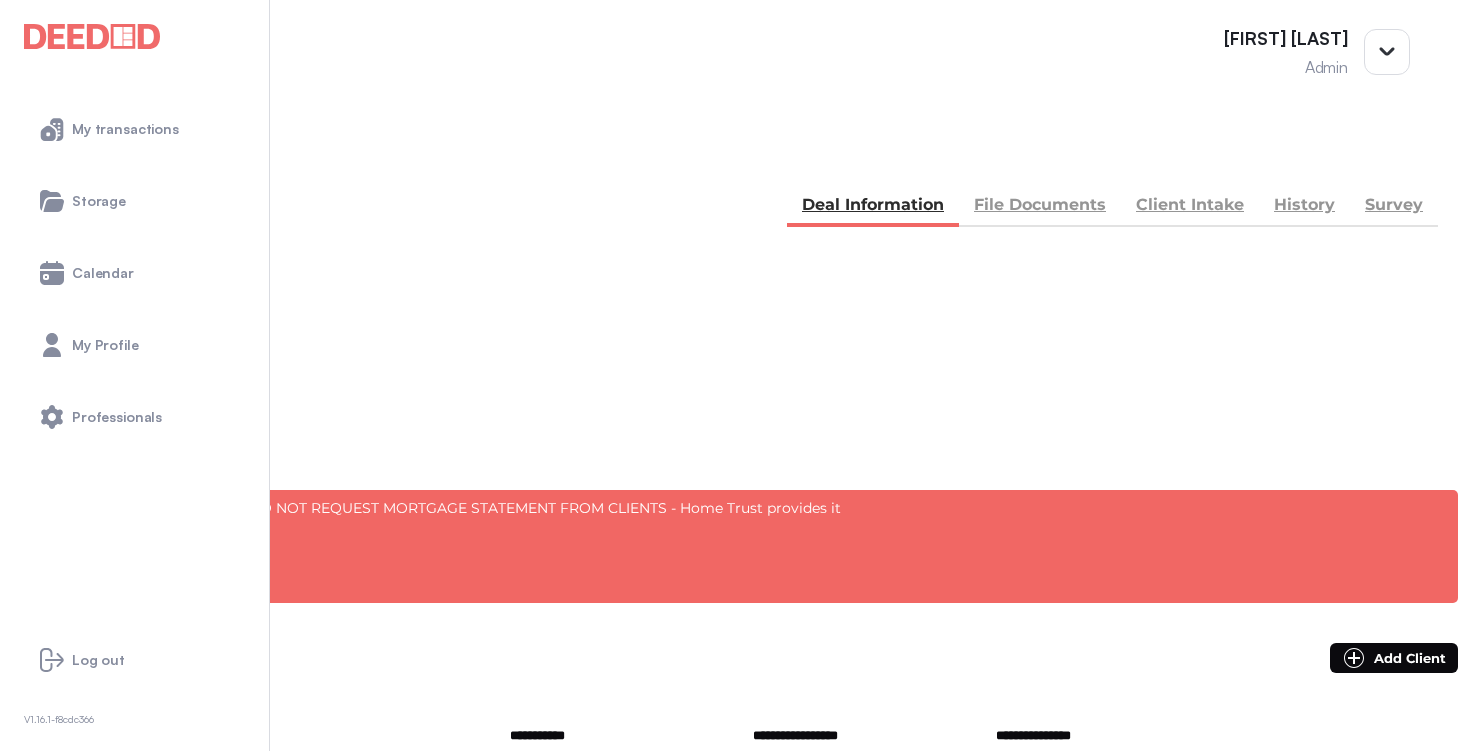 click on "File Documents" at bounding box center [1040, 207] 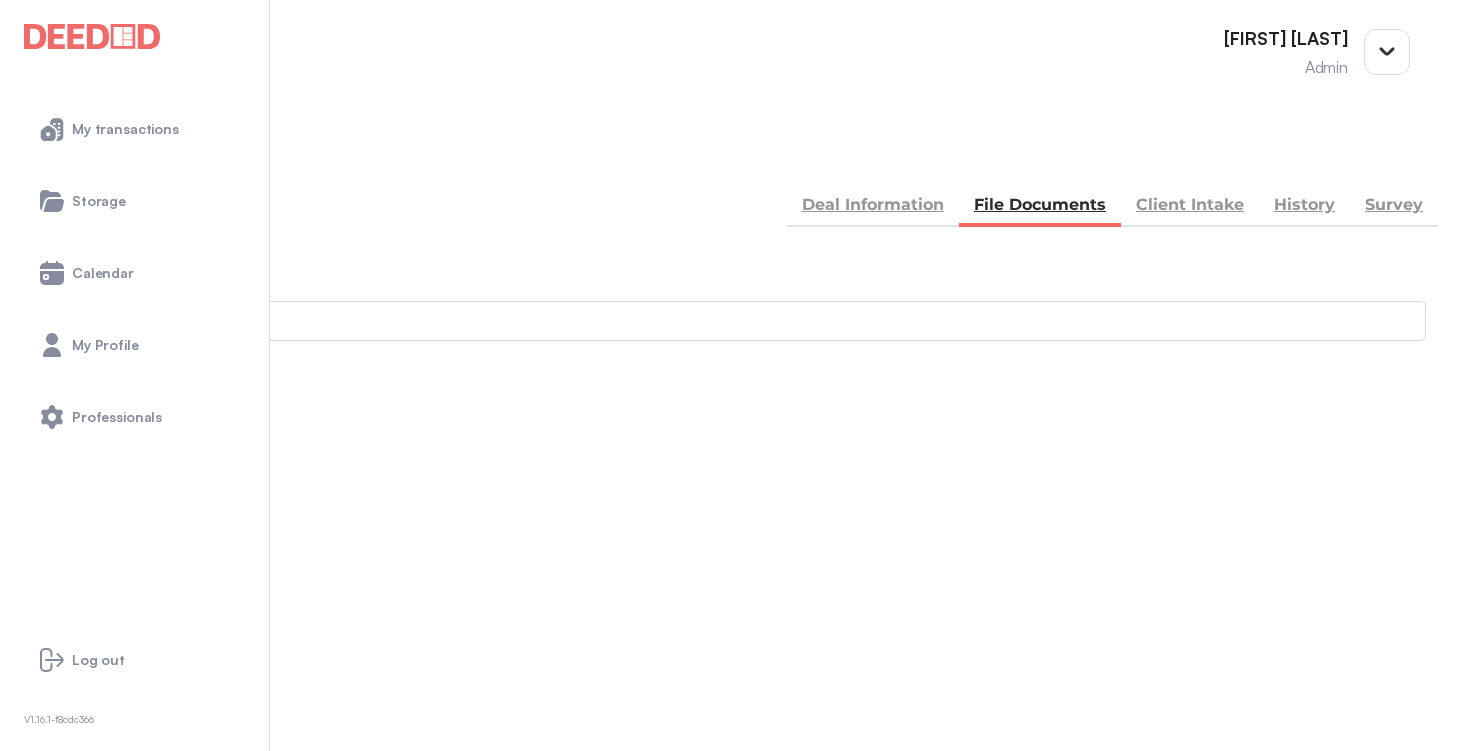 click on "Accounting" at bounding box center (41, 870) 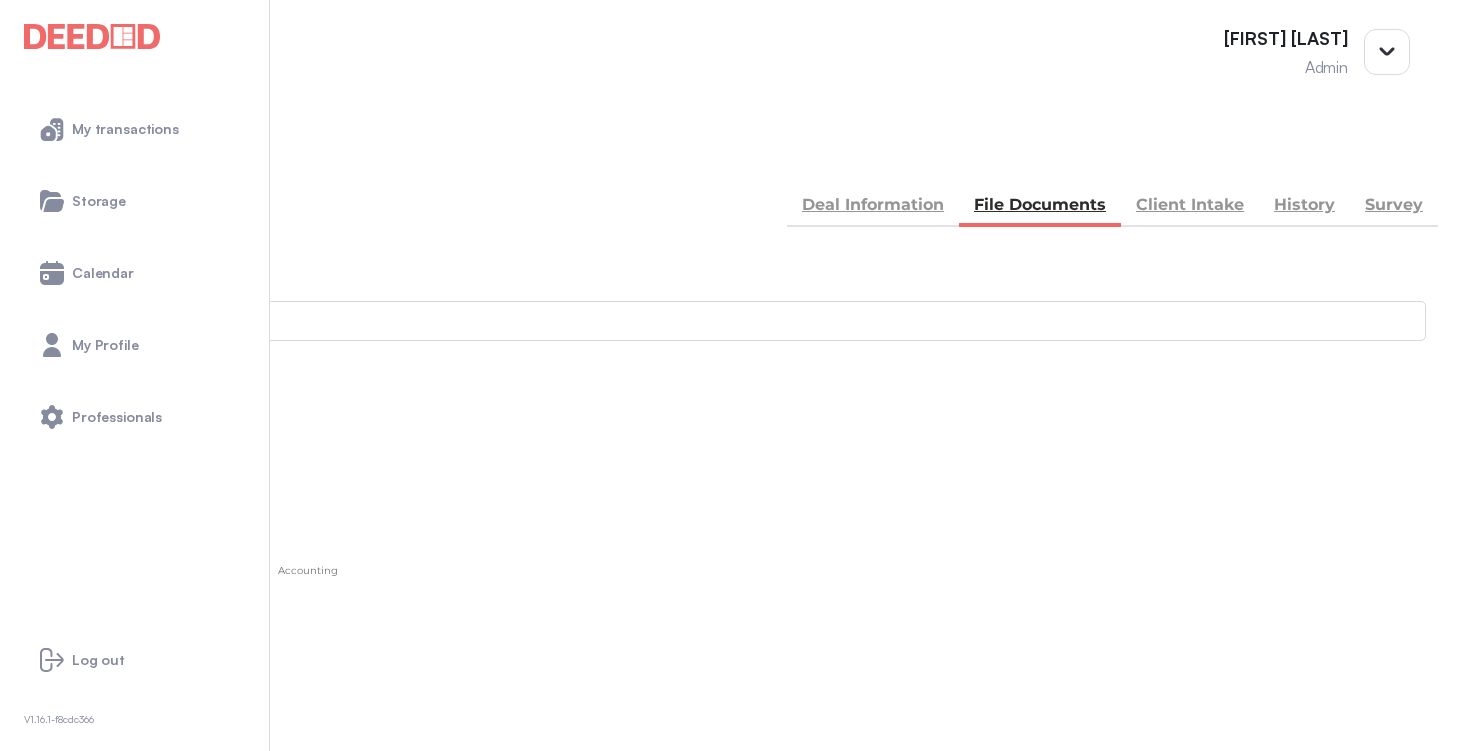 scroll, scrollTop: 1084, scrollLeft: 0, axis: vertical 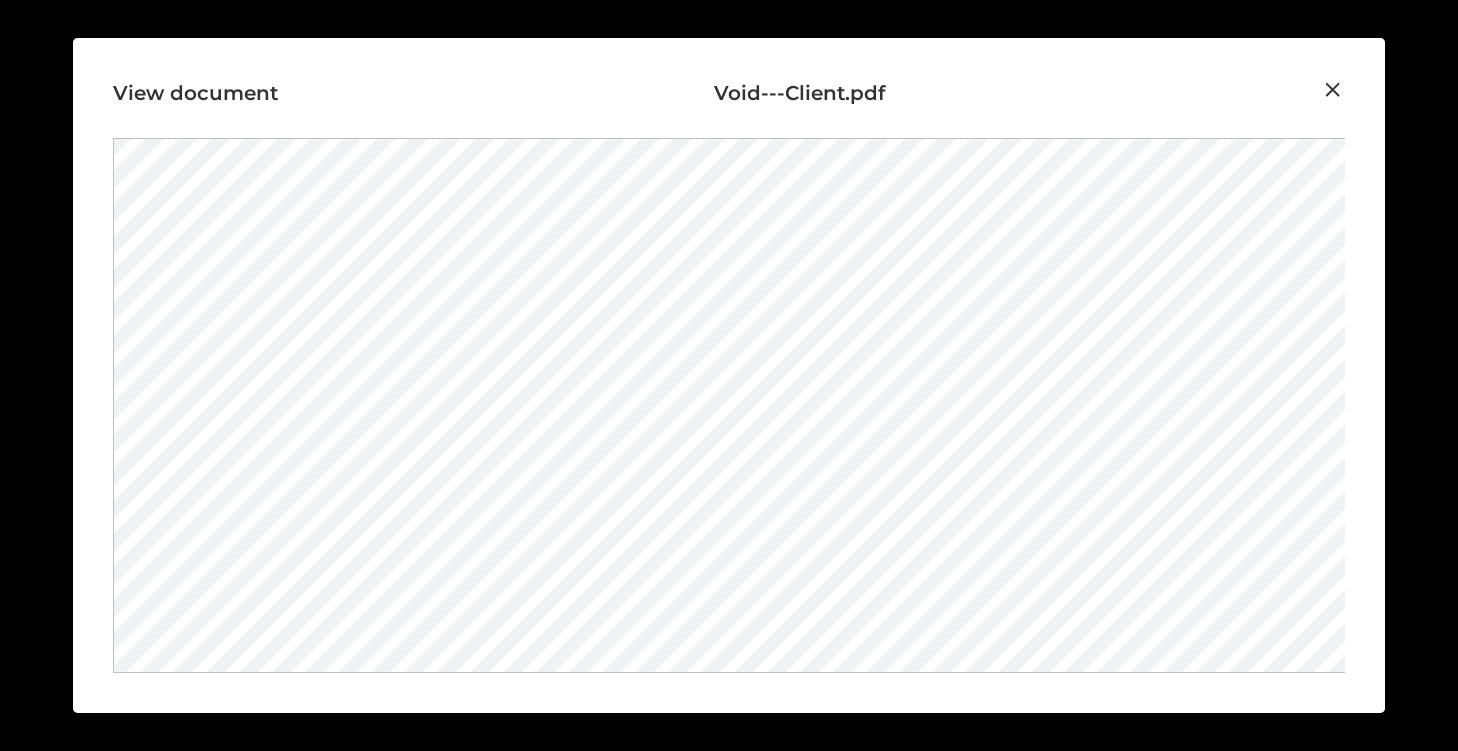 click at bounding box center (1333, 90) 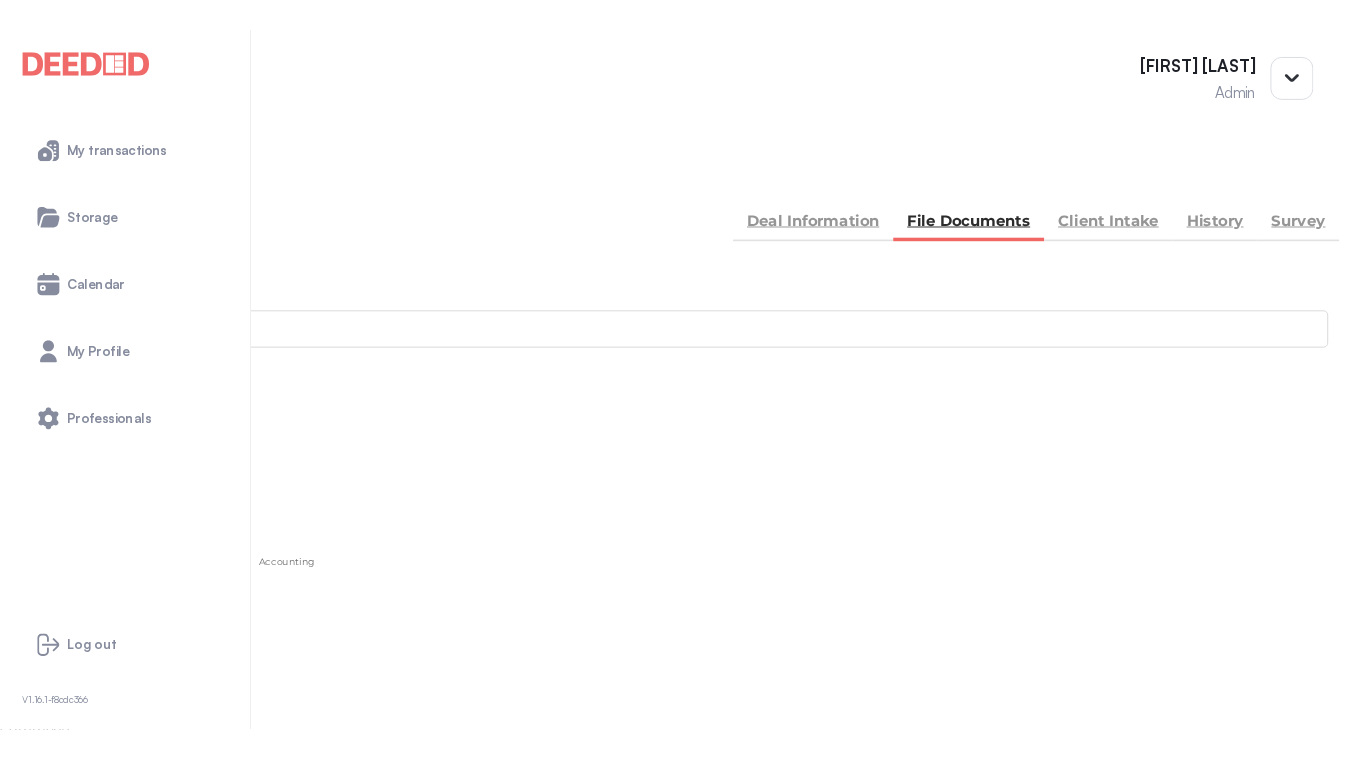 scroll, scrollTop: 1052, scrollLeft: 0, axis: vertical 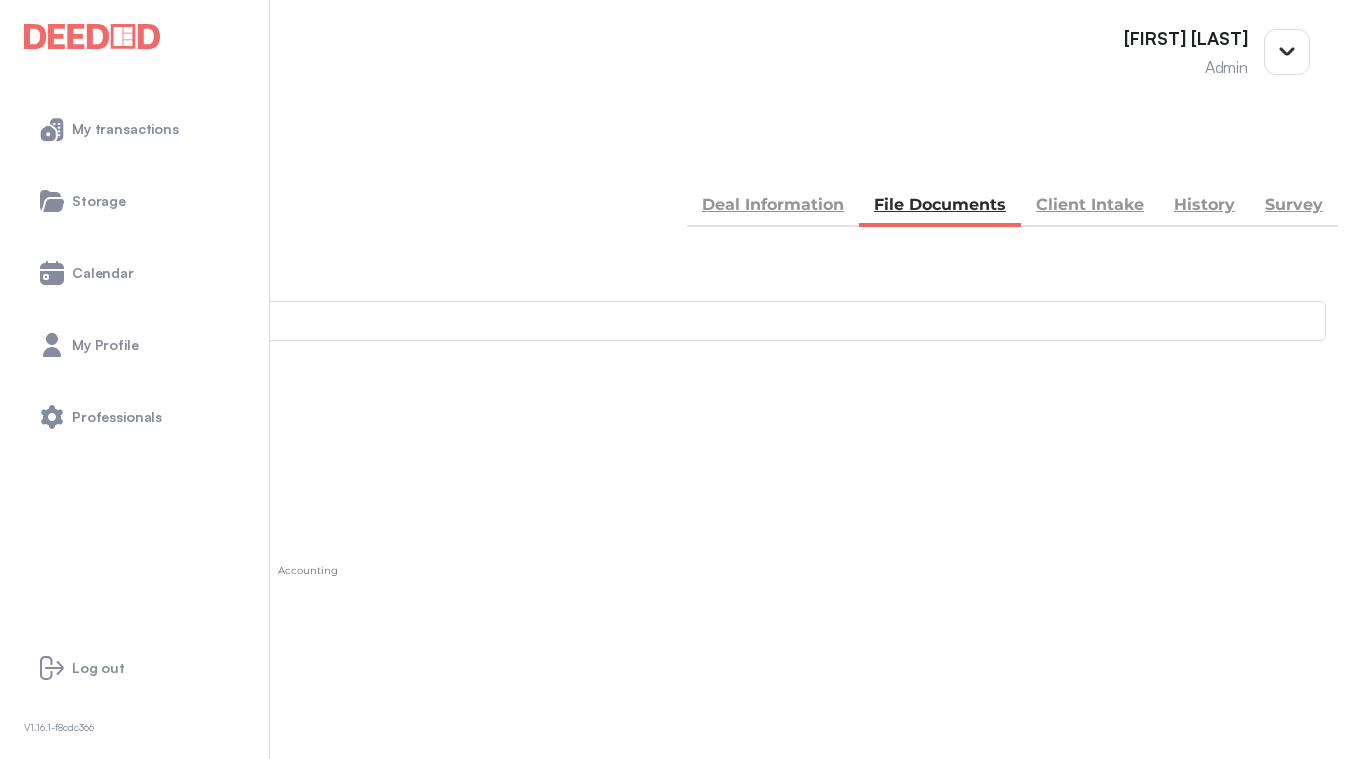 click at bounding box center (35, 155) 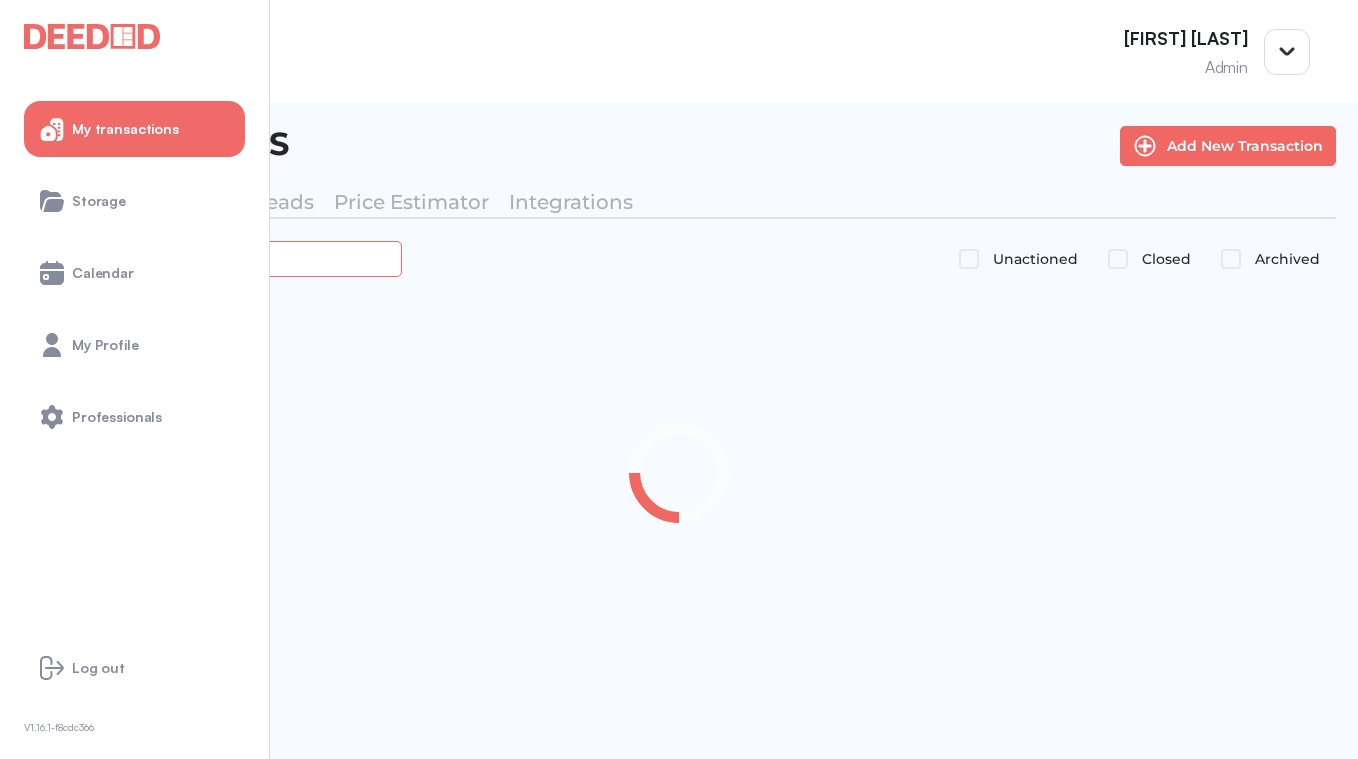 click at bounding box center [224, 258] 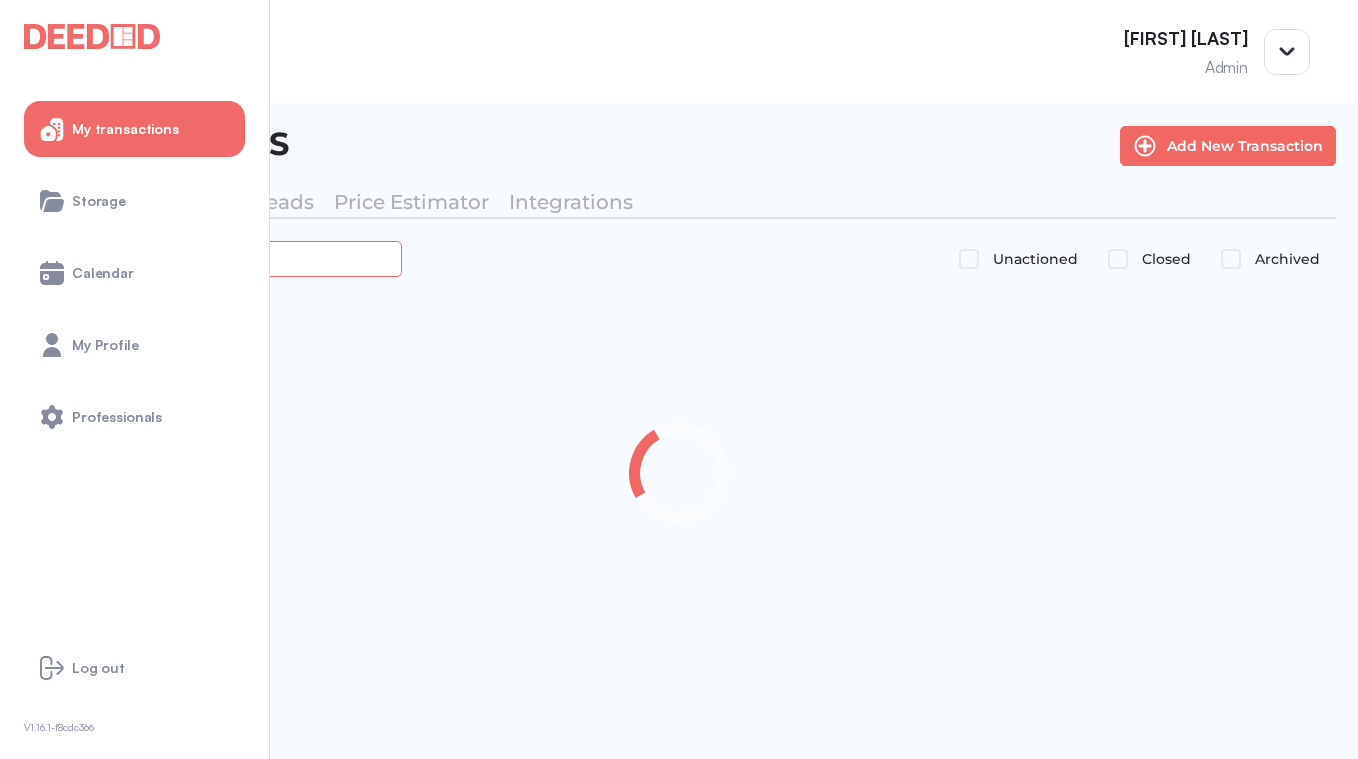 paste on "*******" 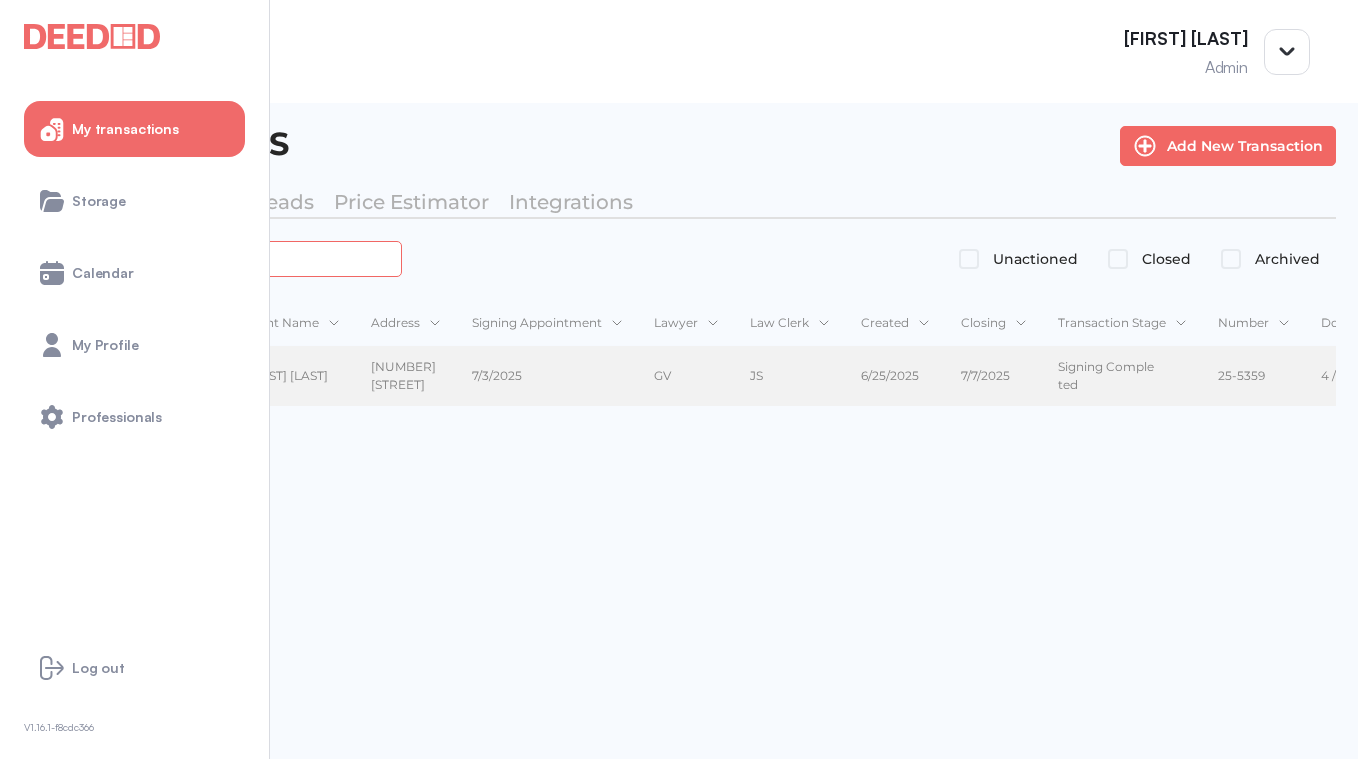 type on "*******" 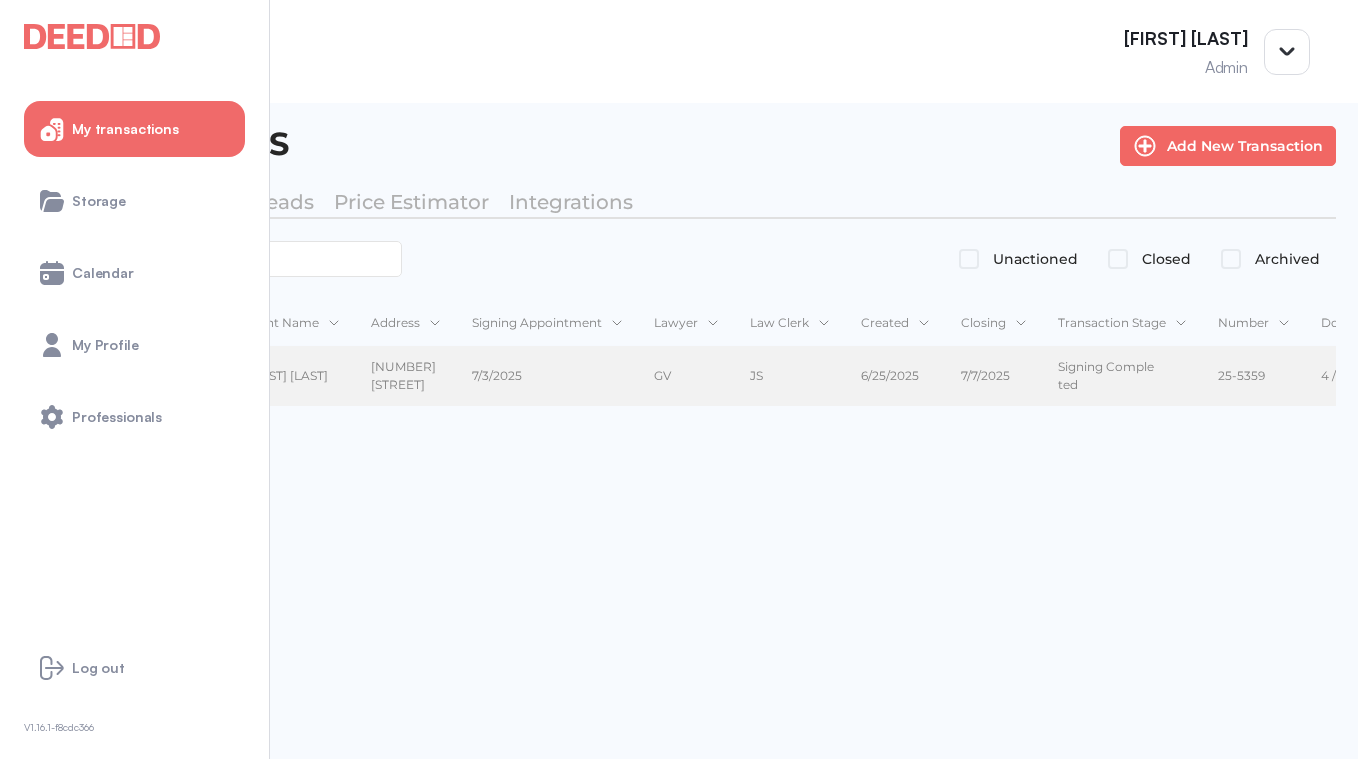click on "[FIRST] [LAST] [FIRST] [LAST]" at bounding box center [291, 377] 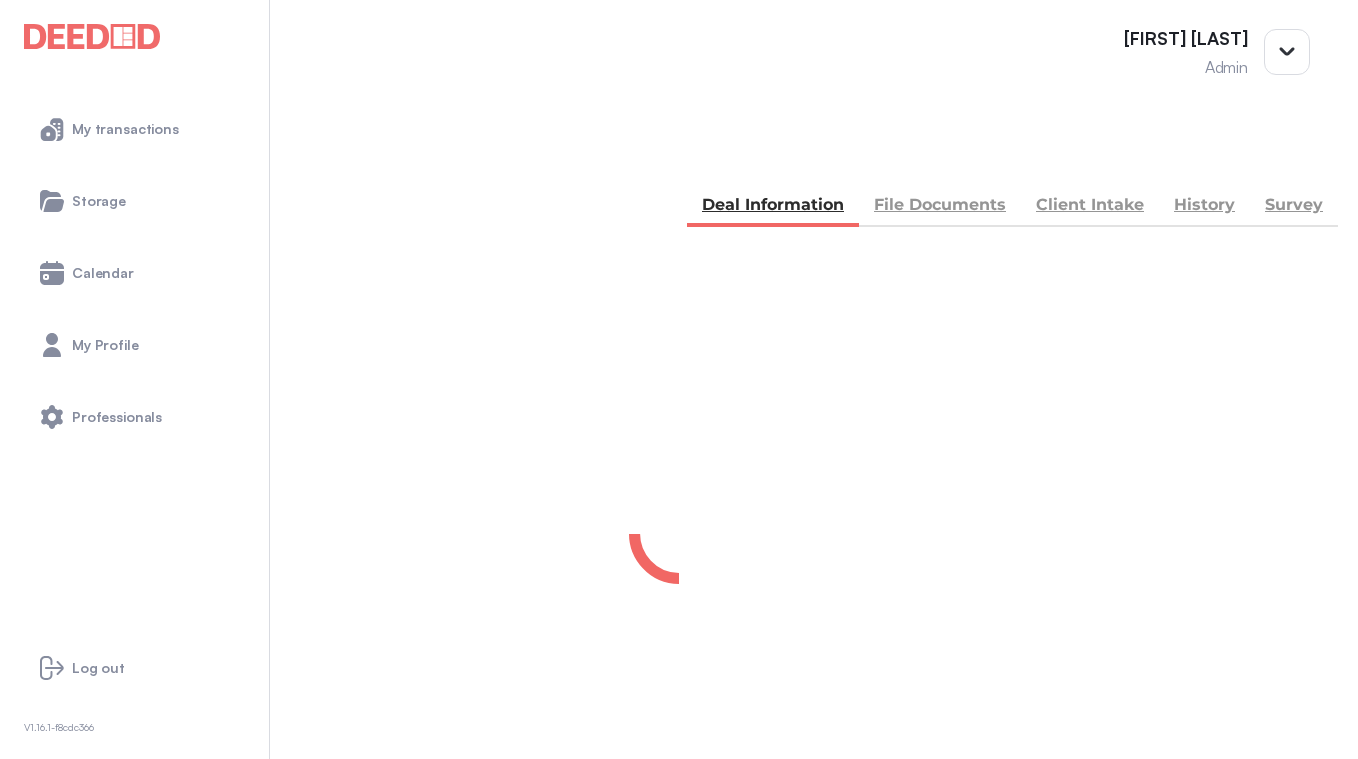 click on "File Documents" at bounding box center (940, 207) 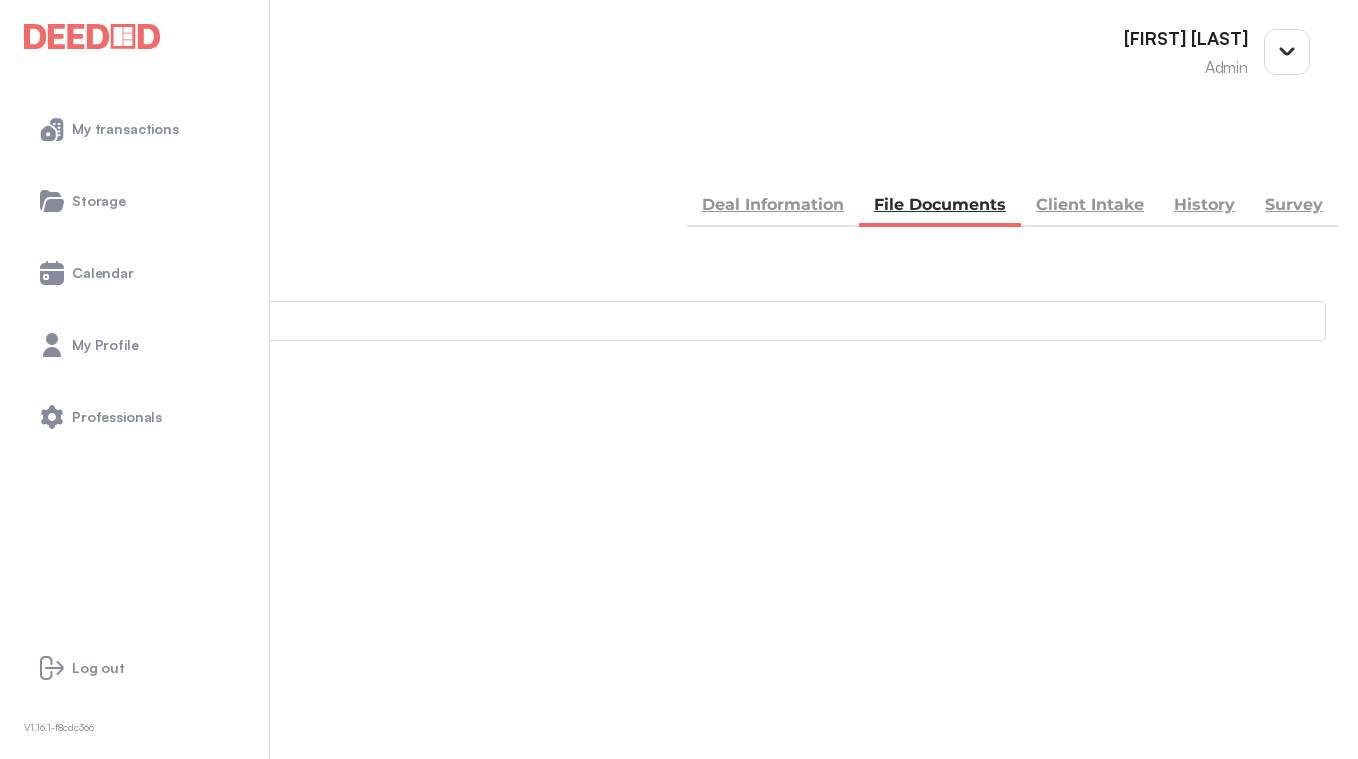 click on "Accounting" at bounding box center (679, 846) 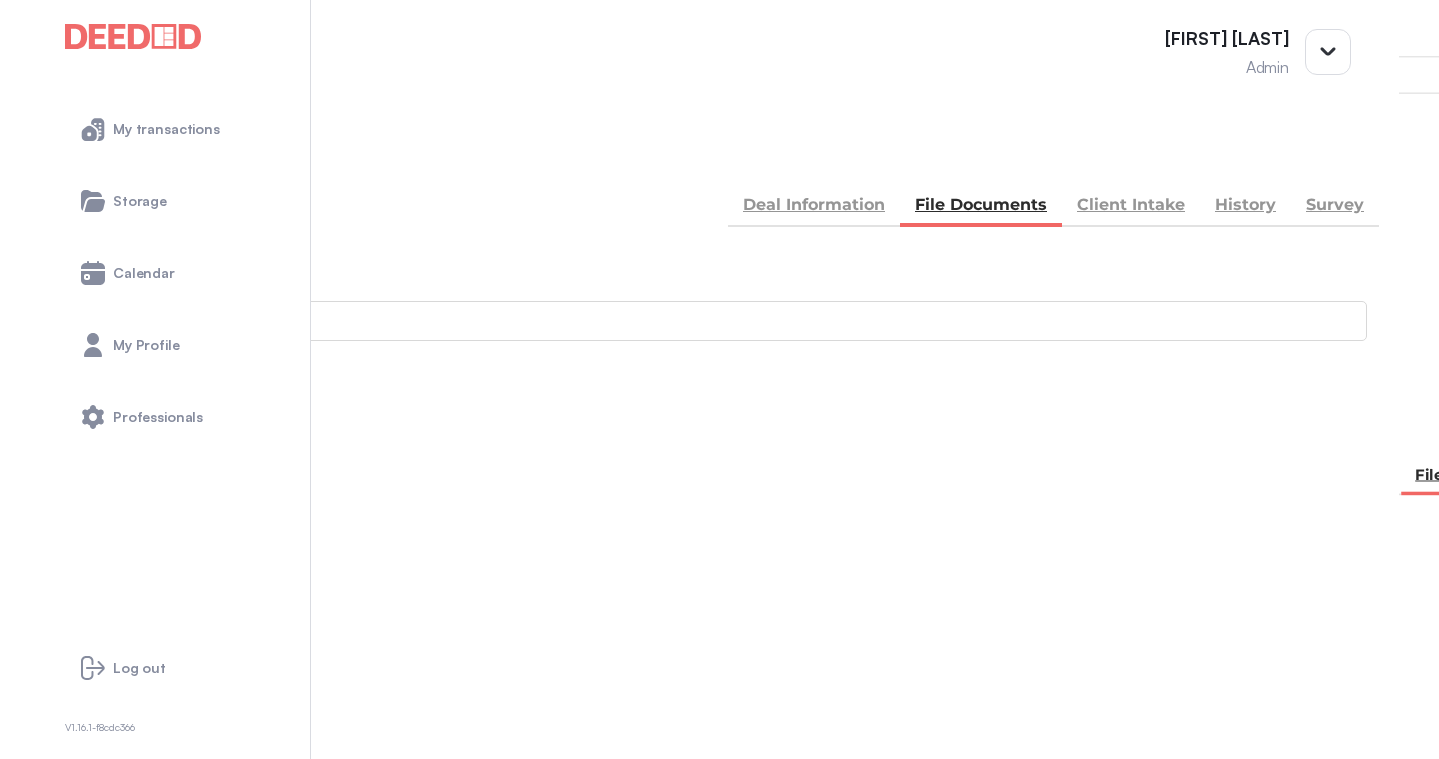 scroll, scrollTop: 294, scrollLeft: 0, axis: vertical 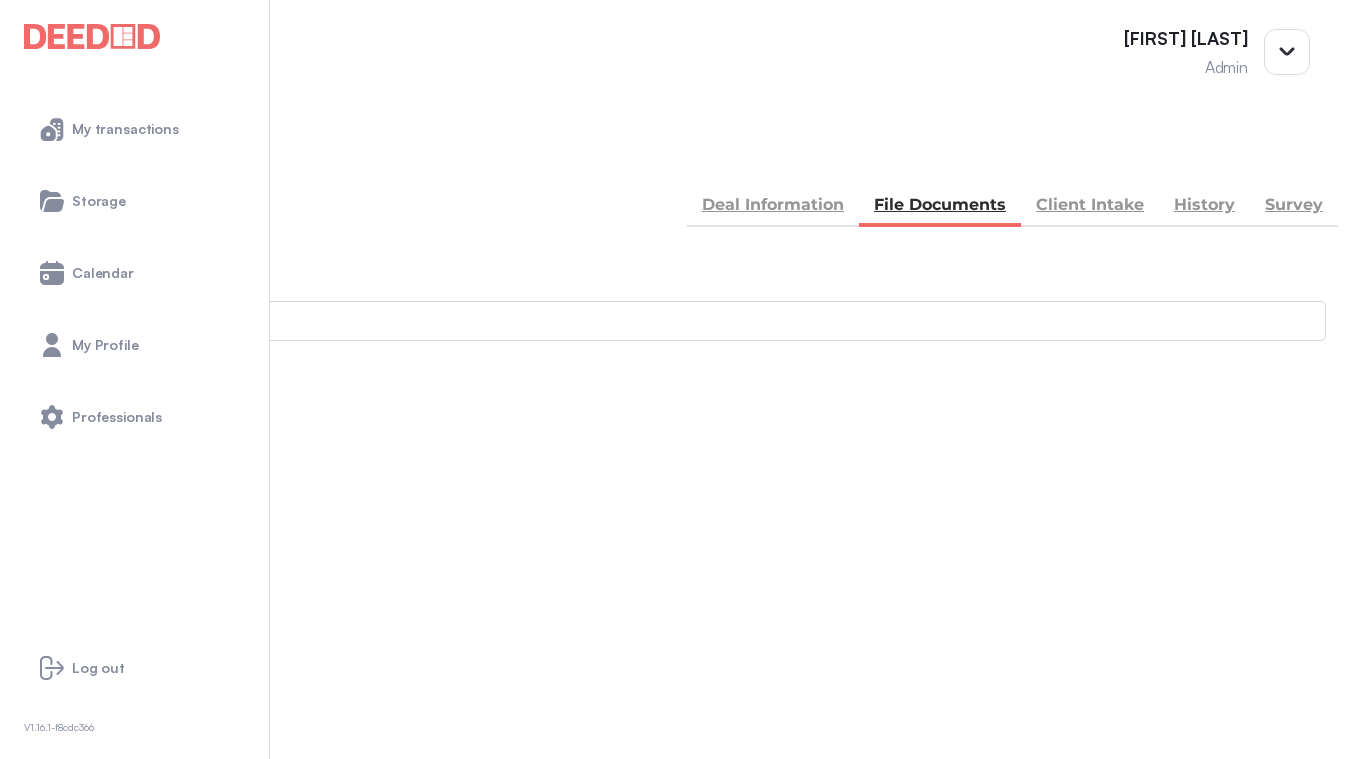 click on "CLIENT VOID.pdf 07 / 02 / 2025   0 : 18   pm - OS VOID.pdf 07 / 02 / 2025   3 : 16   pm - SOA.pdf 07 / 02 / 2025   3 : 16   pm - STATEMENT OF ACCOUNT.pdf 07 / 02 / 2025   0 : 17   pm - TRUST LEDGER- CHETTIAR (PURCHASE).pdf 07 / 02 / 2025   3 : 40   pm -" at bounding box center [679, 1256] 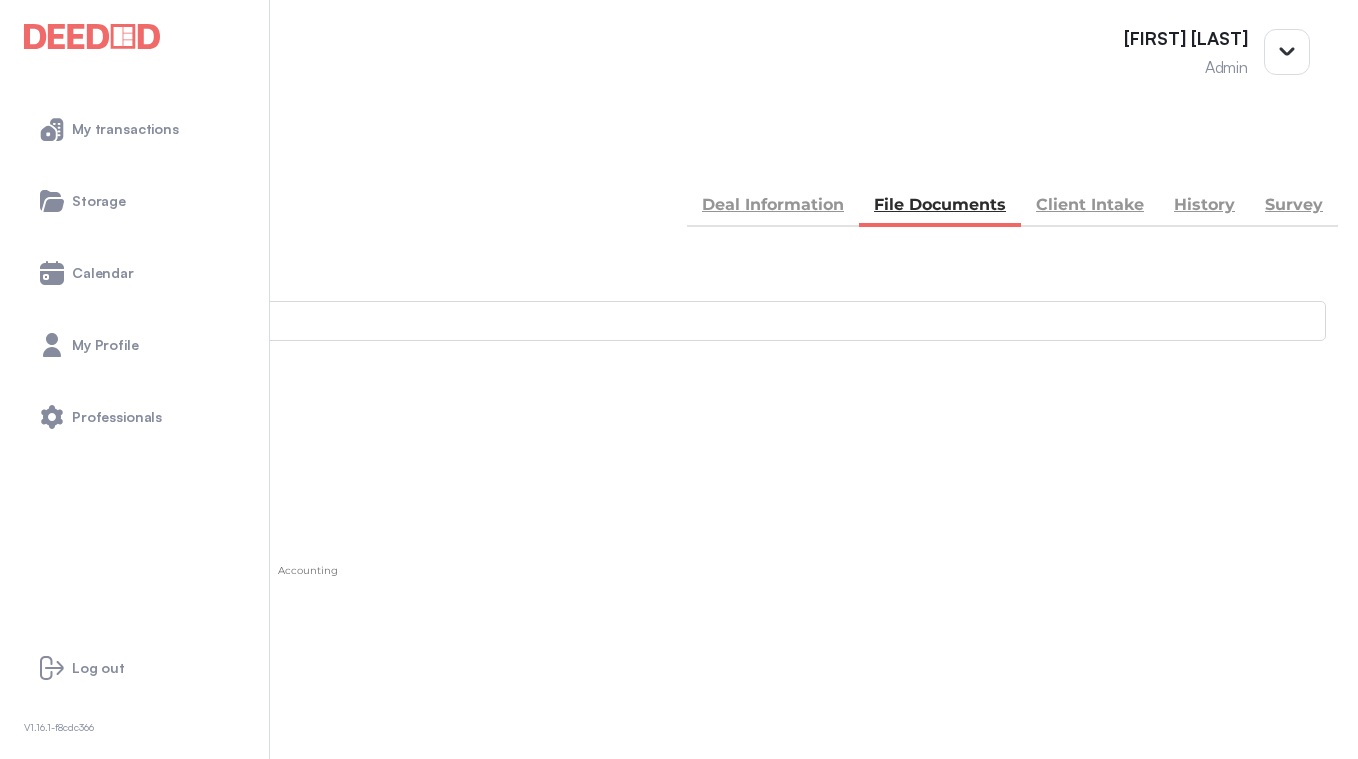 click at bounding box center (14, 1236) 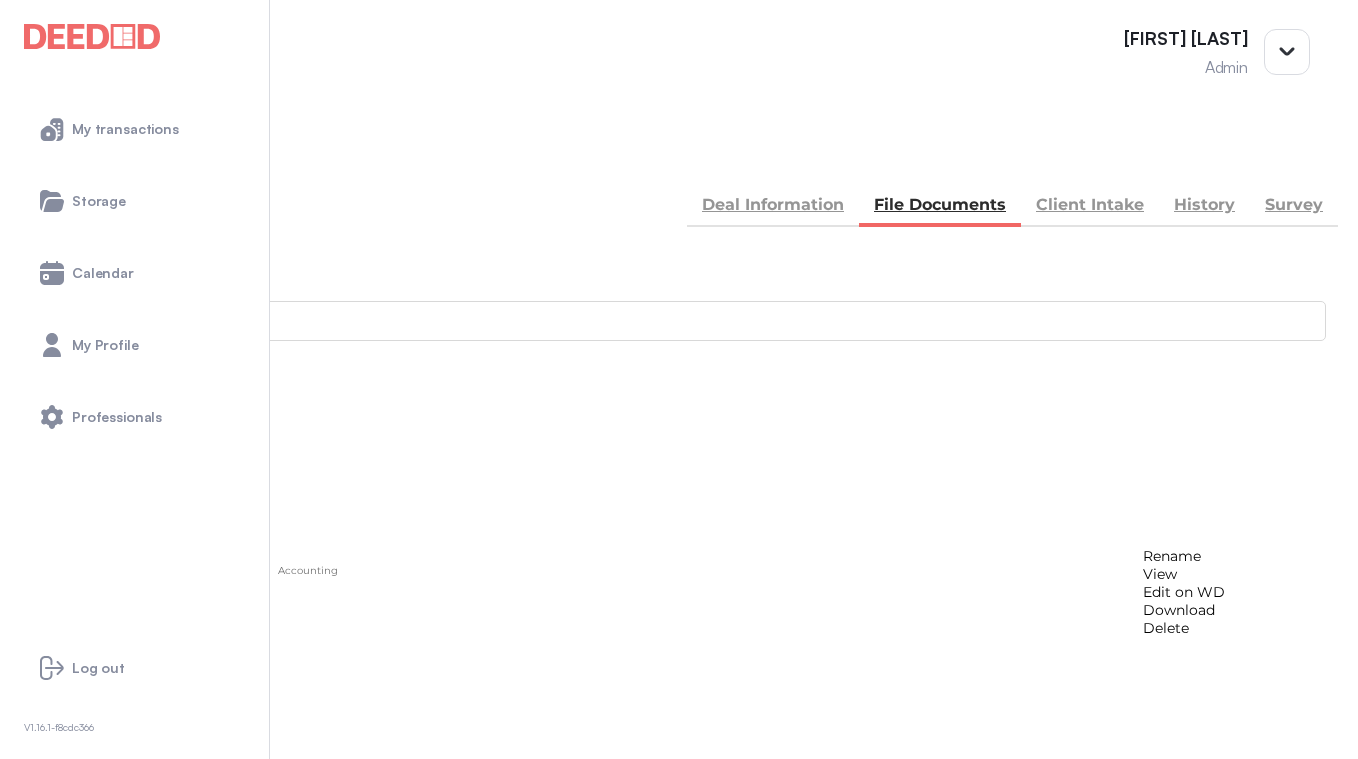 click on "Download" at bounding box center [1184, 610] 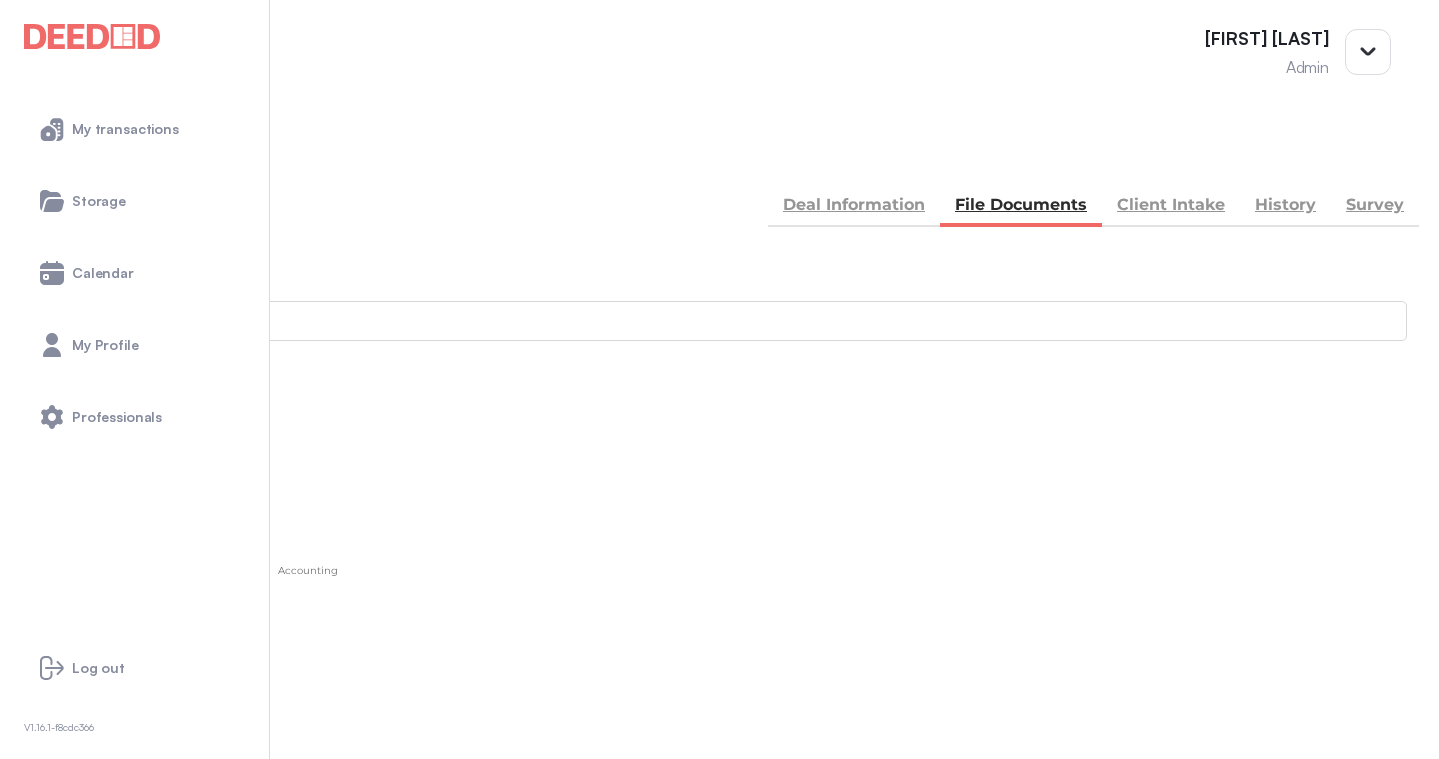 scroll, scrollTop: 0, scrollLeft: 0, axis: both 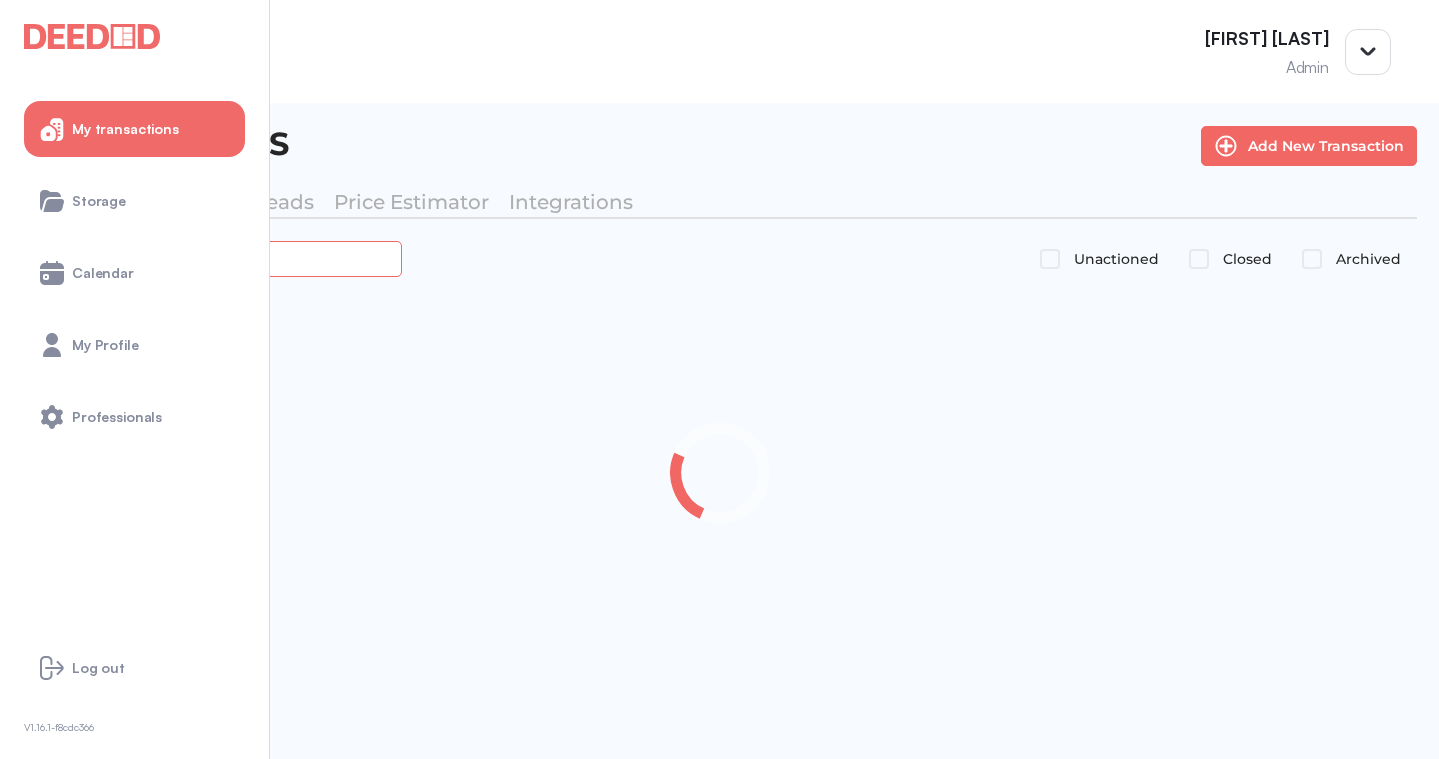 click at bounding box center [224, 258] 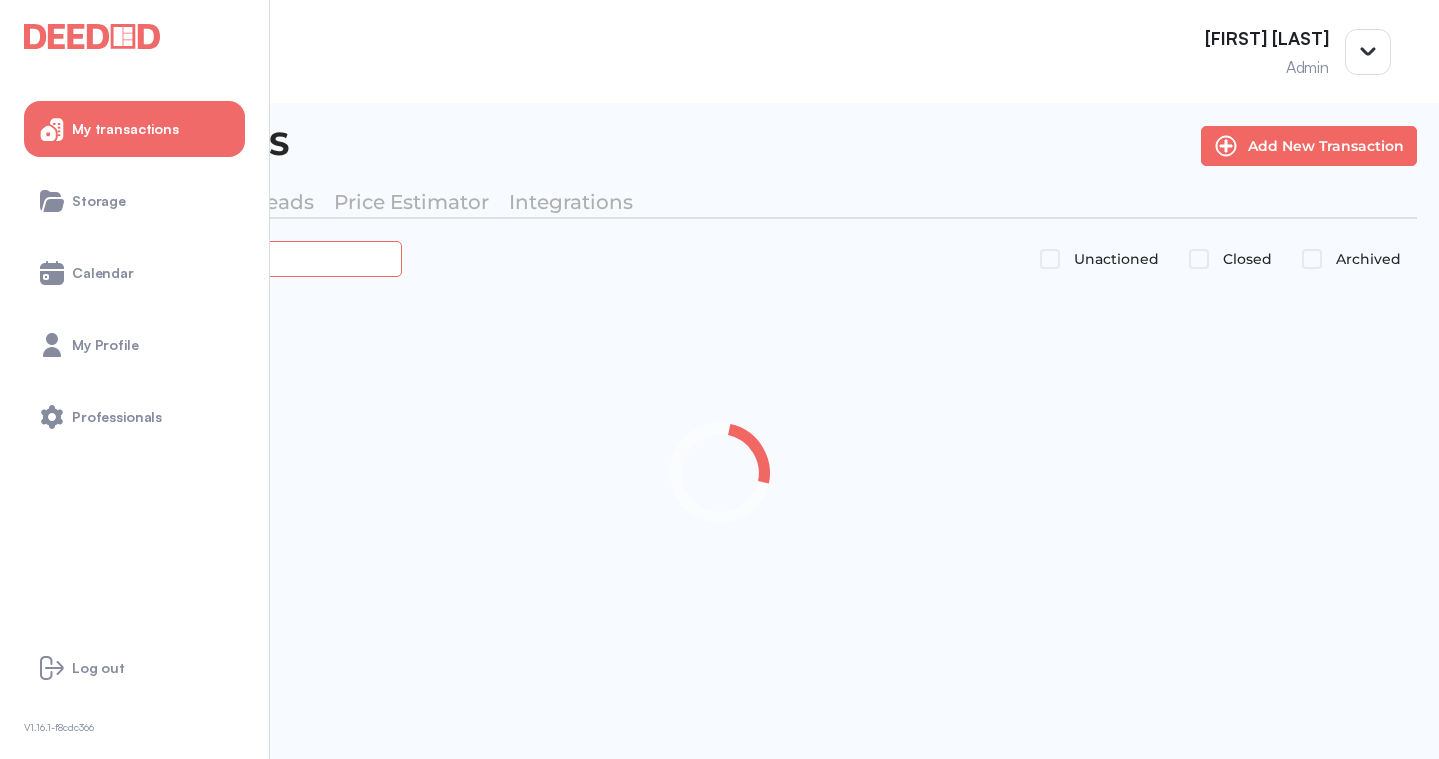 paste on "*******" 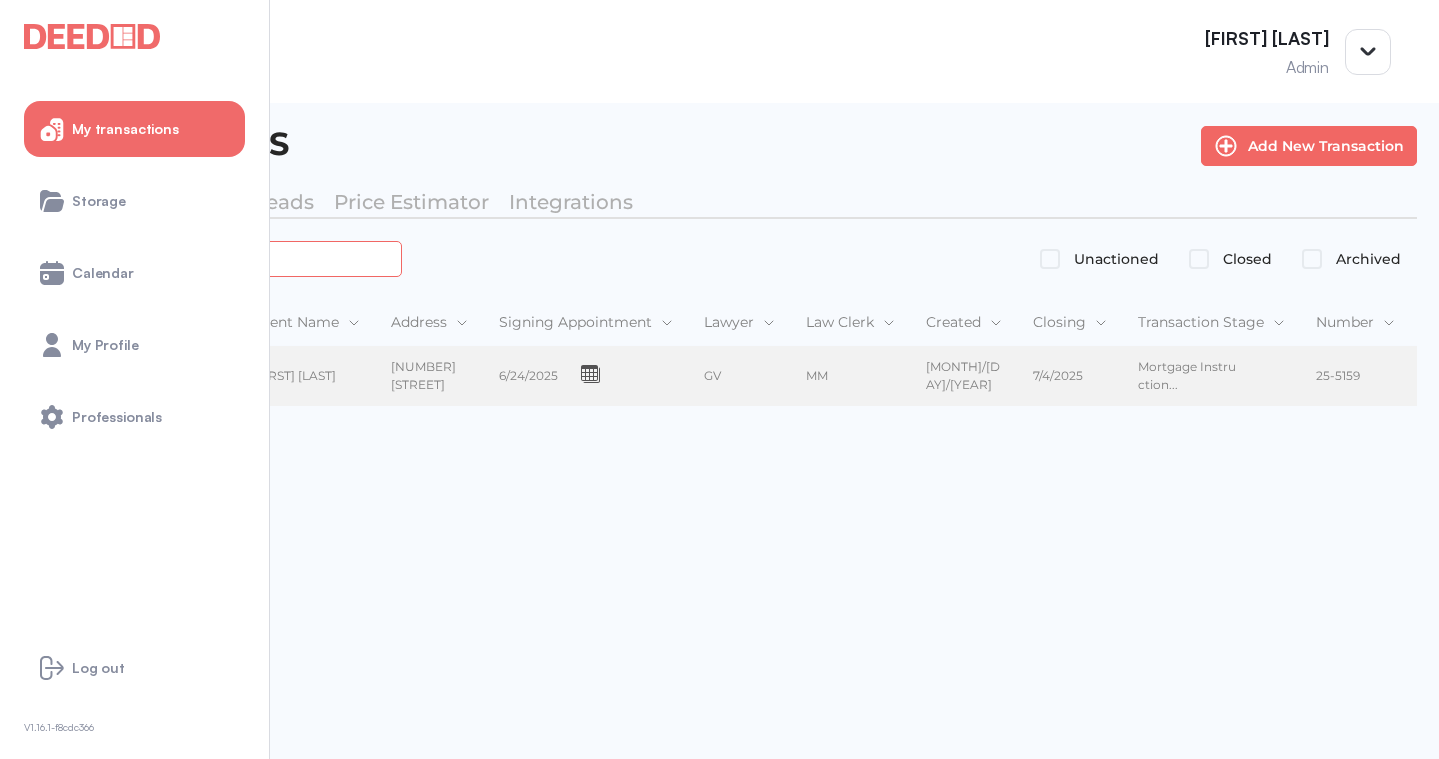 type on "*******" 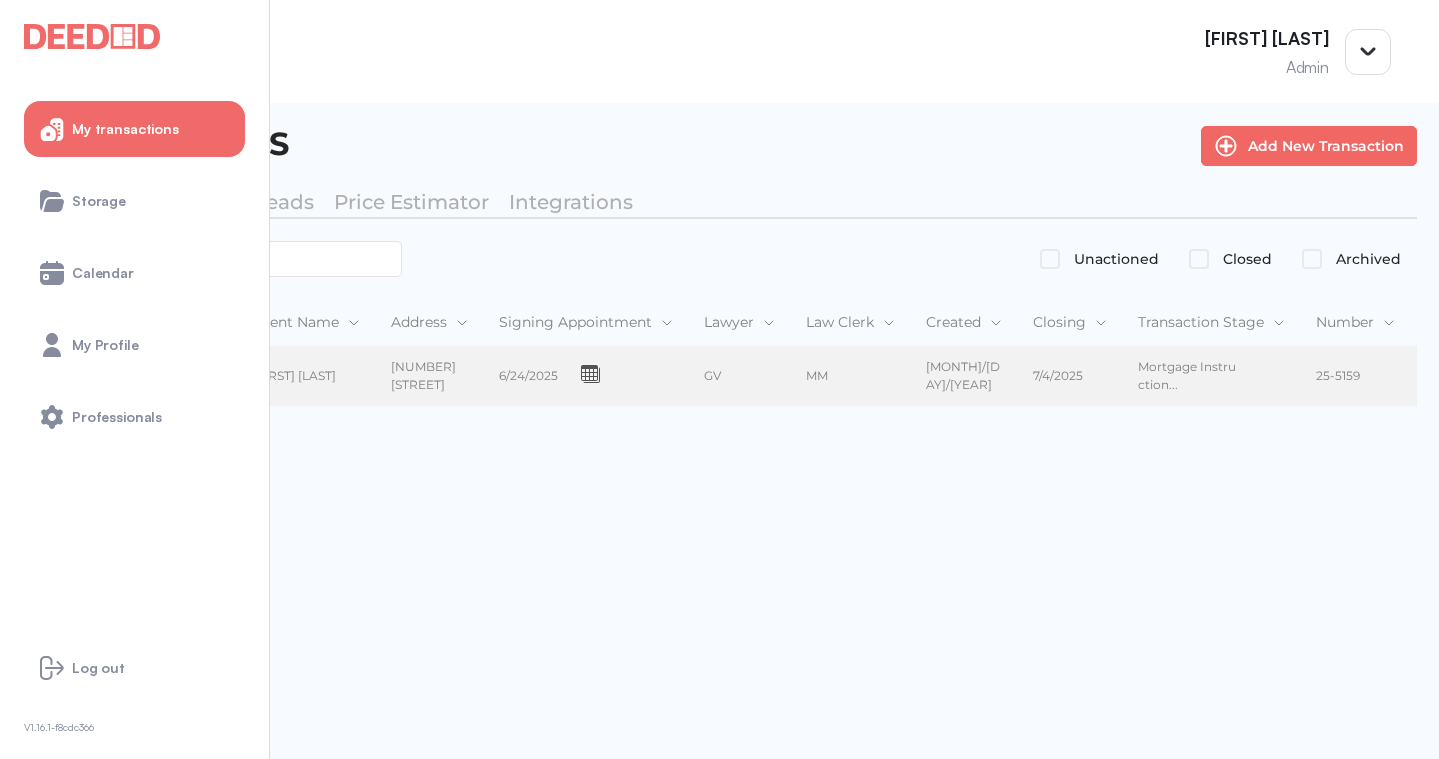 click on "[NUMBER] [STREET]" at bounding box center [429, 377] 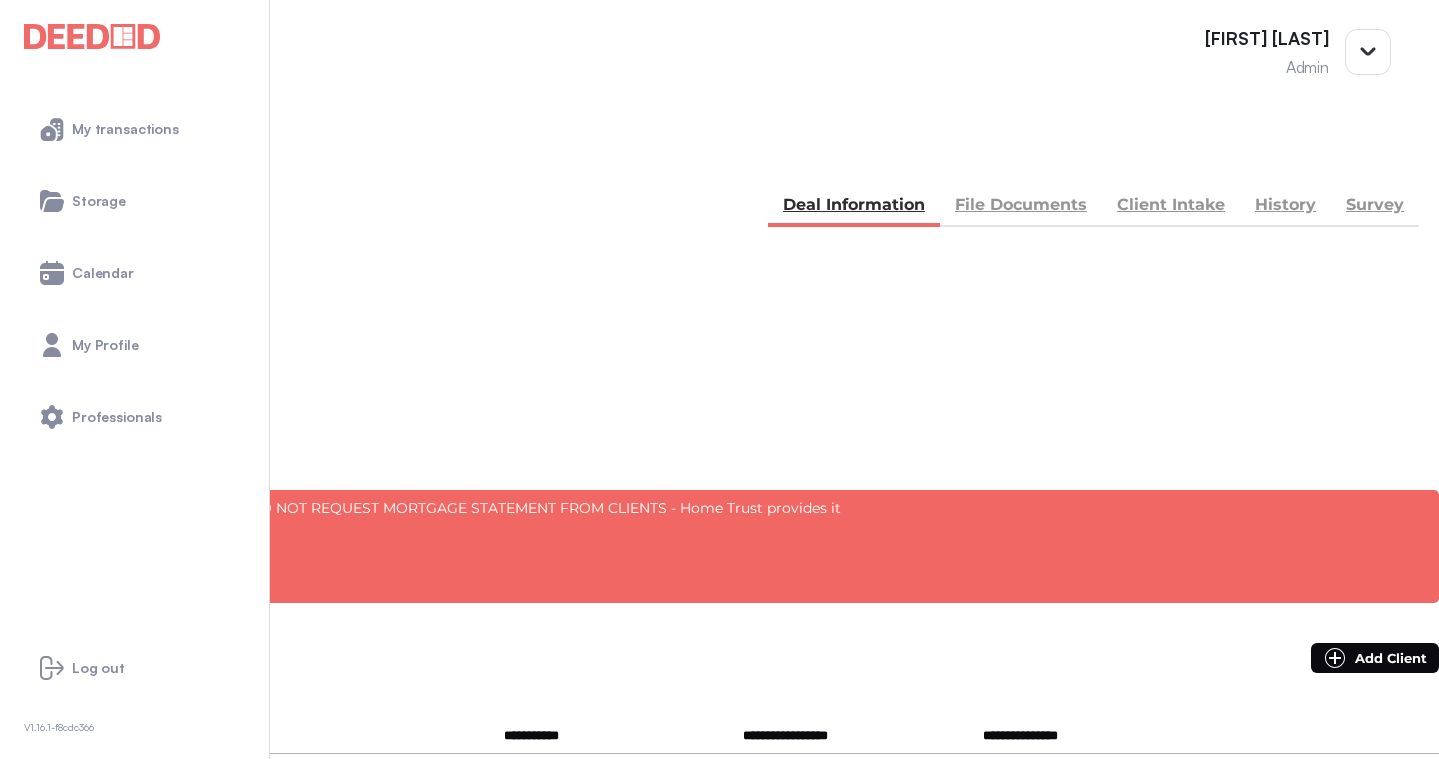 click on "File Documents" at bounding box center (1021, 207) 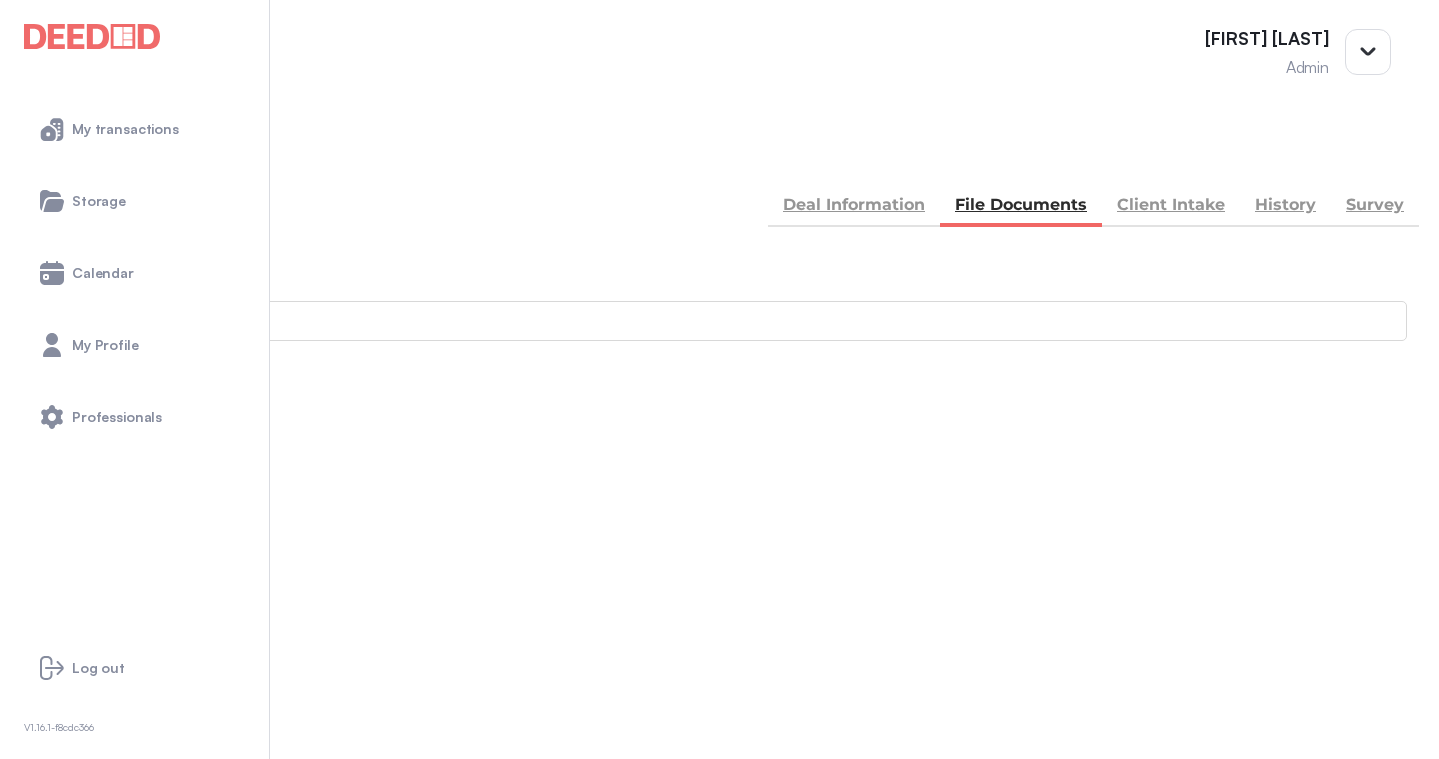 click on "Accounting -- 3  members - 17" at bounding box center [719, 891] 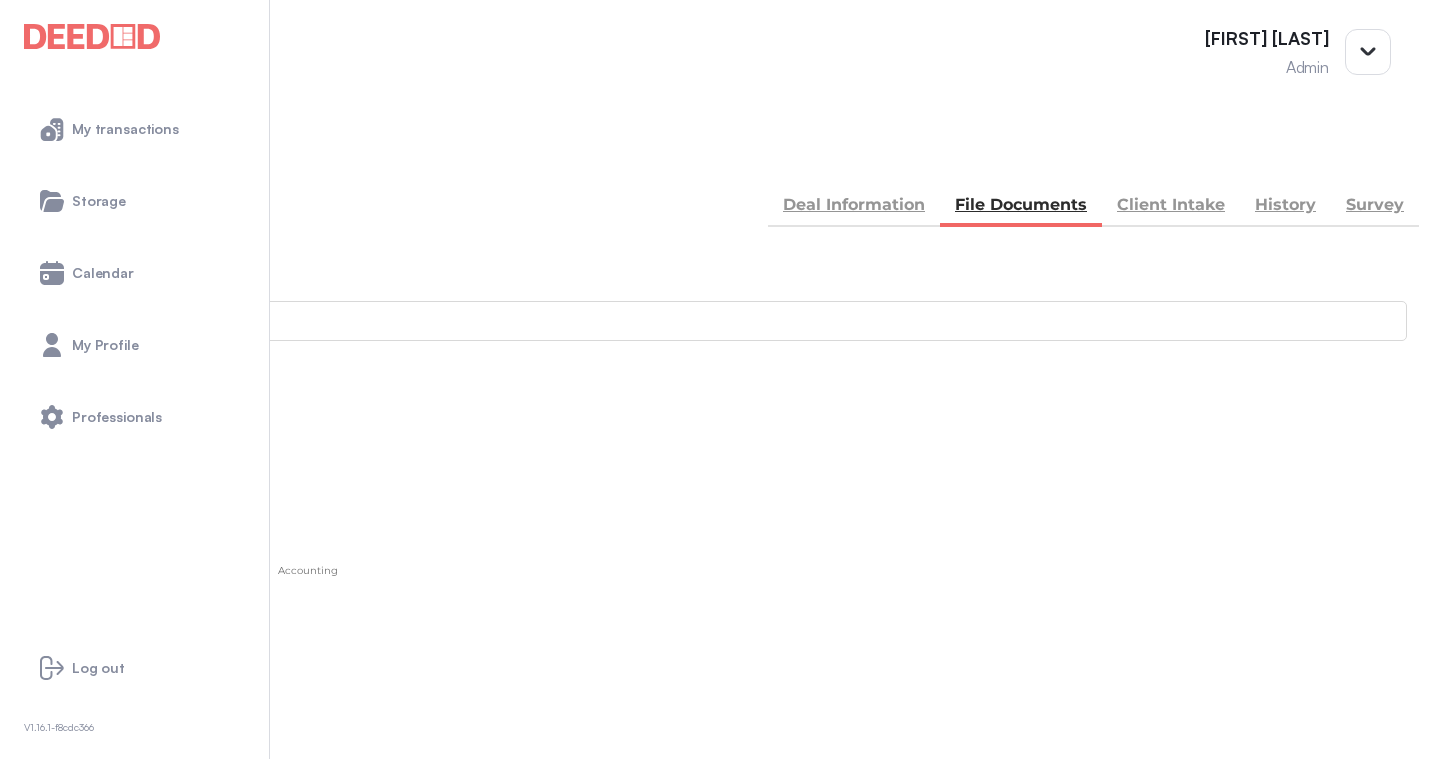 click on "Add new document" at bounding box center [108, 474] 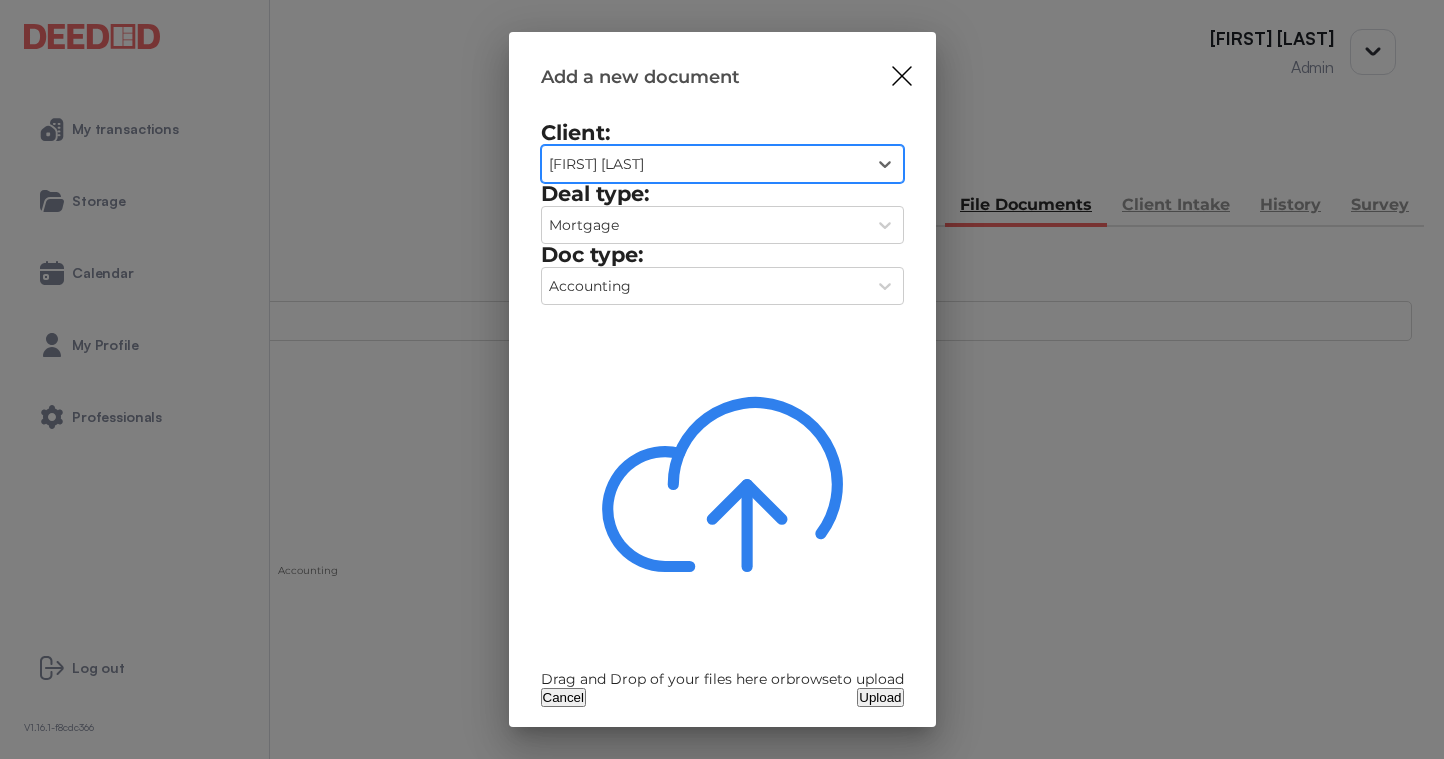 click on "Drag and Drop of your files here or  browse  to upload" at bounding box center [722, 679] 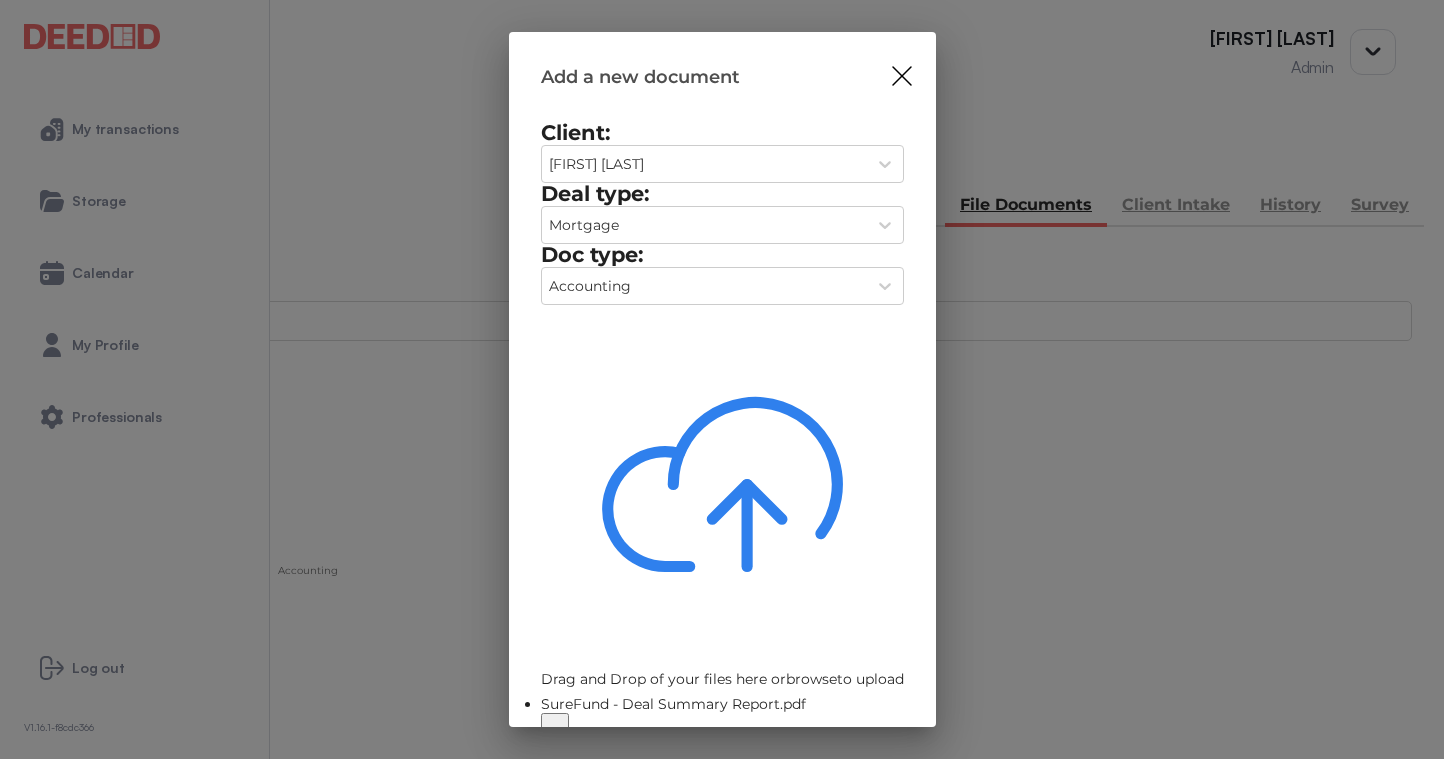 click on "Upload" at bounding box center (880, 753) 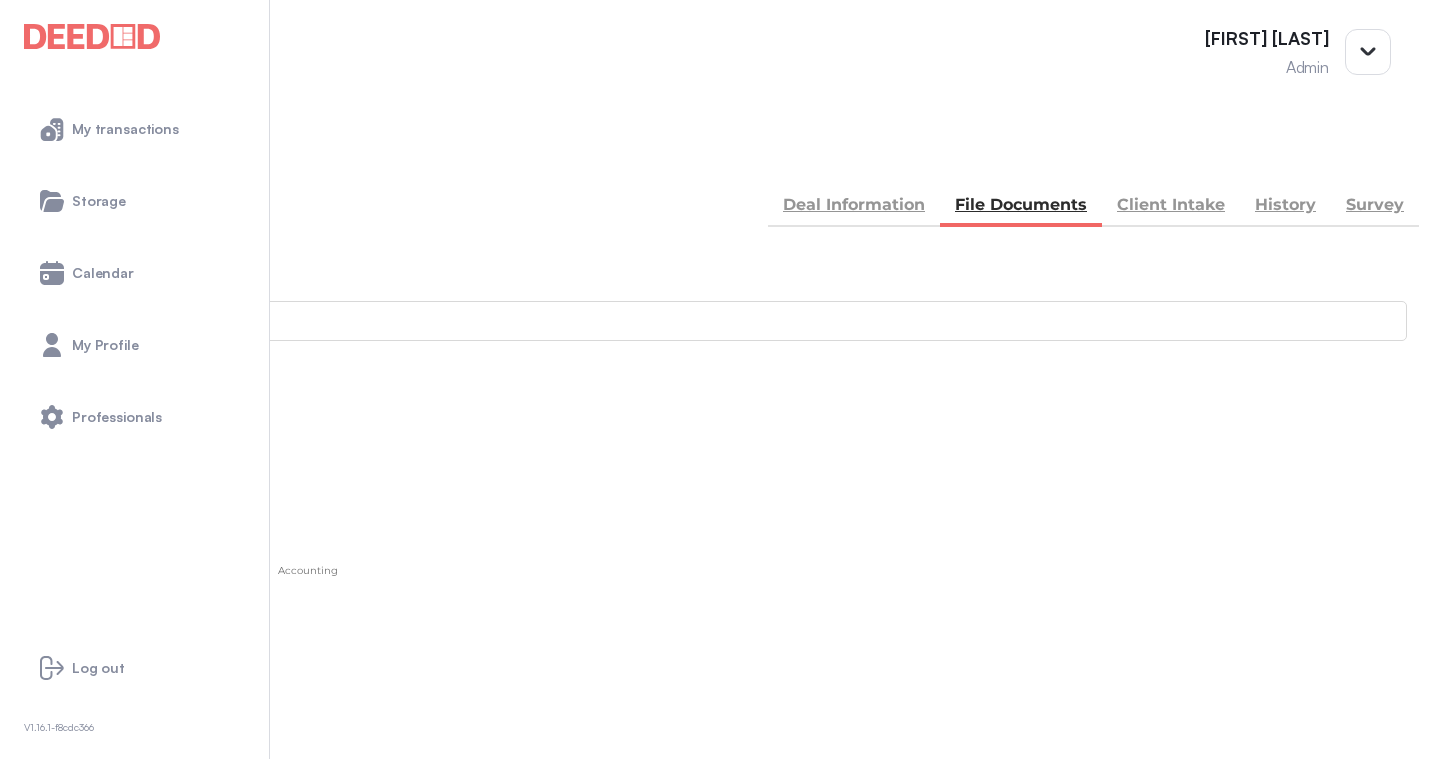click on "BACK" at bounding box center [70, 155] 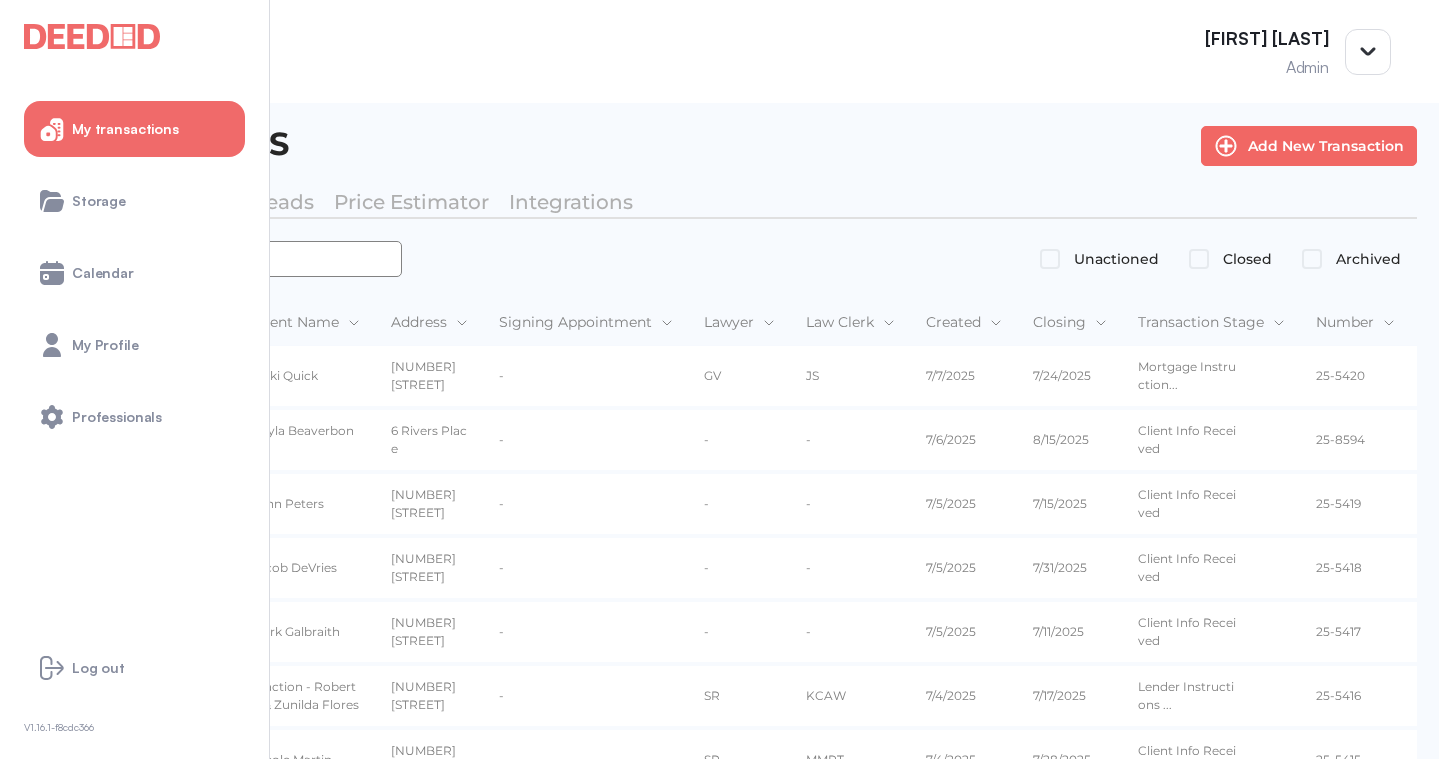 click at bounding box center (212, 259) 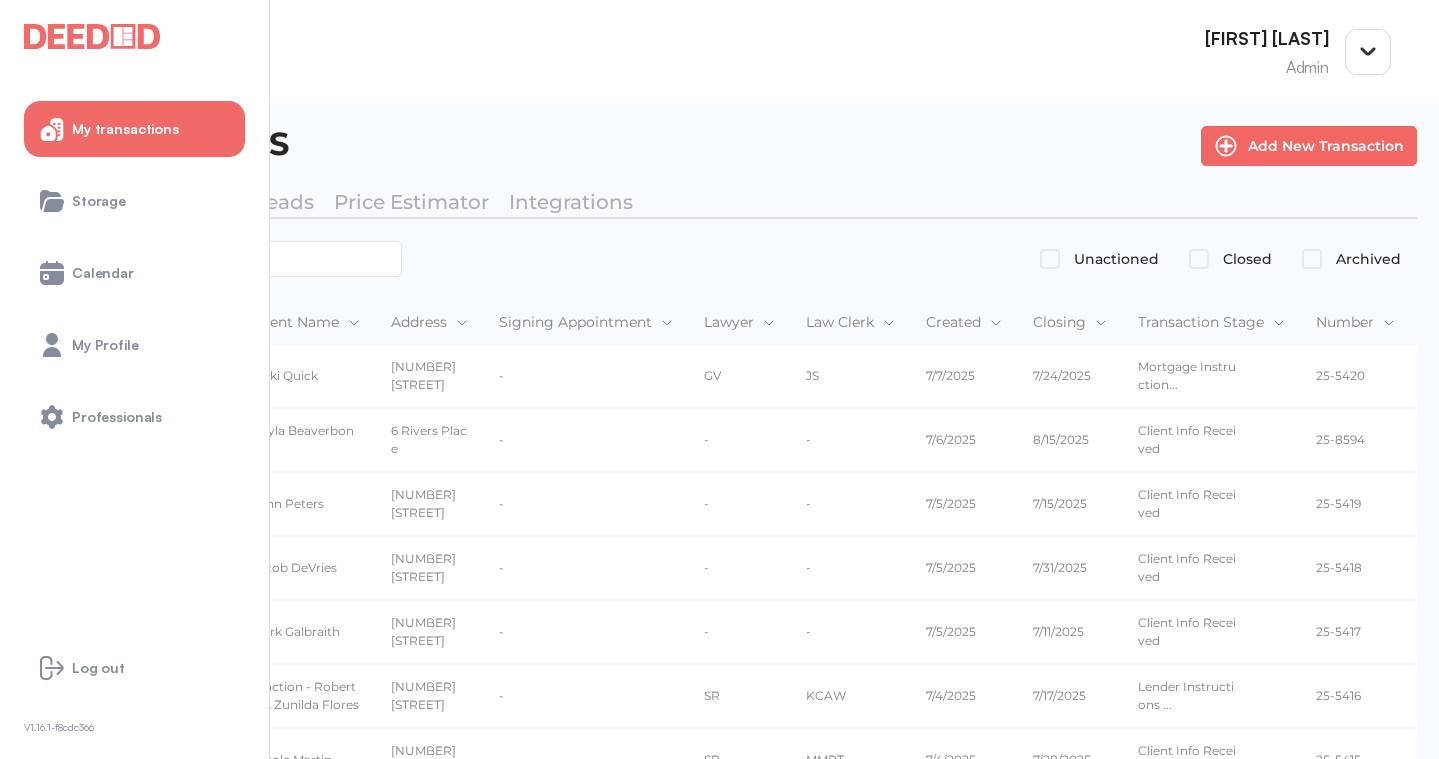 click at bounding box center (222, 259) 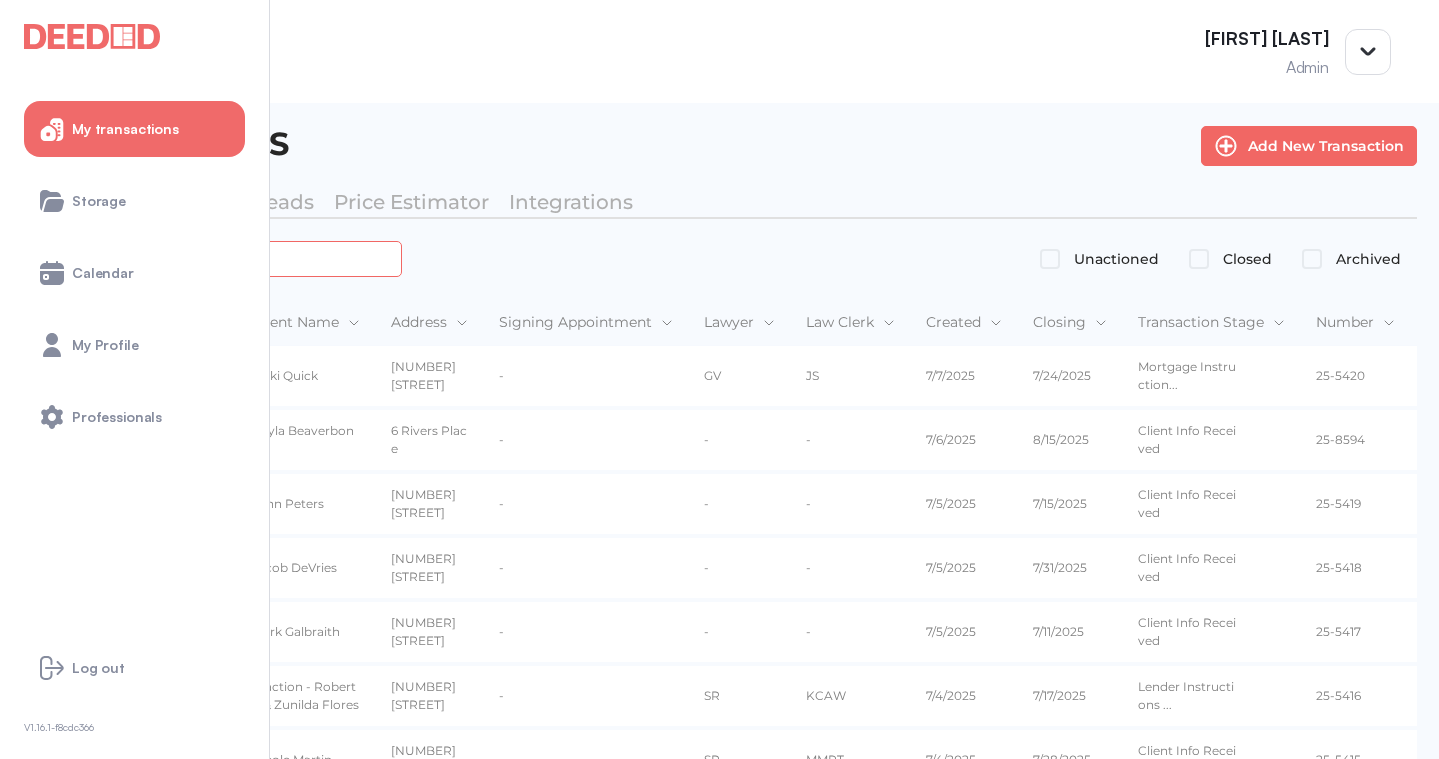 click at bounding box center [224, 258] 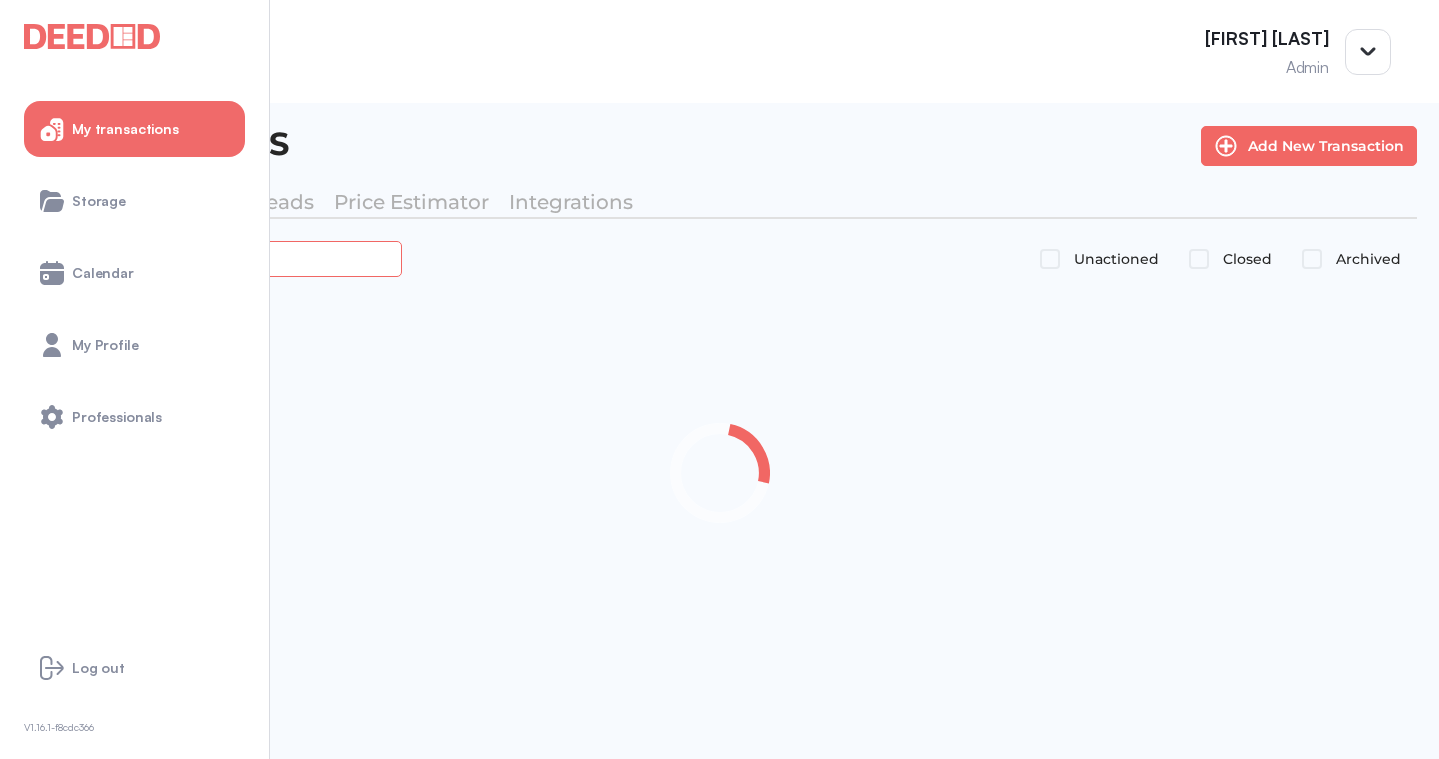 type on "*******" 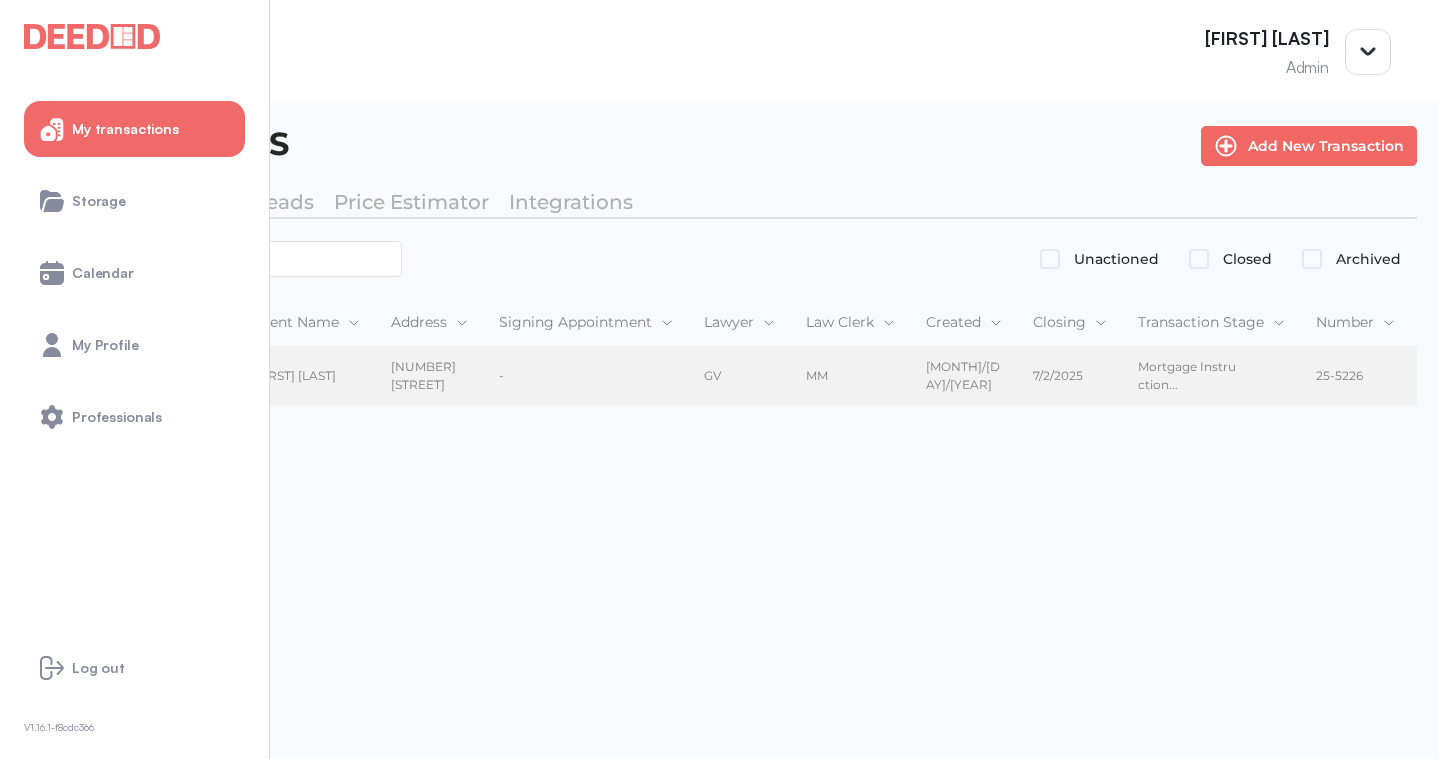 click on "[FIRST] [LAST]" at bounding box center (305, 376) 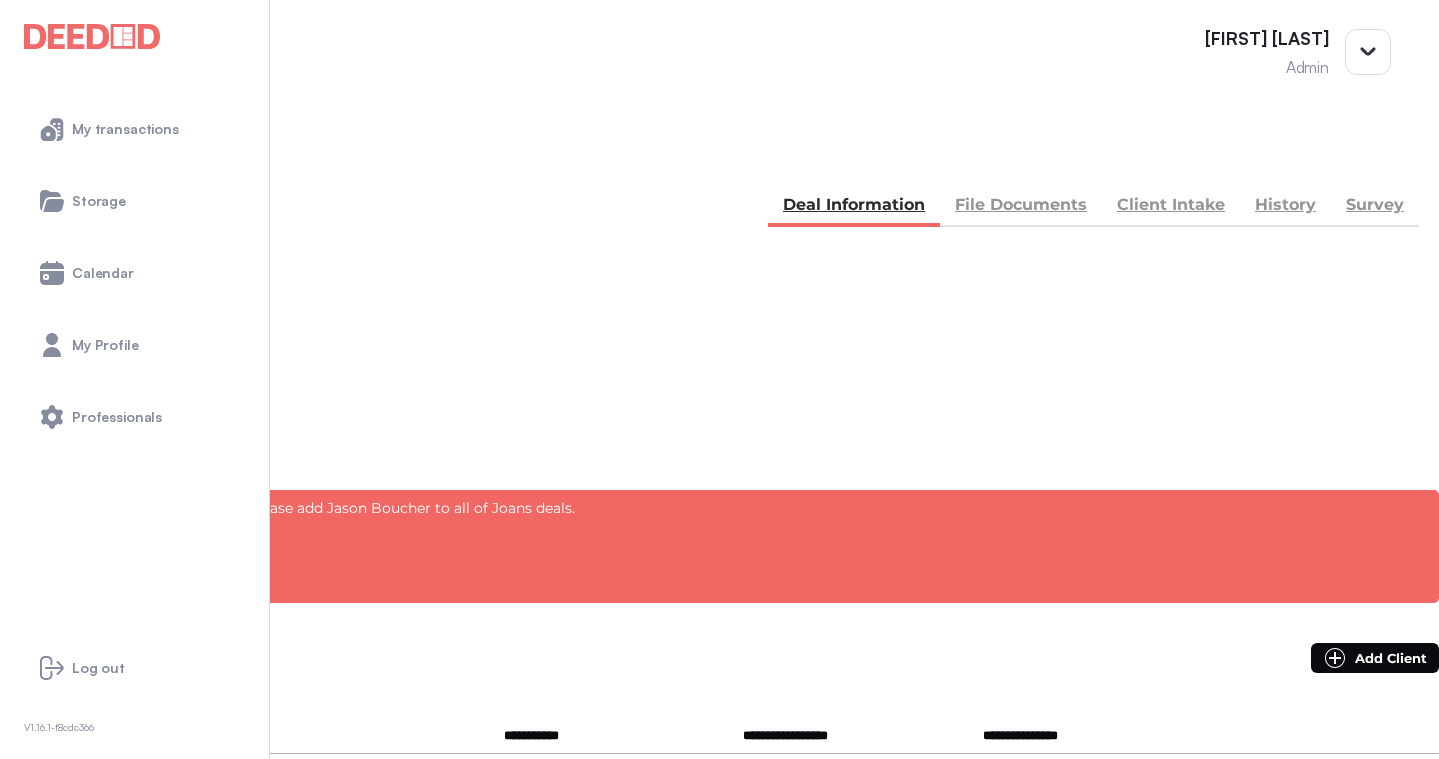 click on "File Documents" at bounding box center [1021, 207] 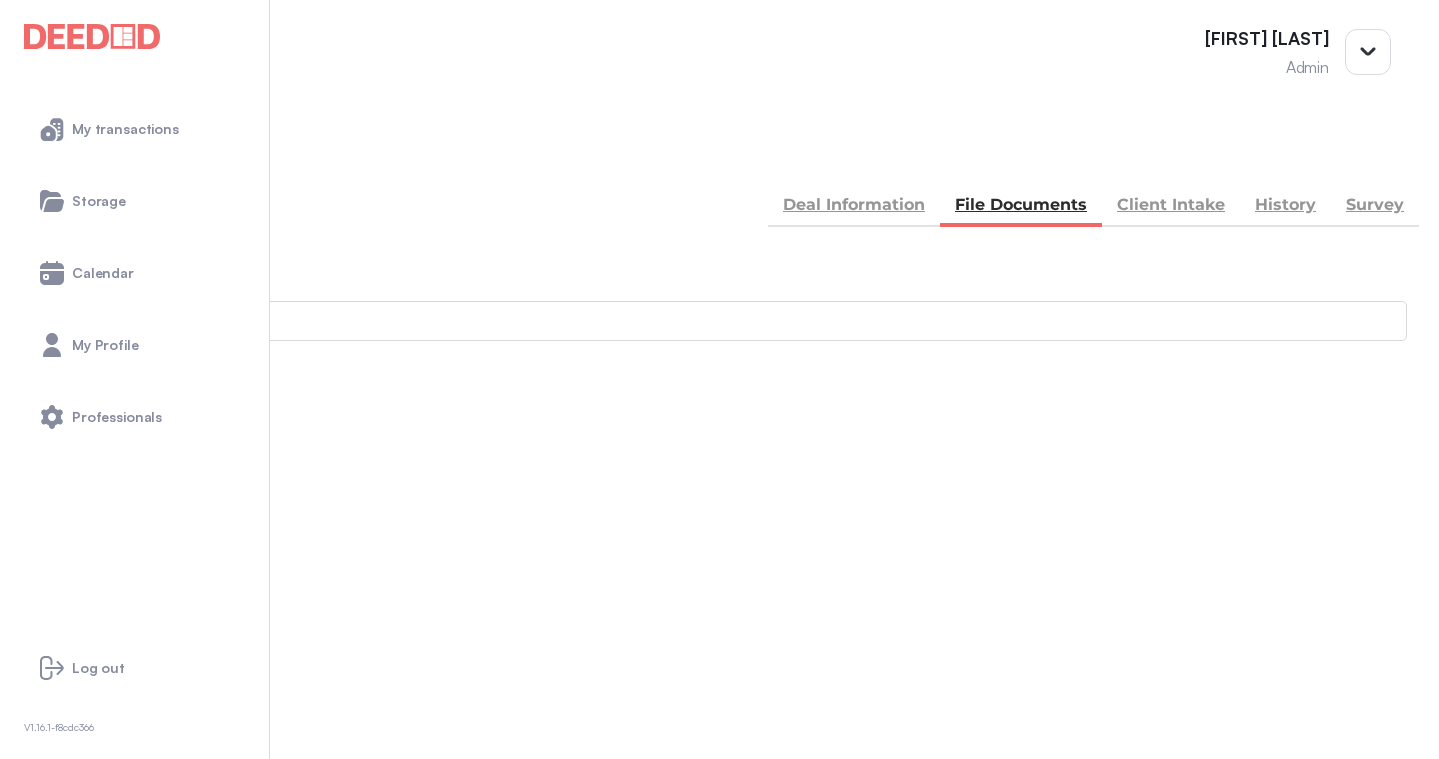 click on "Accounting" at bounding box center (41, 870) 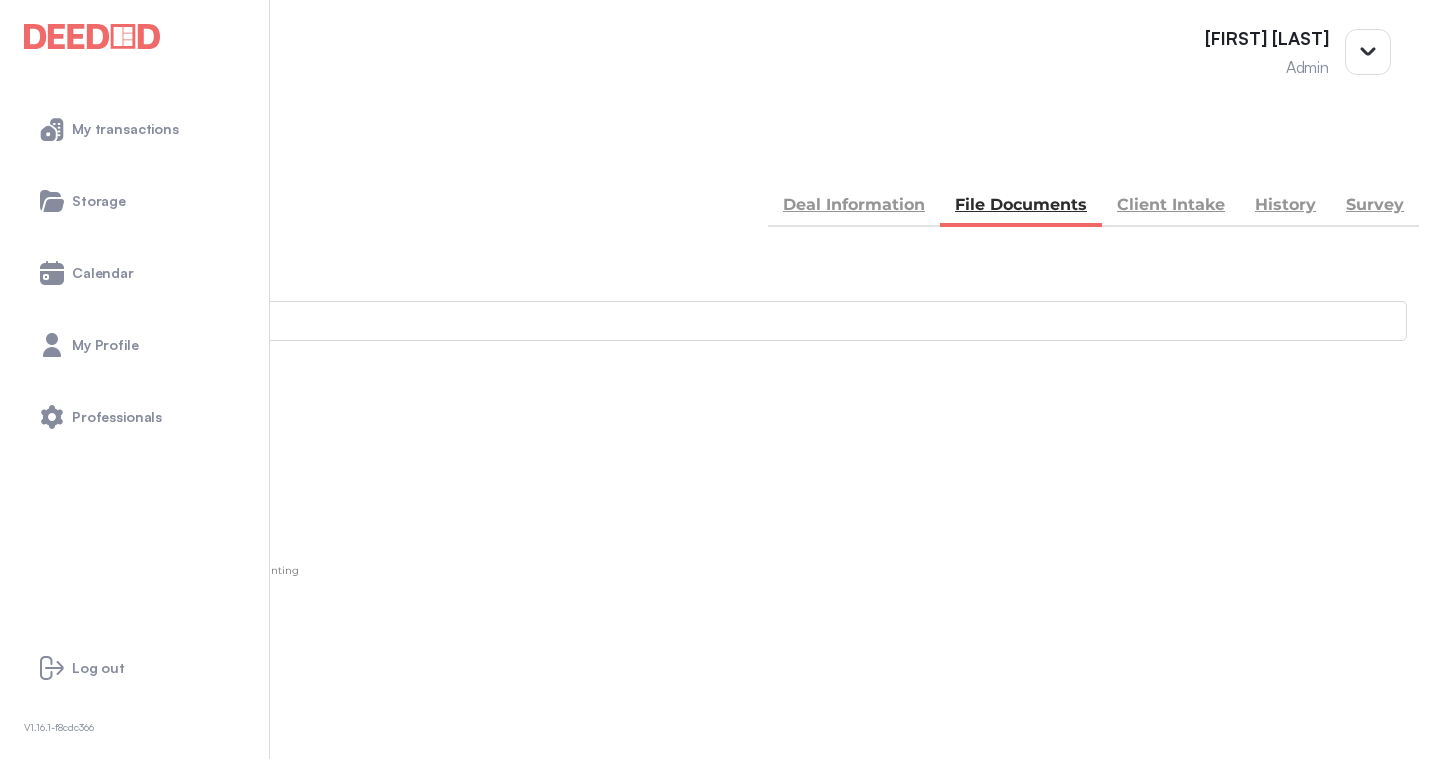scroll, scrollTop: 423, scrollLeft: 0, axis: vertical 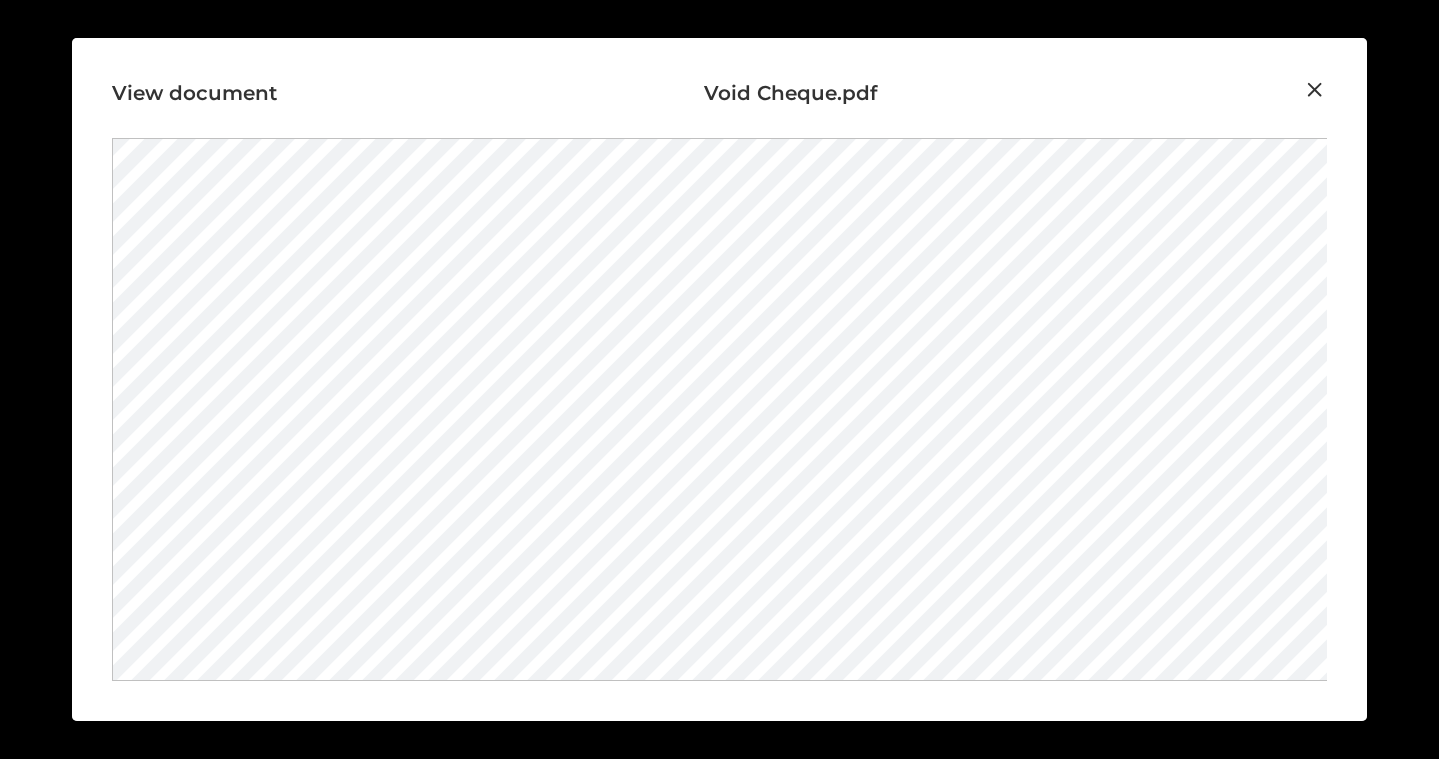click at bounding box center [1315, 90] 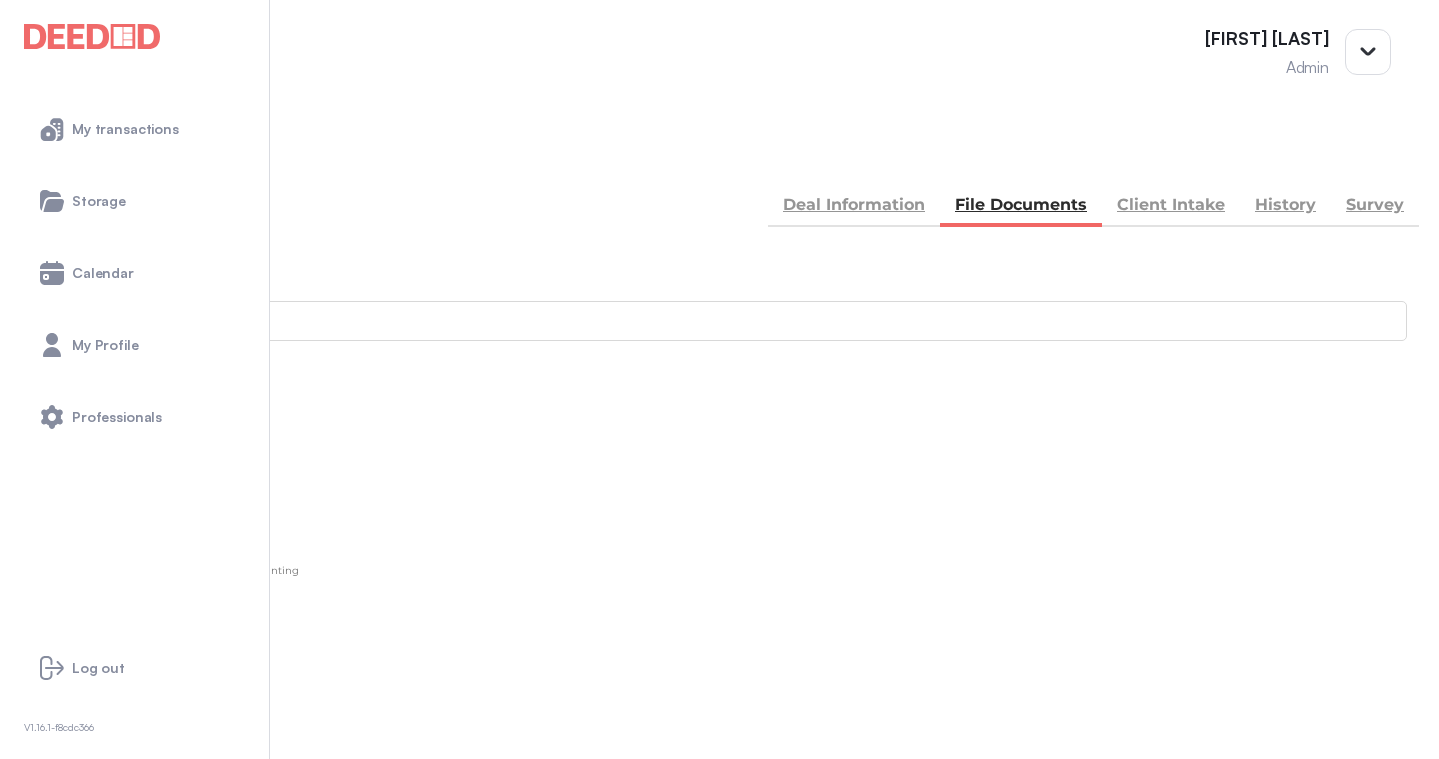 scroll, scrollTop: 0, scrollLeft: 0, axis: both 